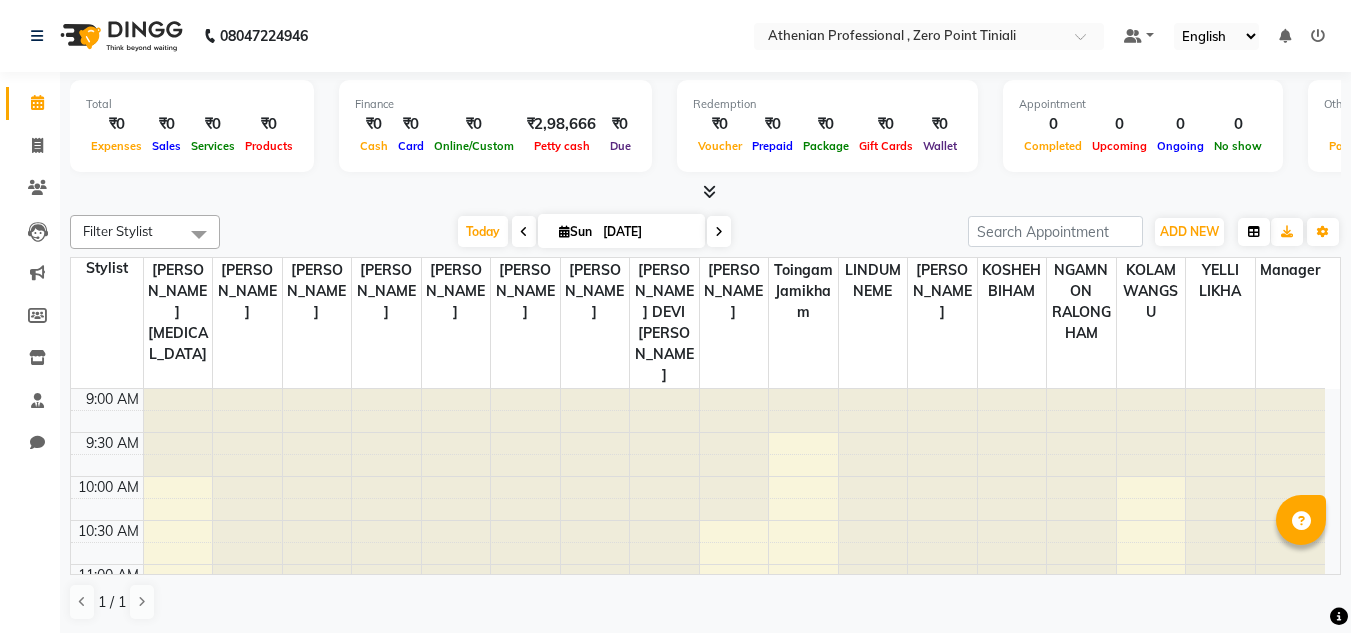 scroll, scrollTop: 0, scrollLeft: 0, axis: both 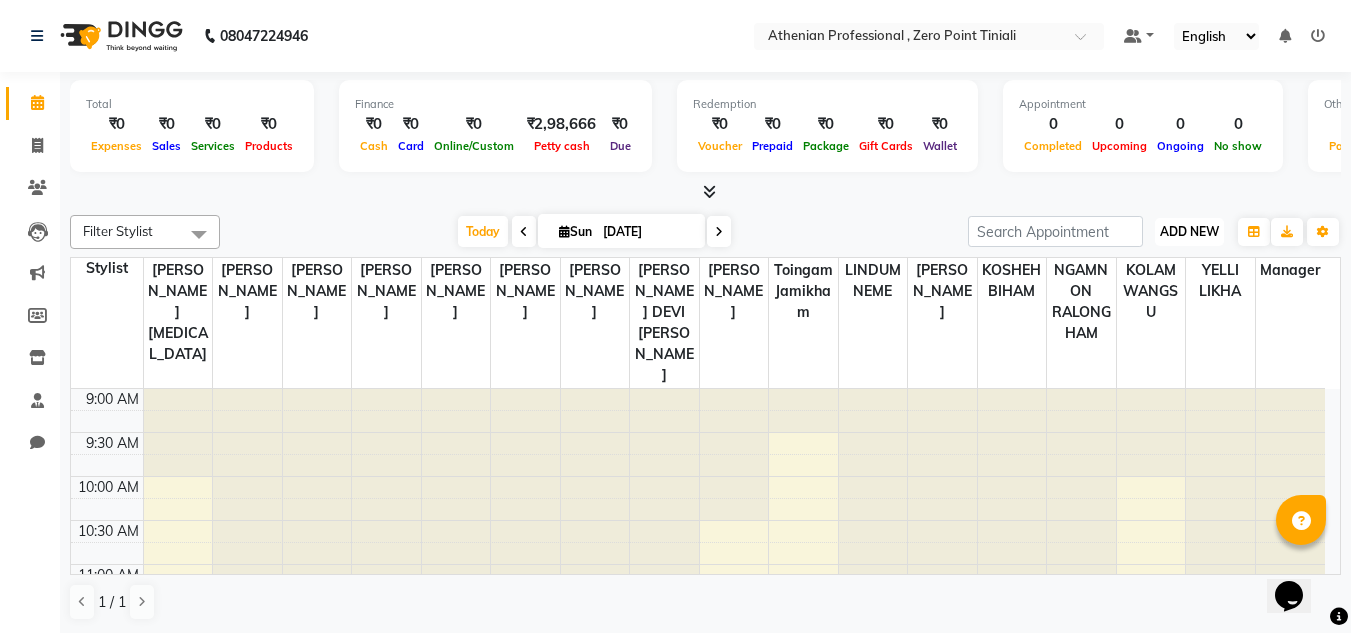 click on "ADD NEW" at bounding box center [1189, 231] 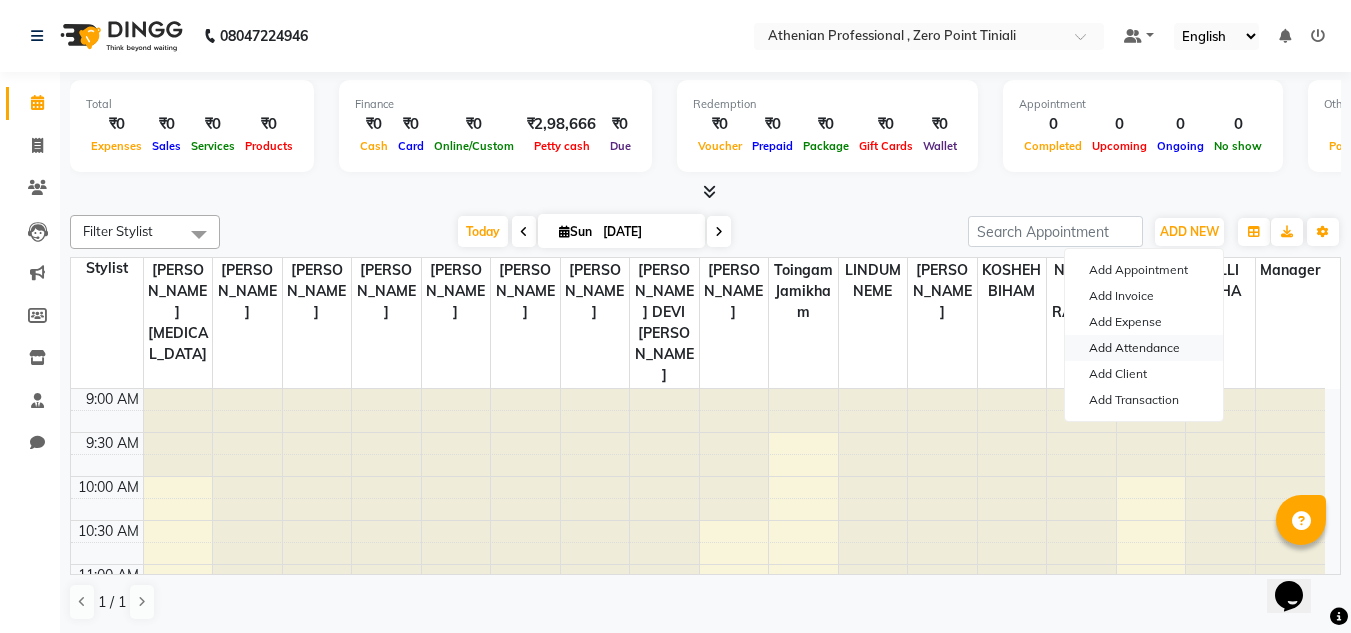 click on "Add Attendance" at bounding box center [1144, 348] 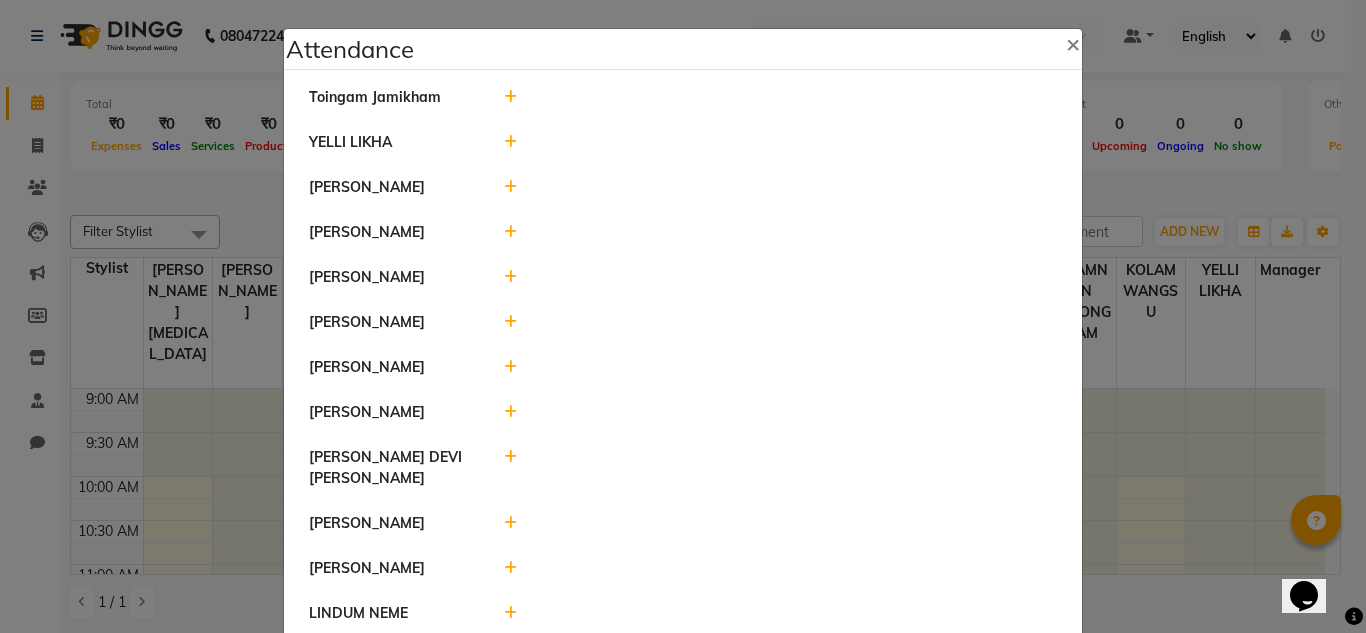 click 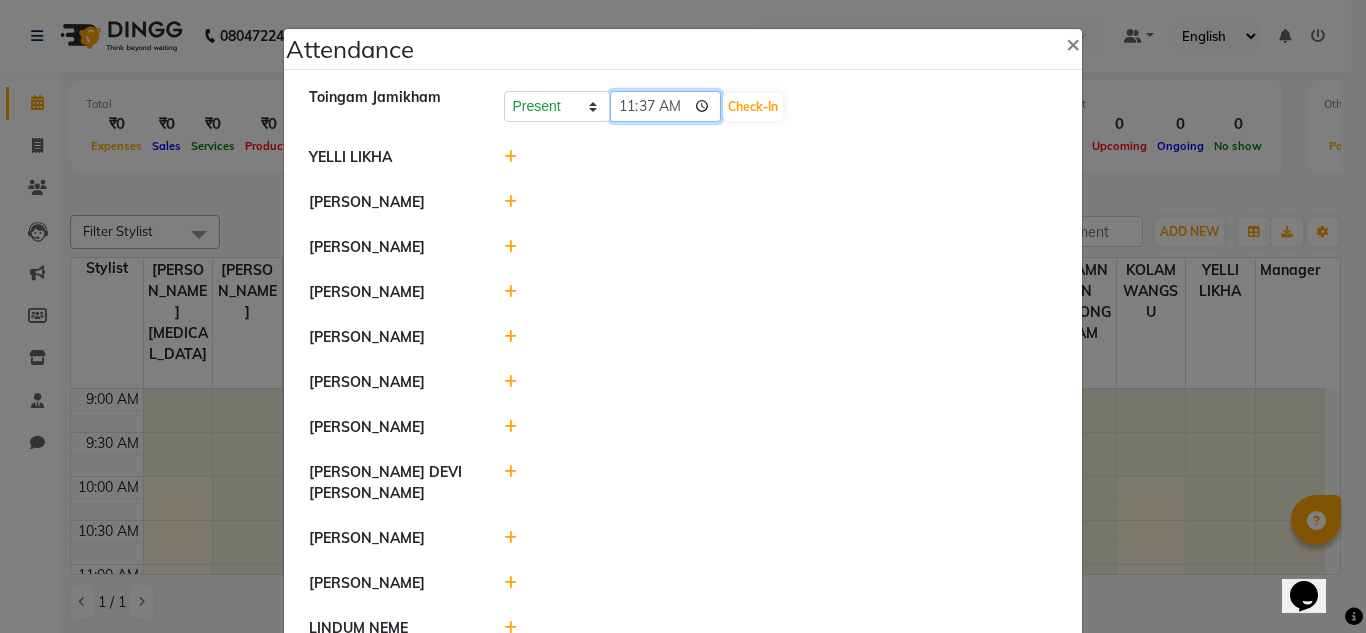 click on "11:37" 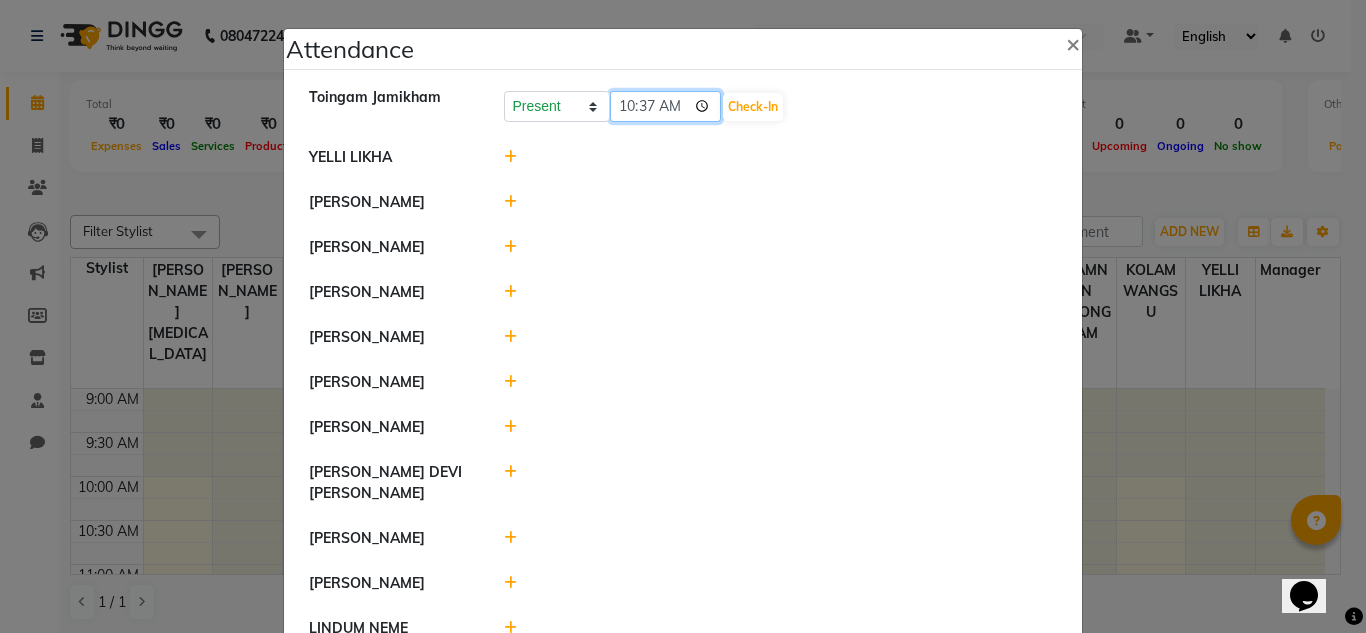 type on "10:00" 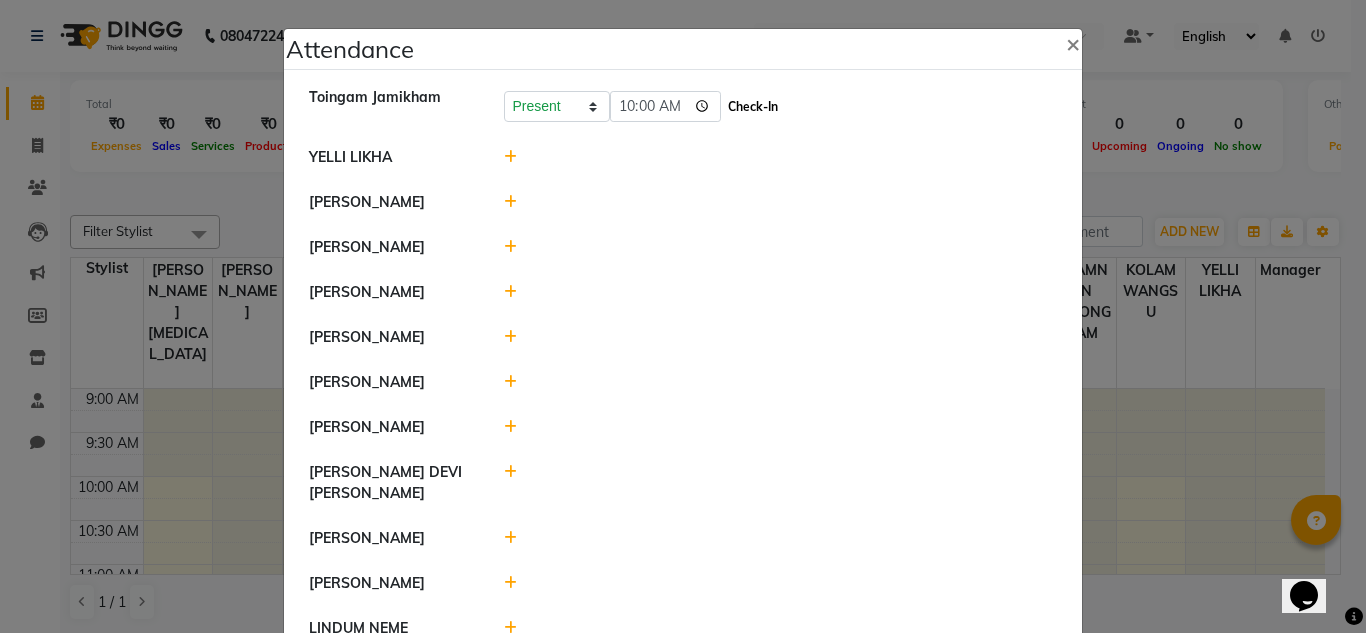 click on "Check-In" 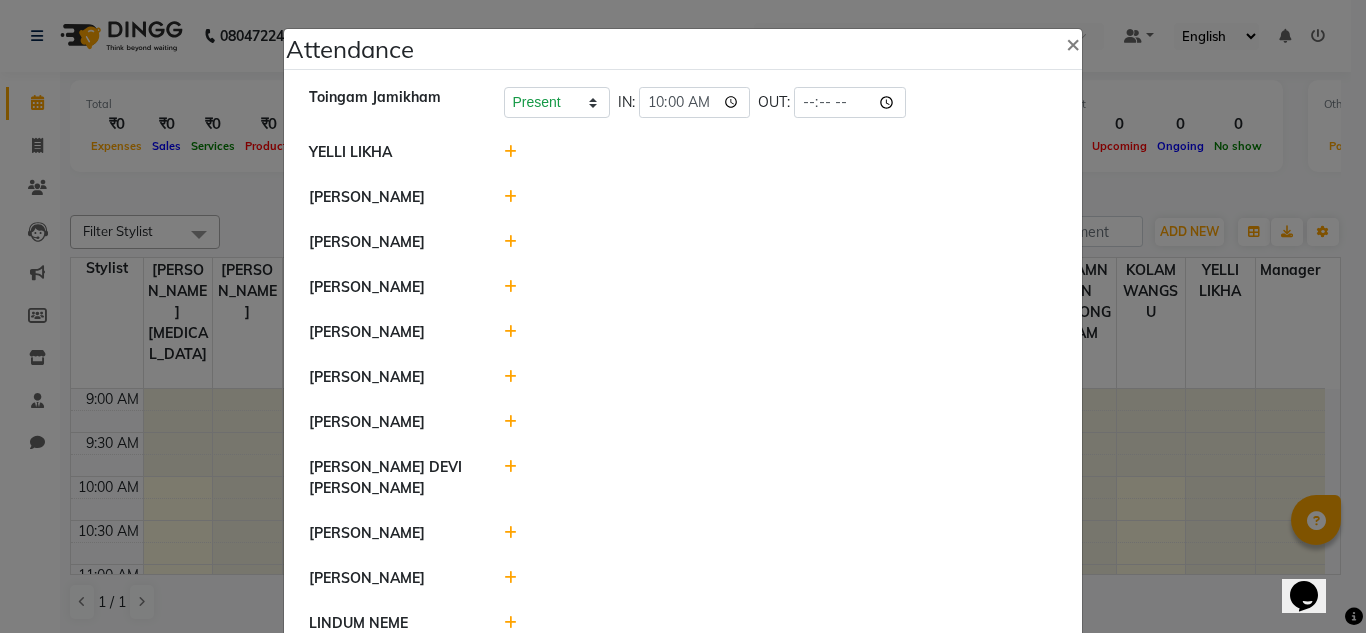 click 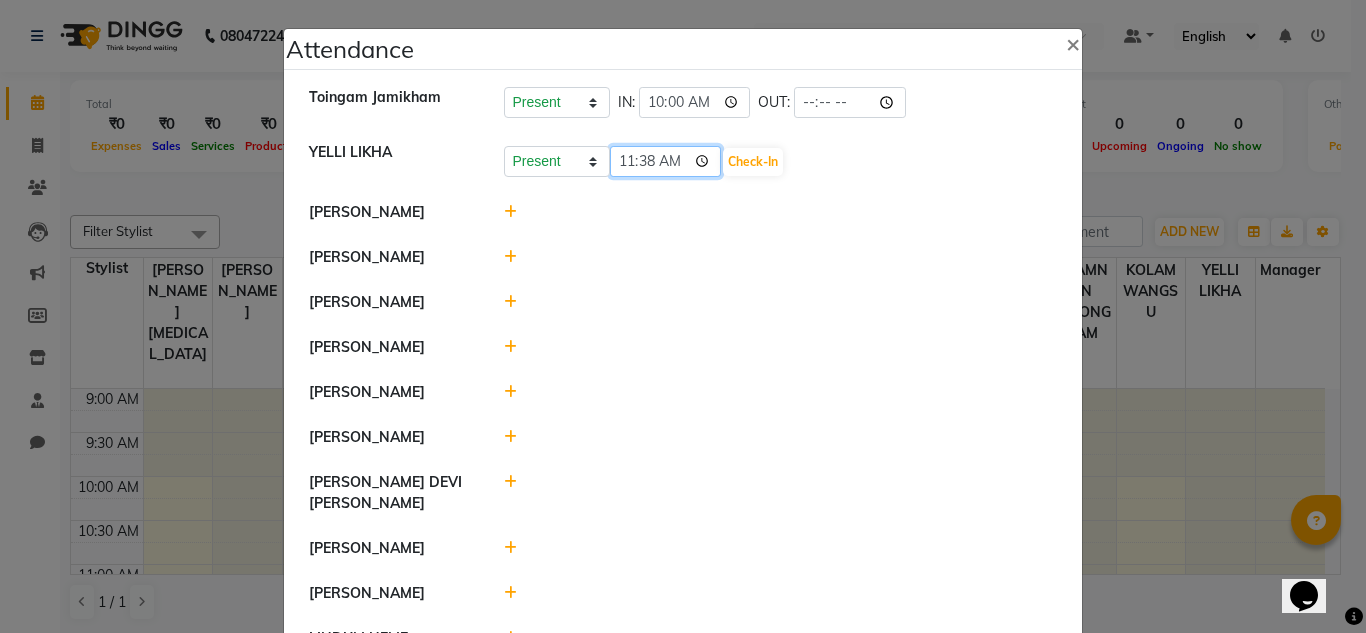 click on "11:38" 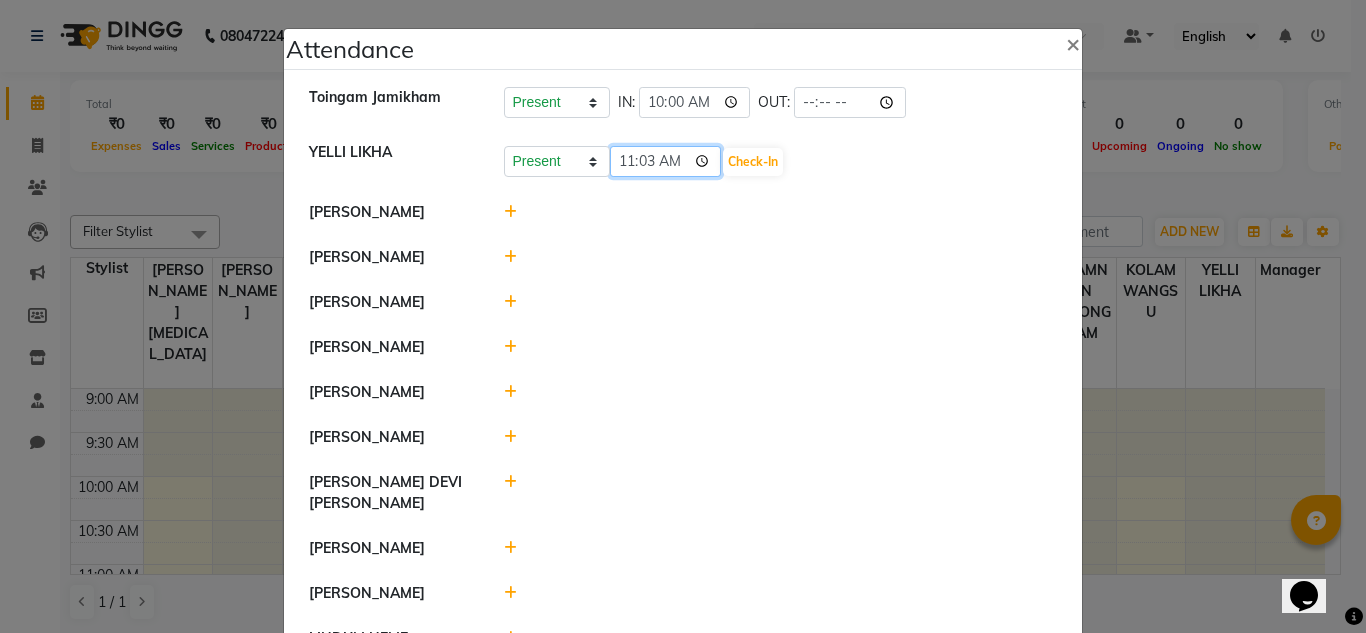 type on "11:35" 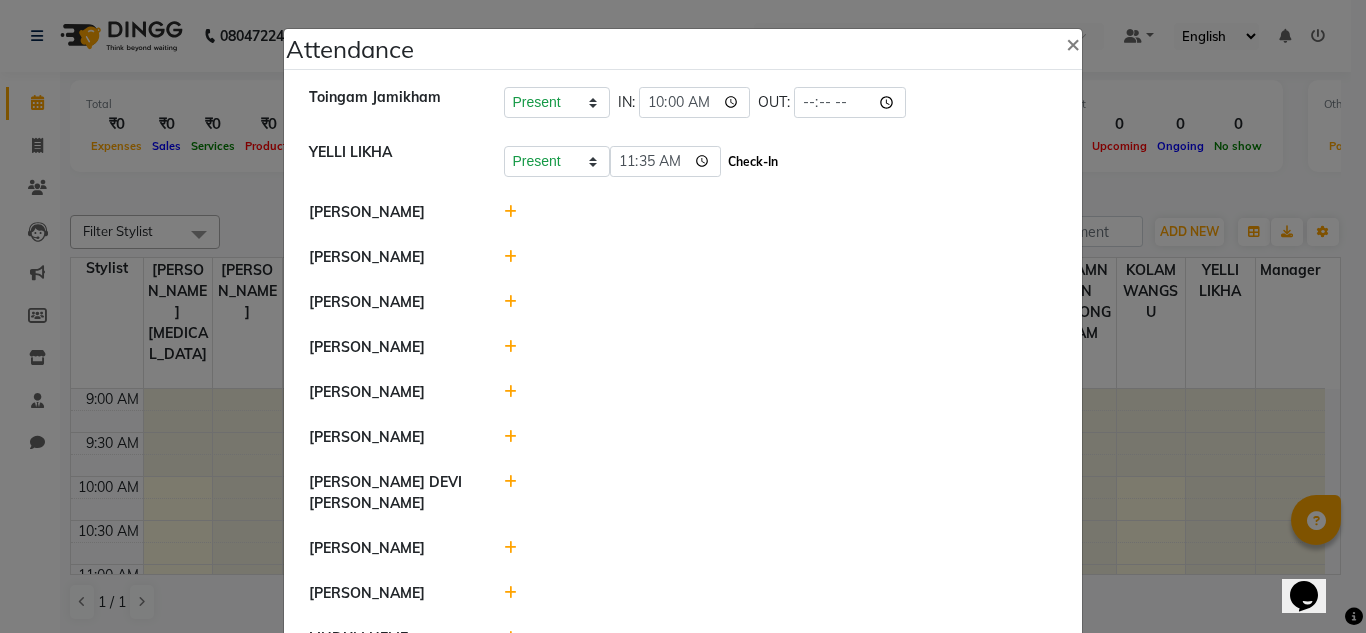click on "Check-In" 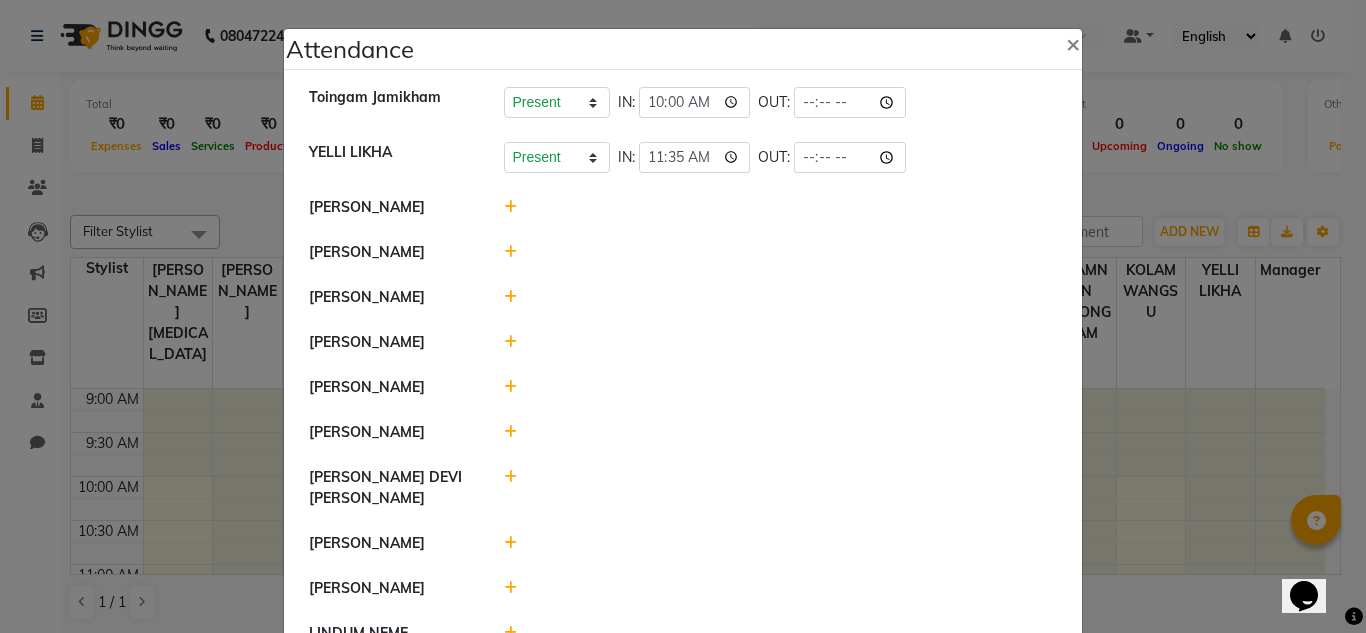 click 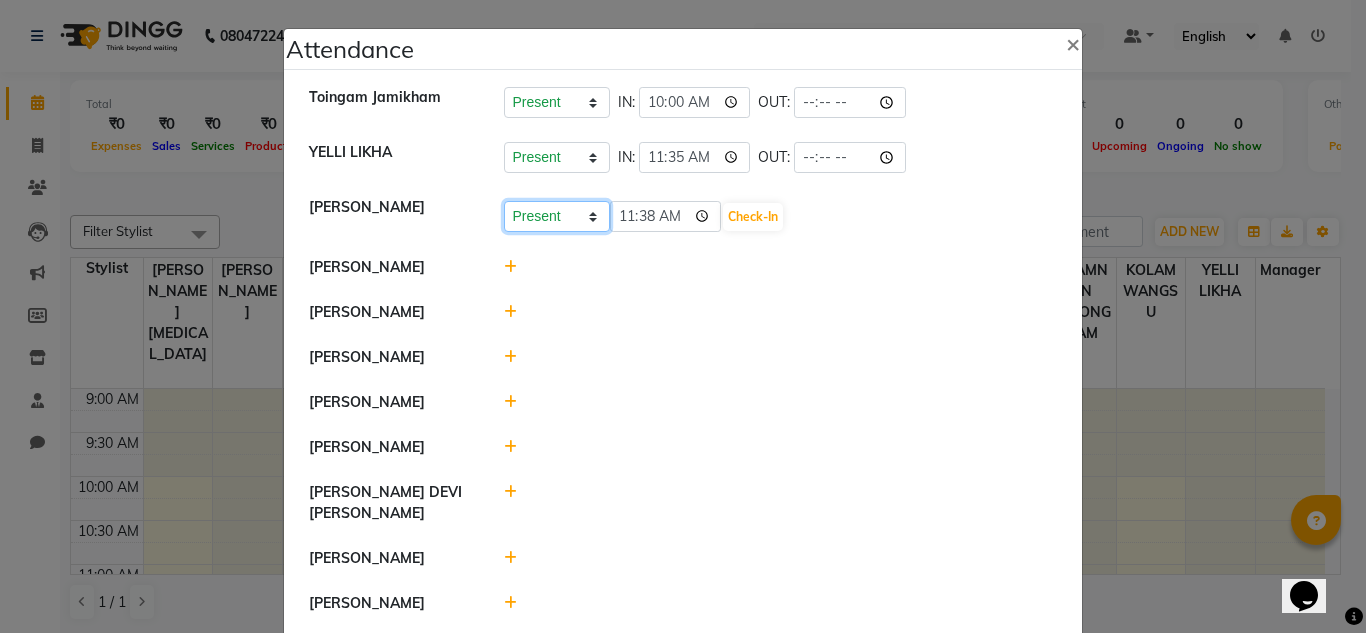 click on "Present Absent Late Half Day Weekly Off" 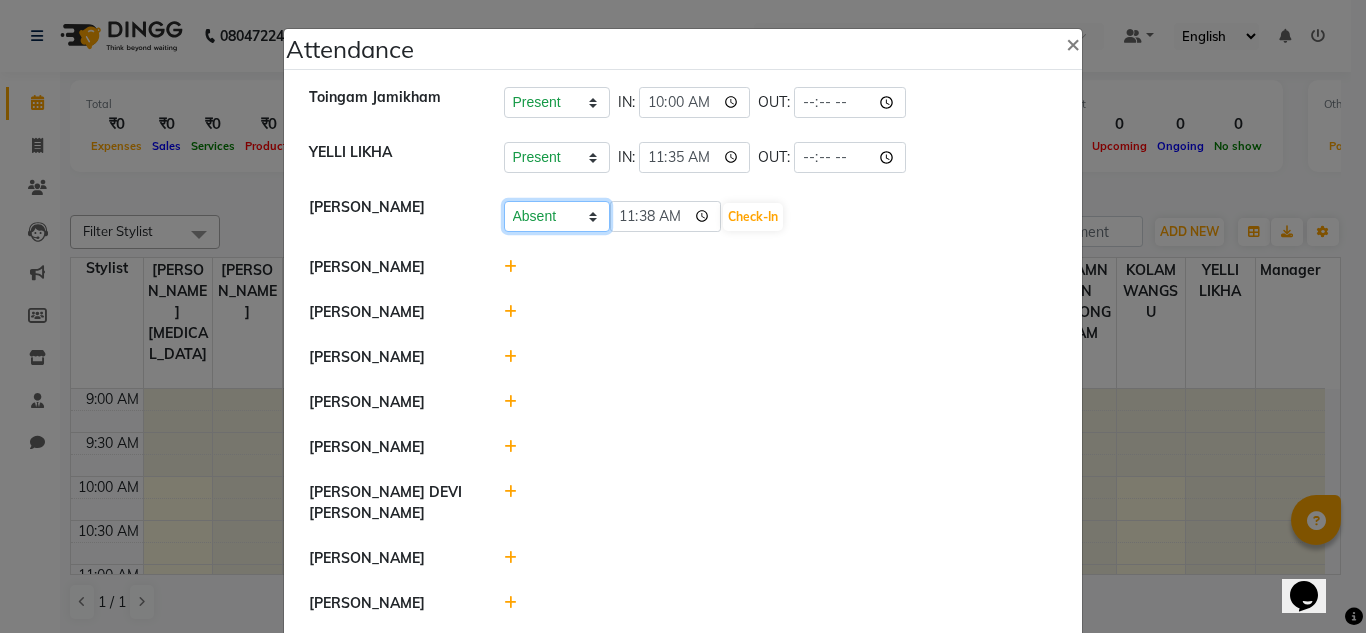 click on "Present Absent Late Half Day Weekly Off" 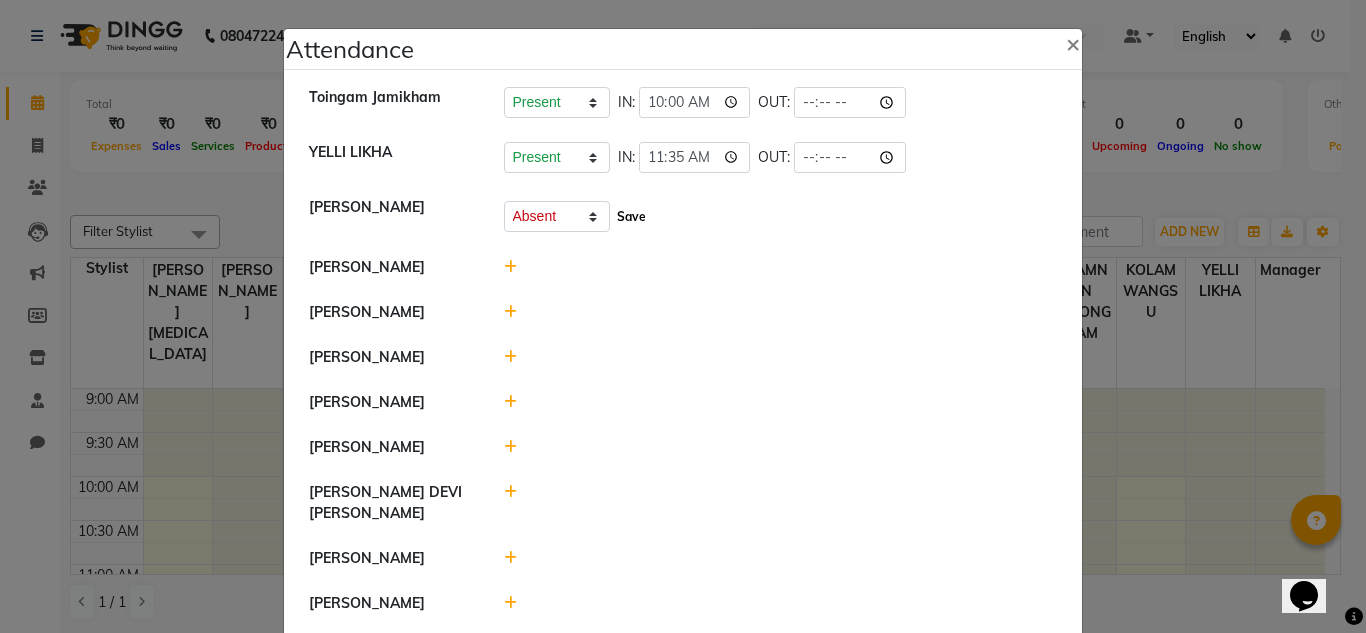 click on "Save" 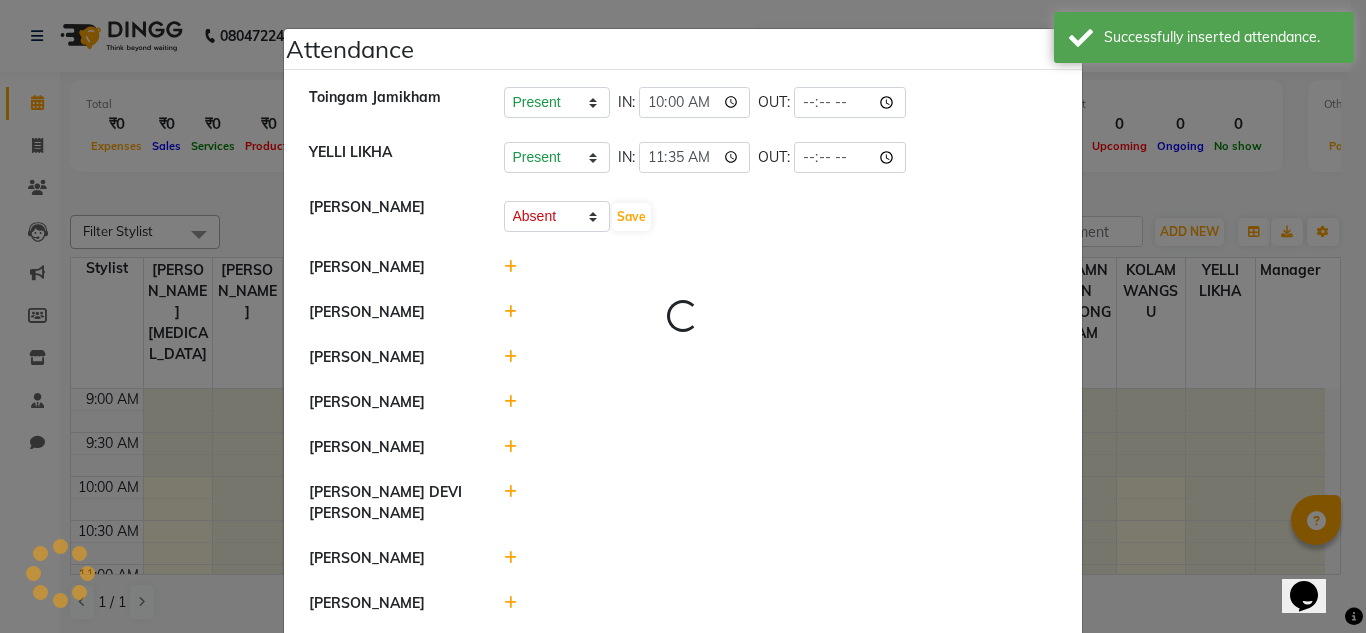 select on "A" 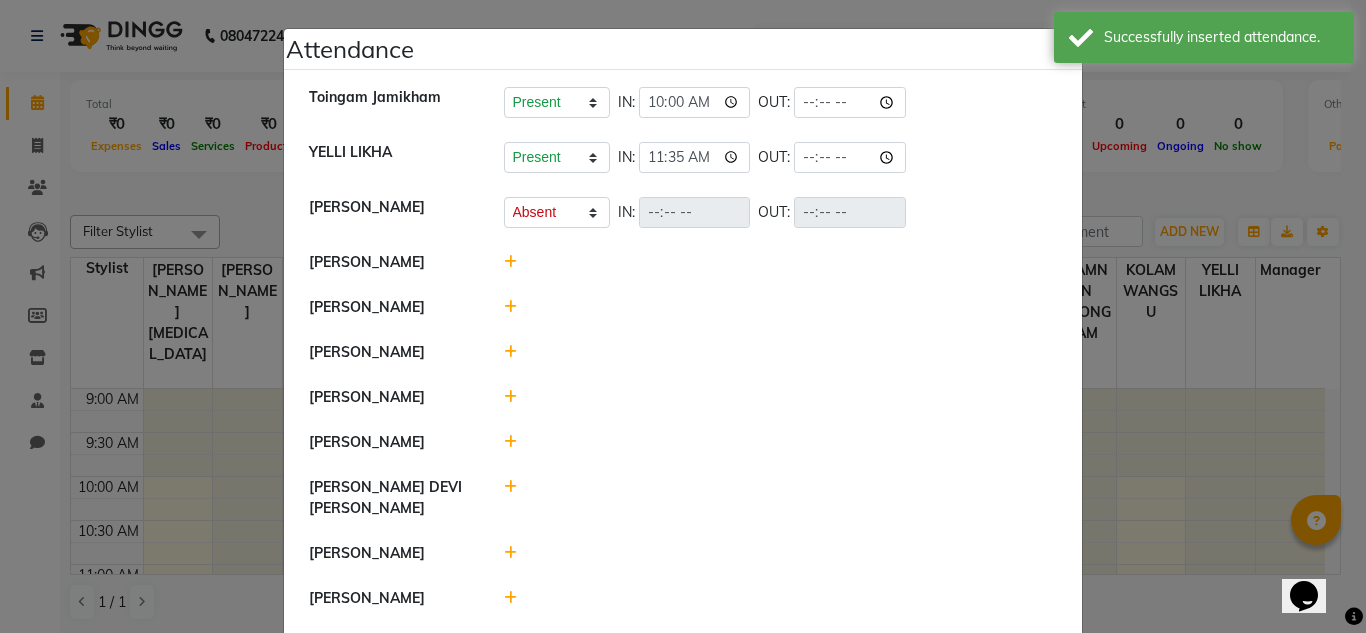click 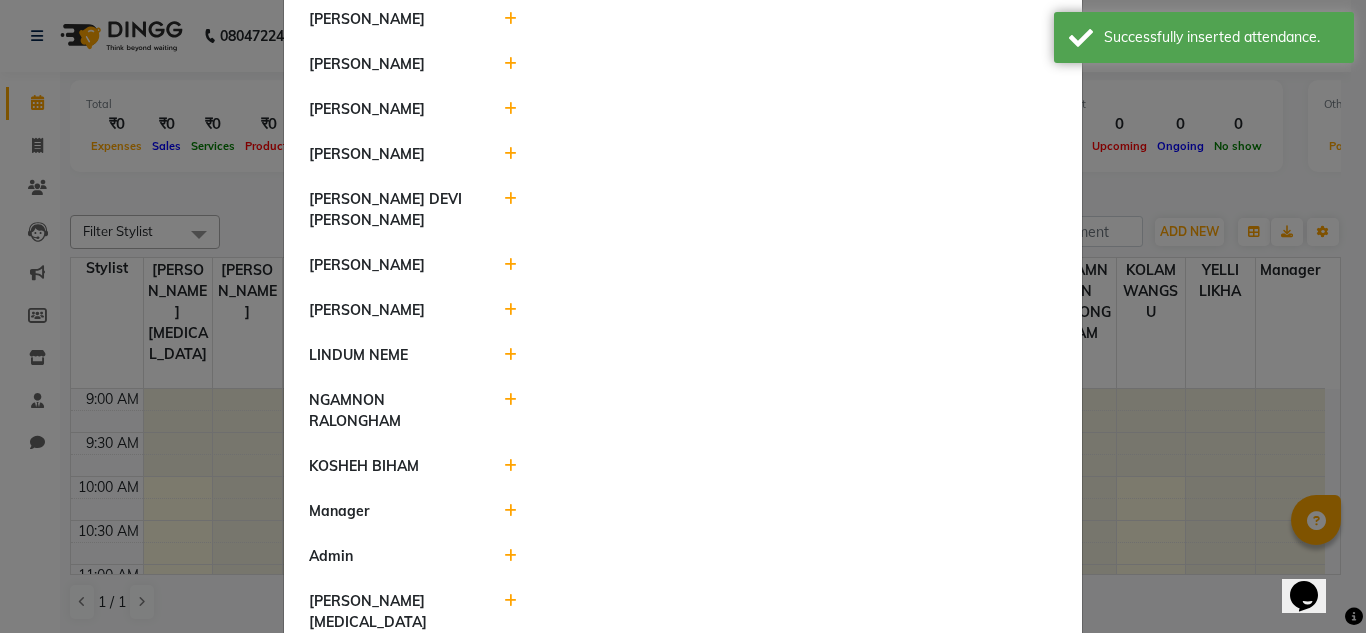 scroll, scrollTop: 373, scrollLeft: 0, axis: vertical 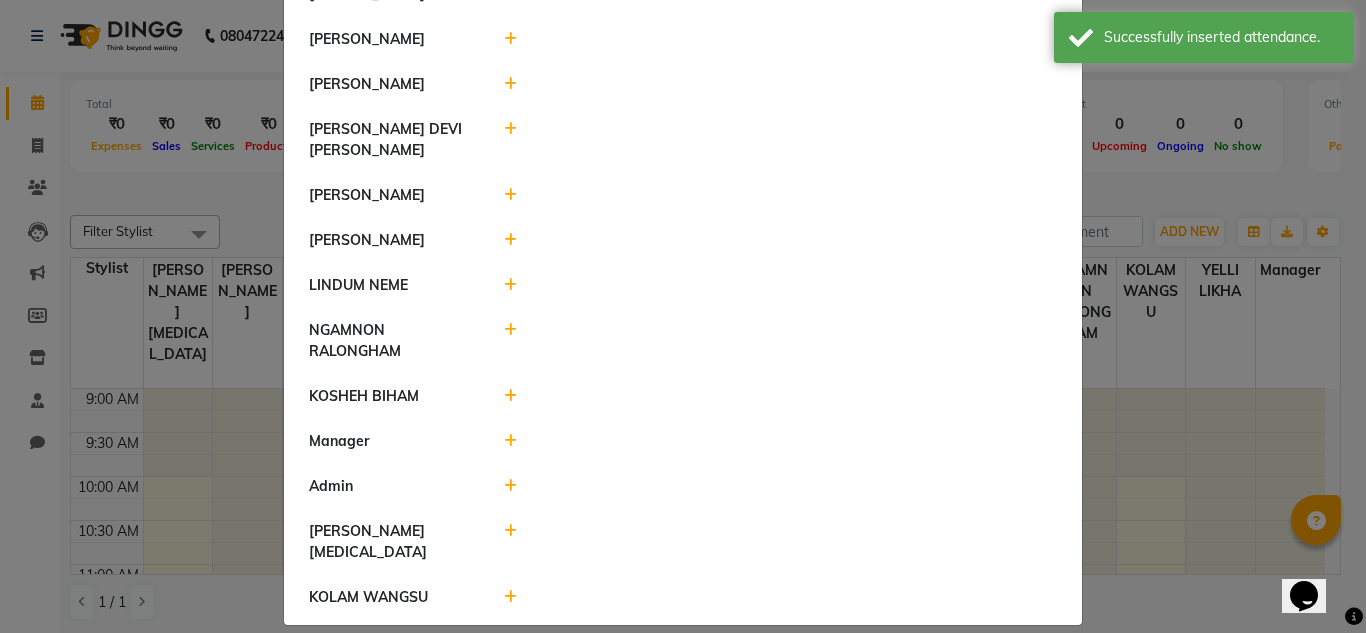 click 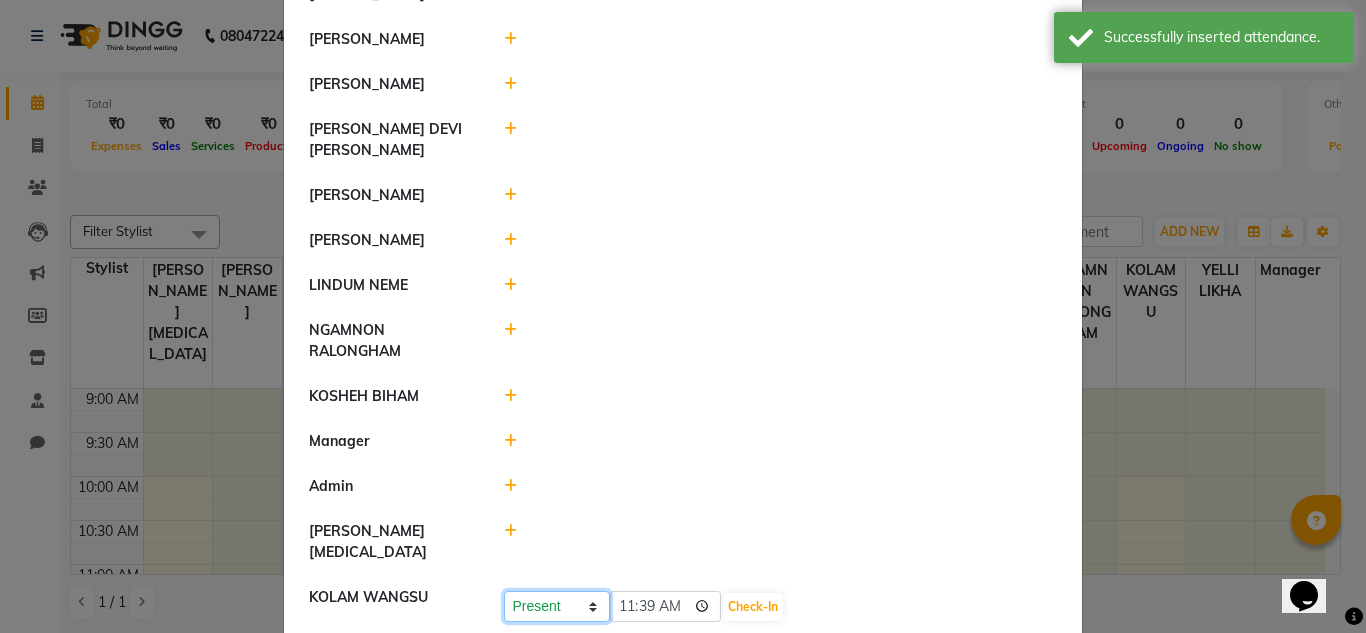click on "Present Absent Late Half Day Weekly Off" 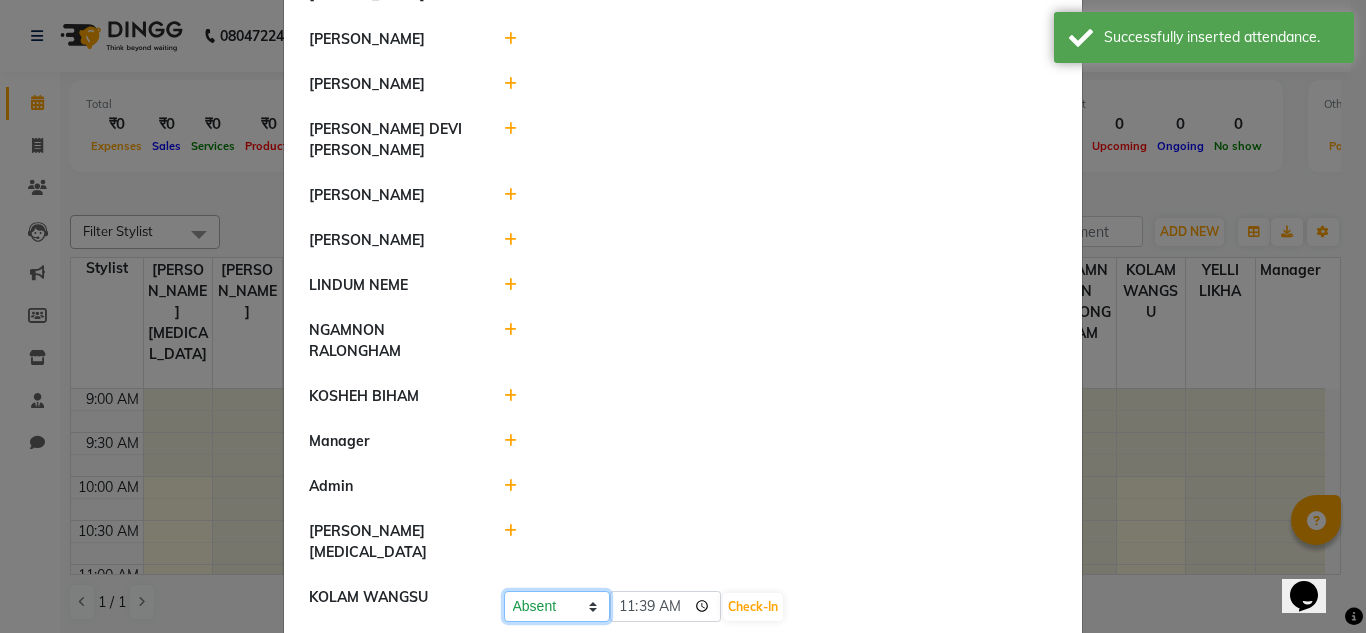 click on "Present Absent Late Half Day Weekly Off" 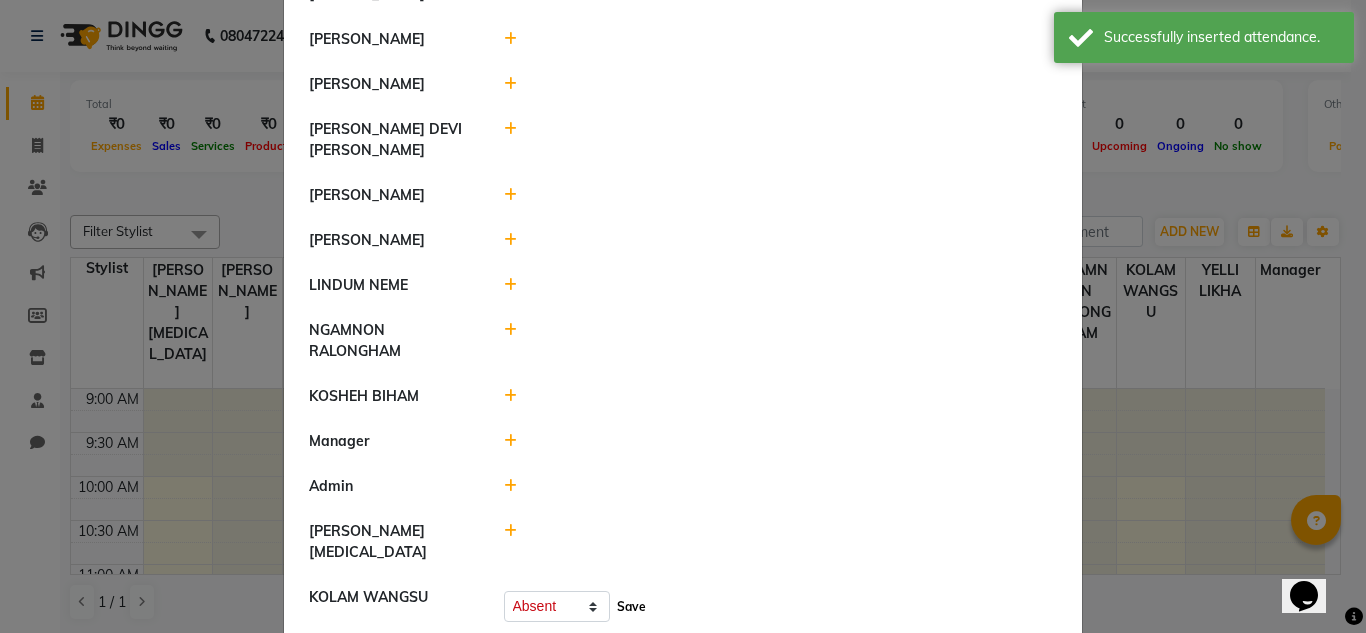 click on "Save" 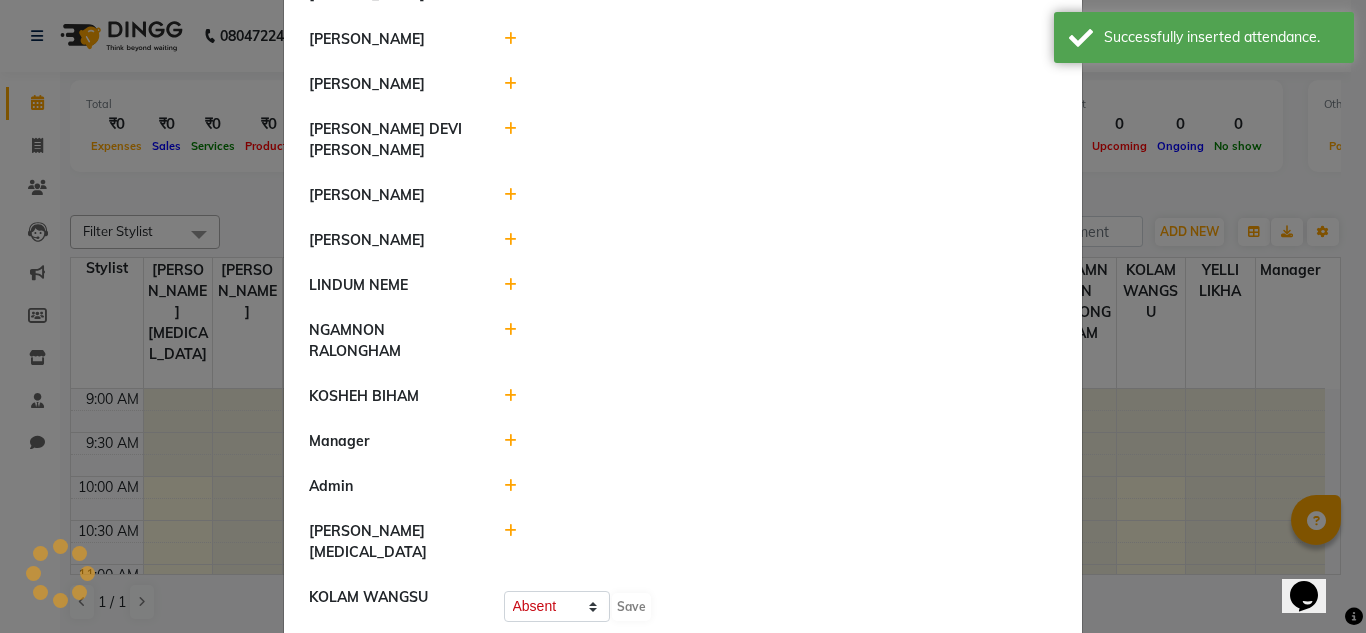 select on "A" 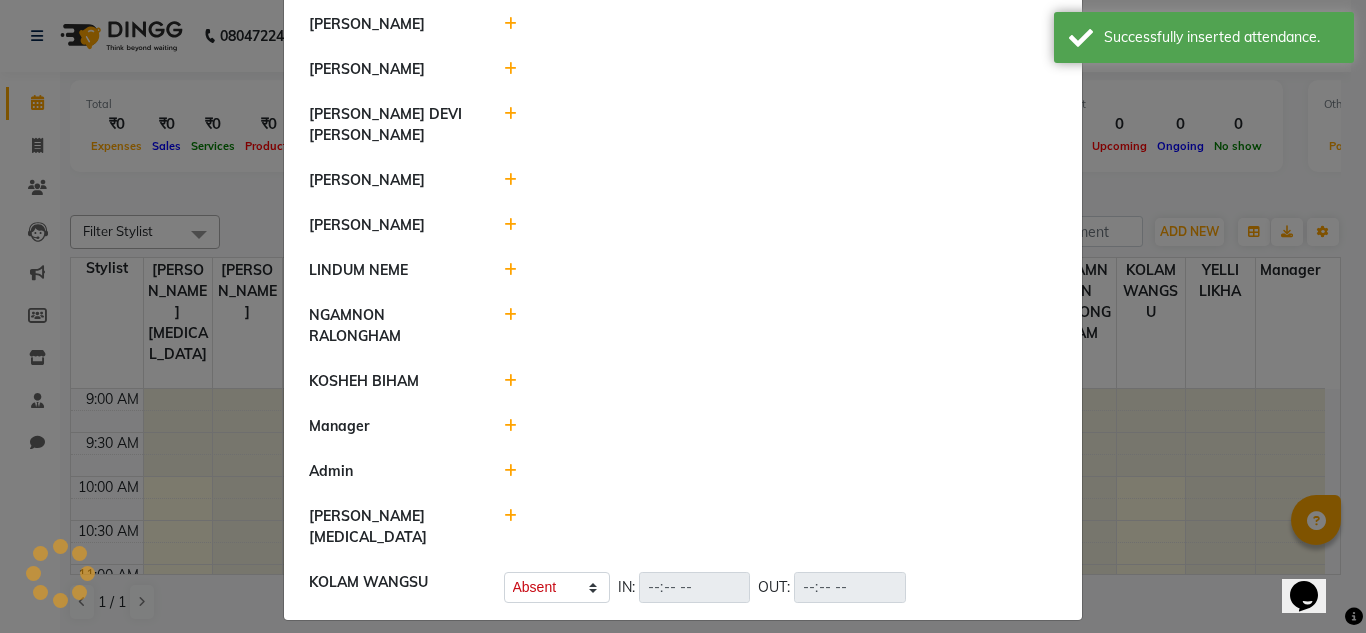 scroll, scrollTop: 368, scrollLeft: 0, axis: vertical 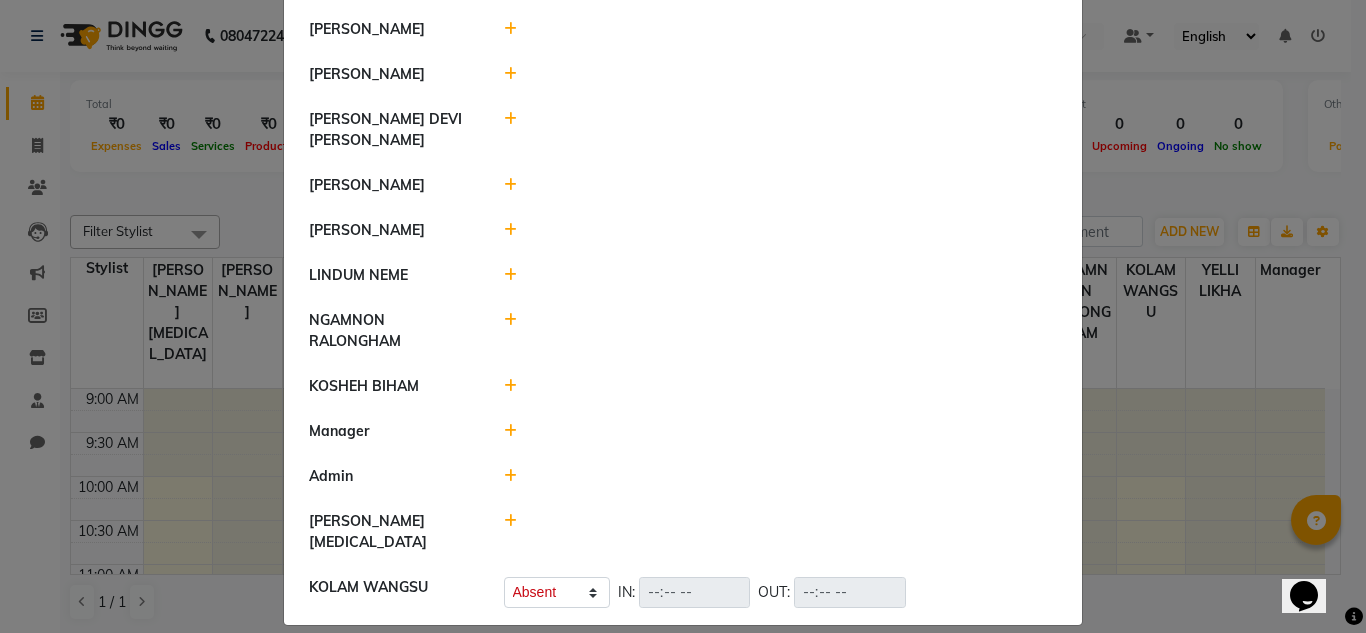 click 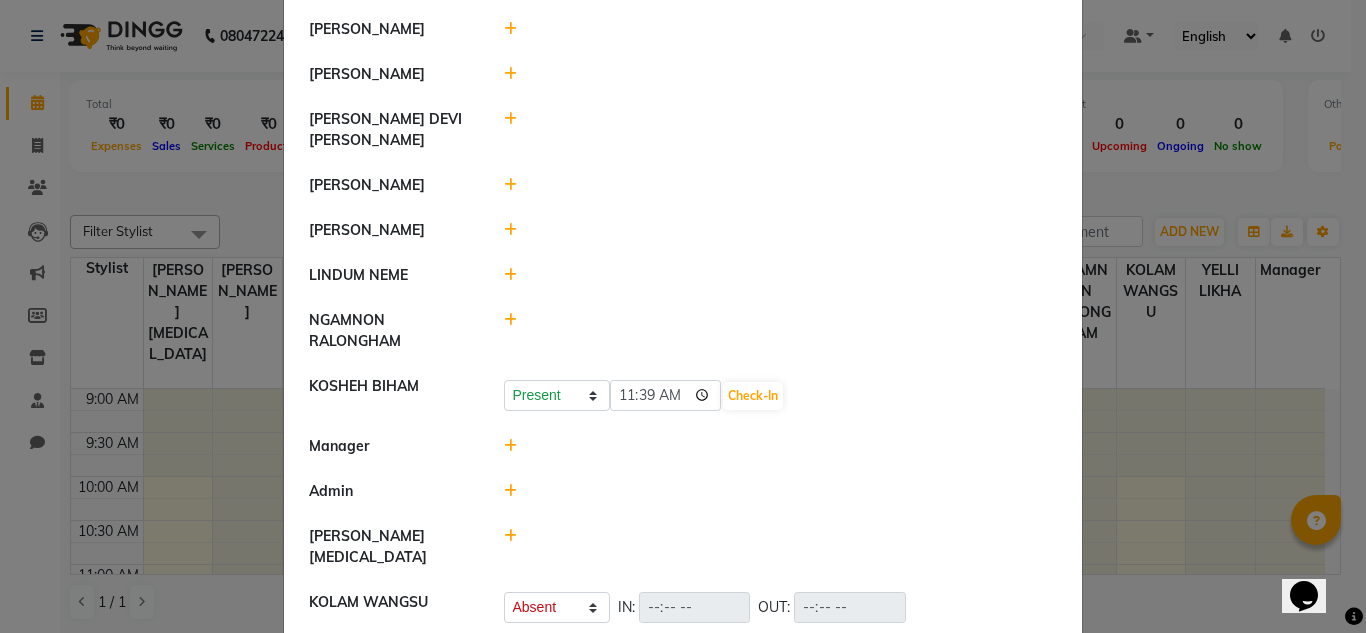 scroll, scrollTop: 373, scrollLeft: 0, axis: vertical 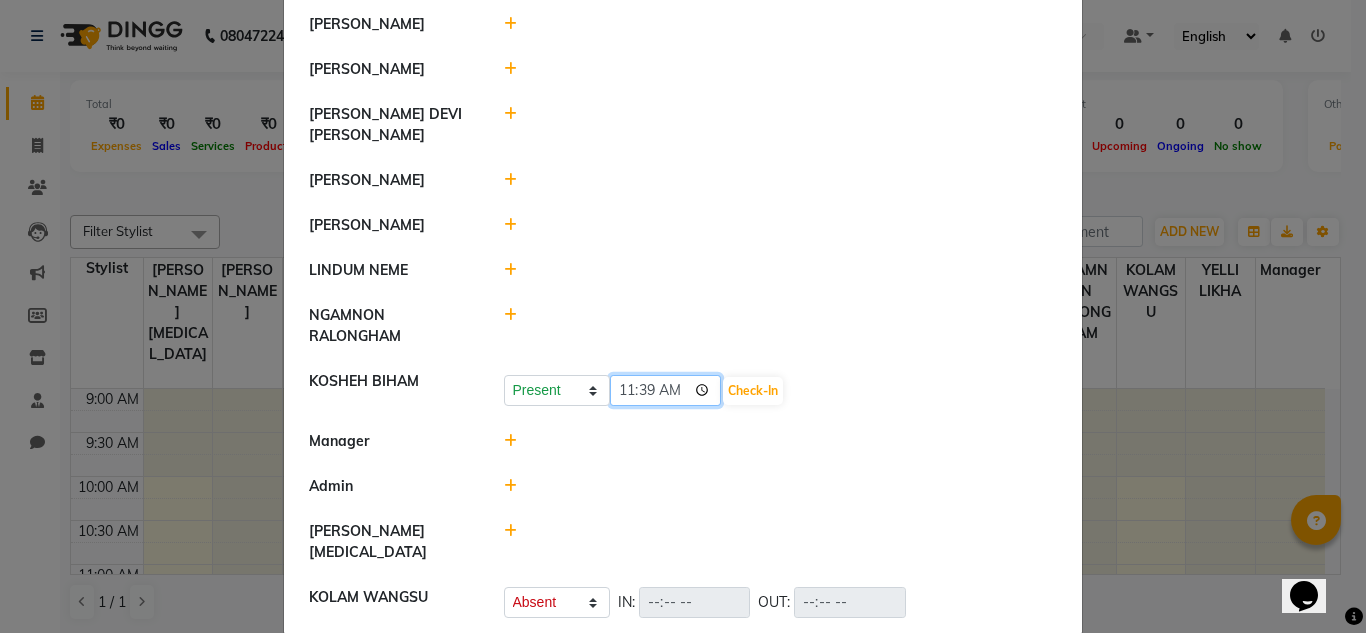 click on "11:39" 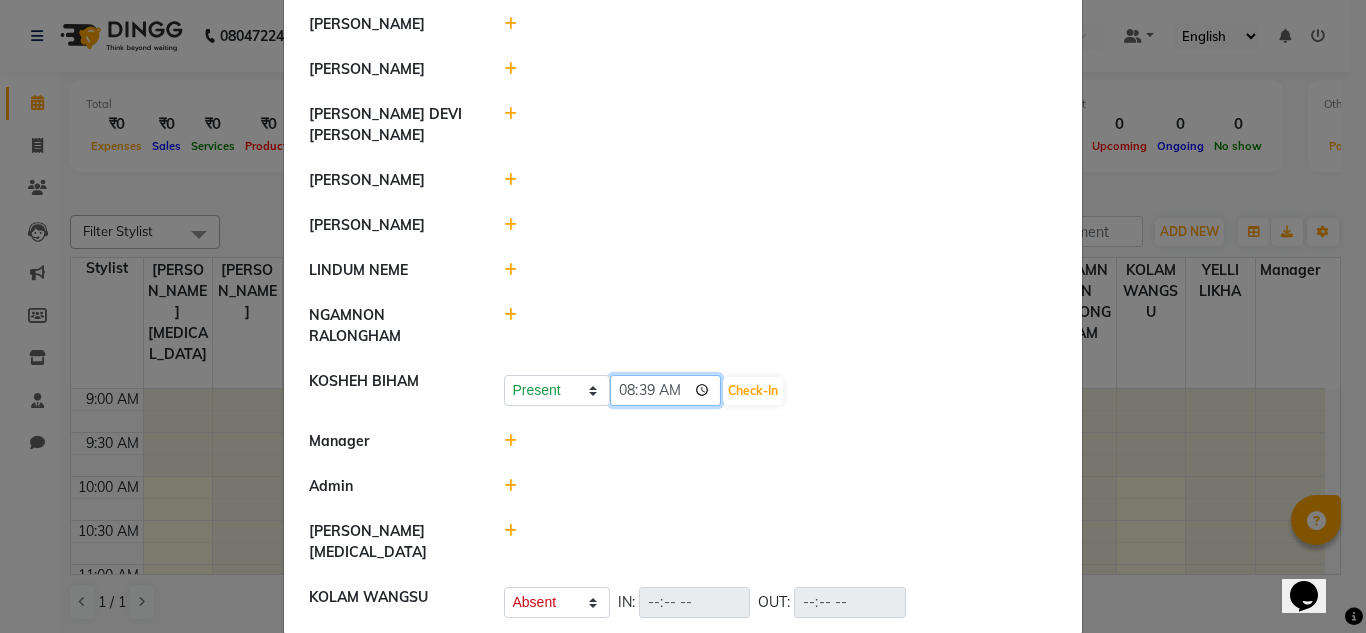 type on "08:00" 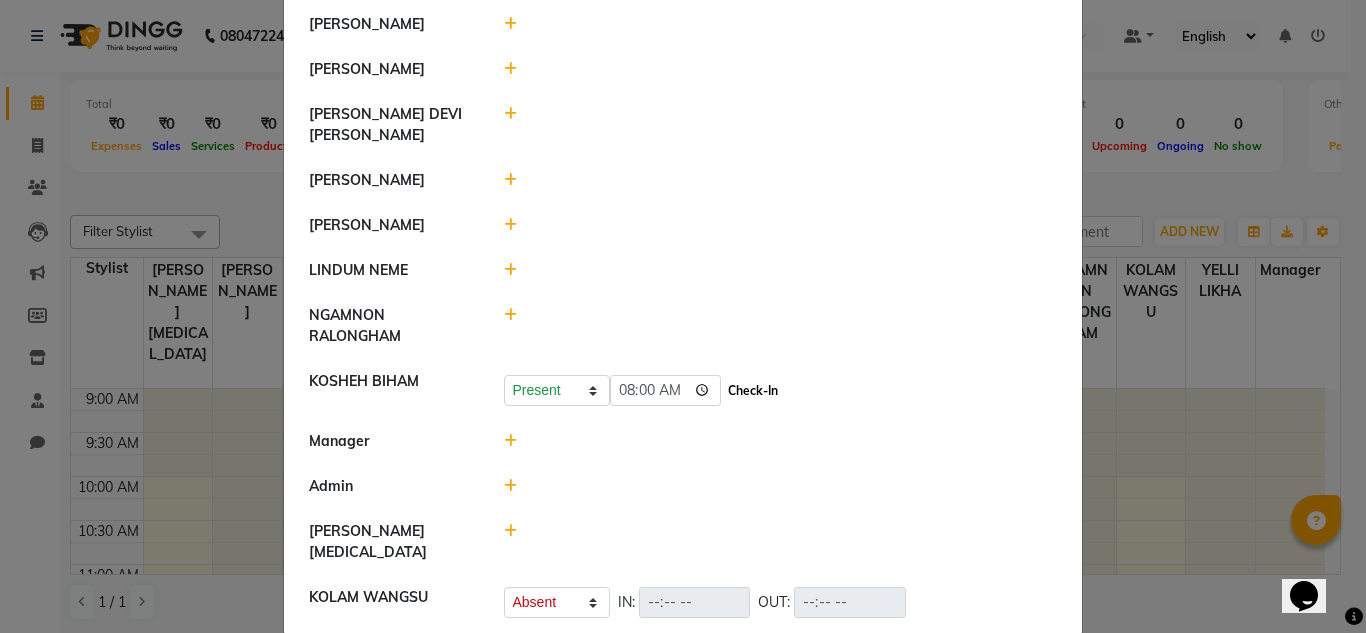 click on "Check-In" 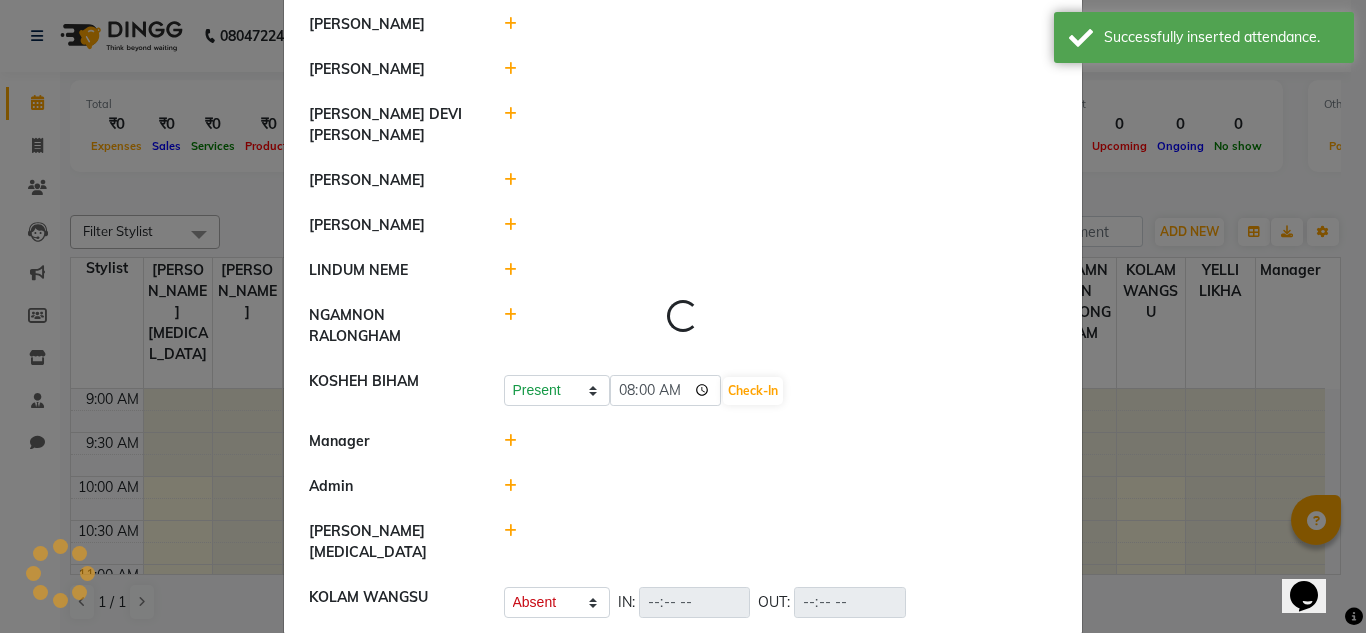 select on "A" 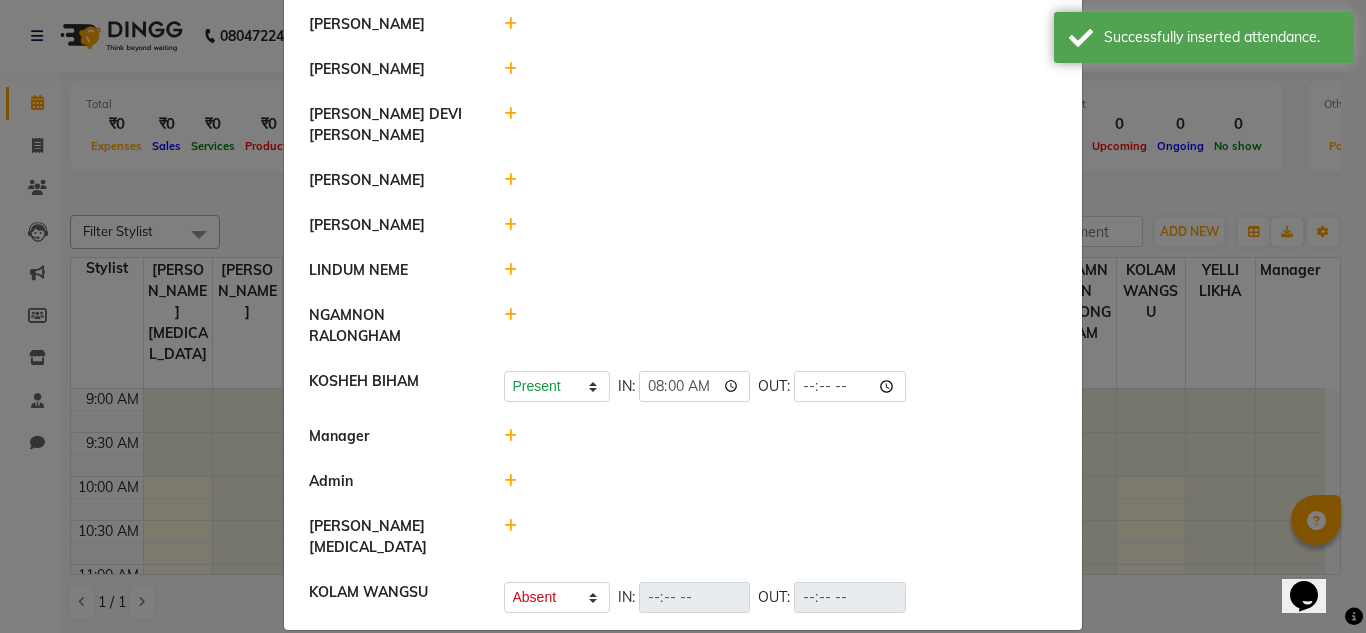 click 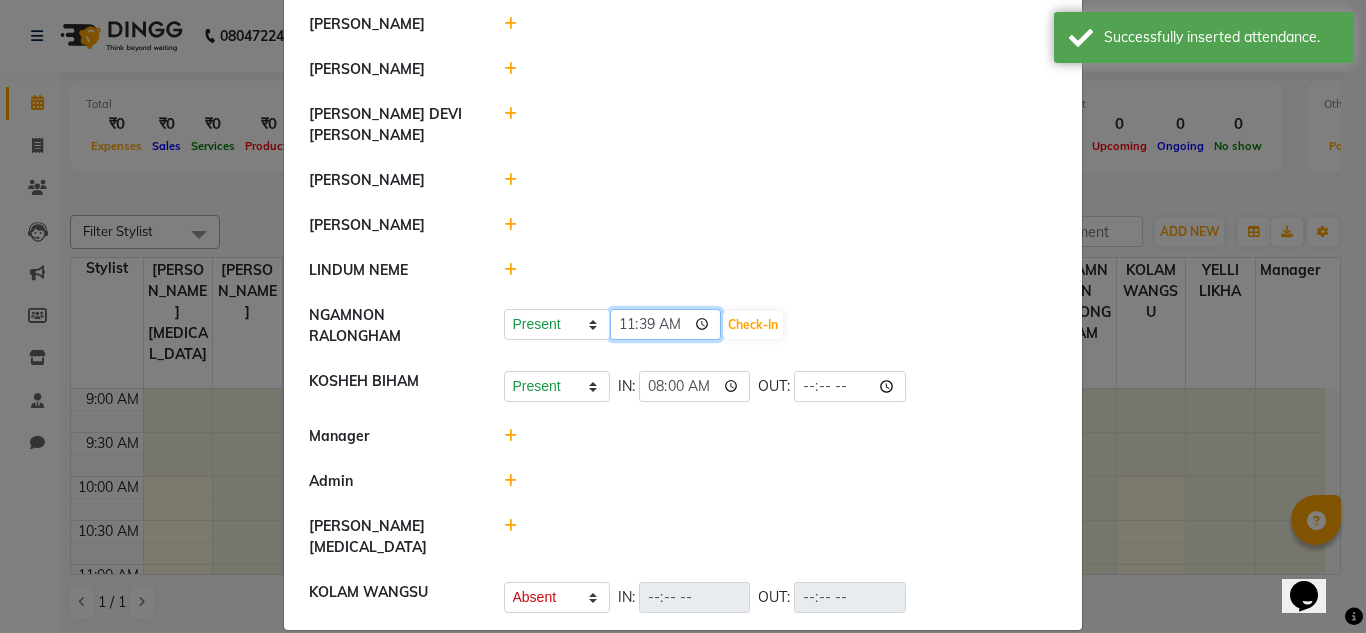 click on "11:39" 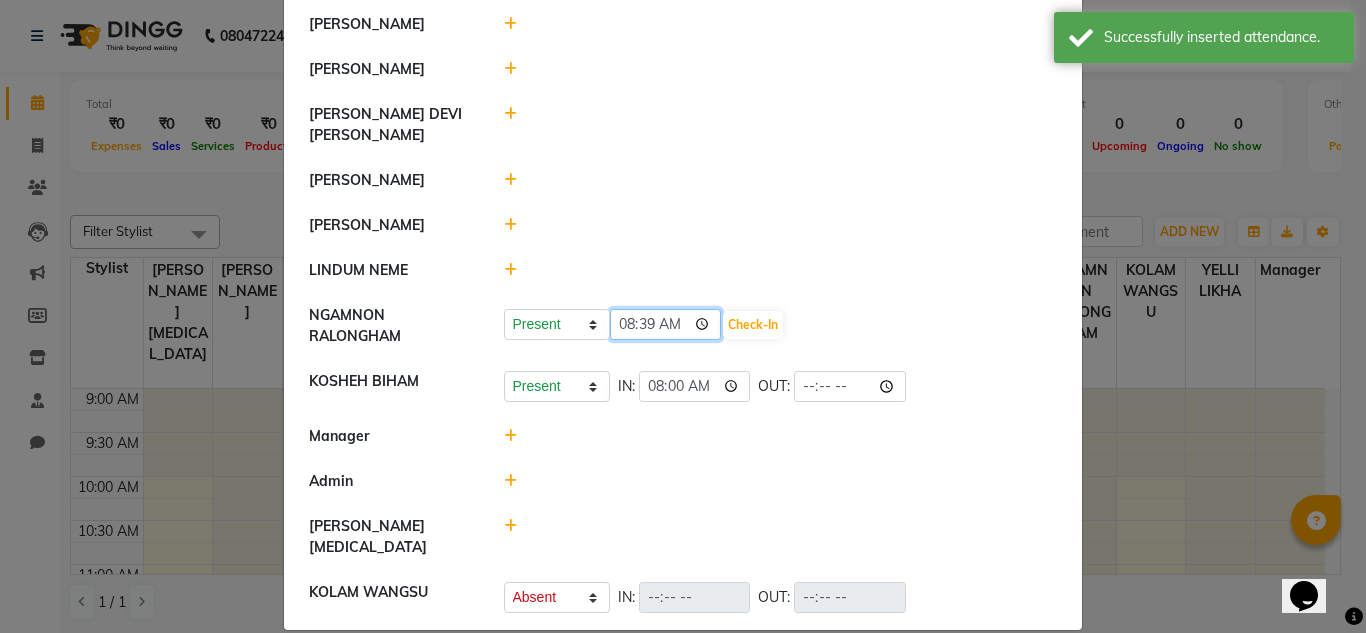 type on "08:00" 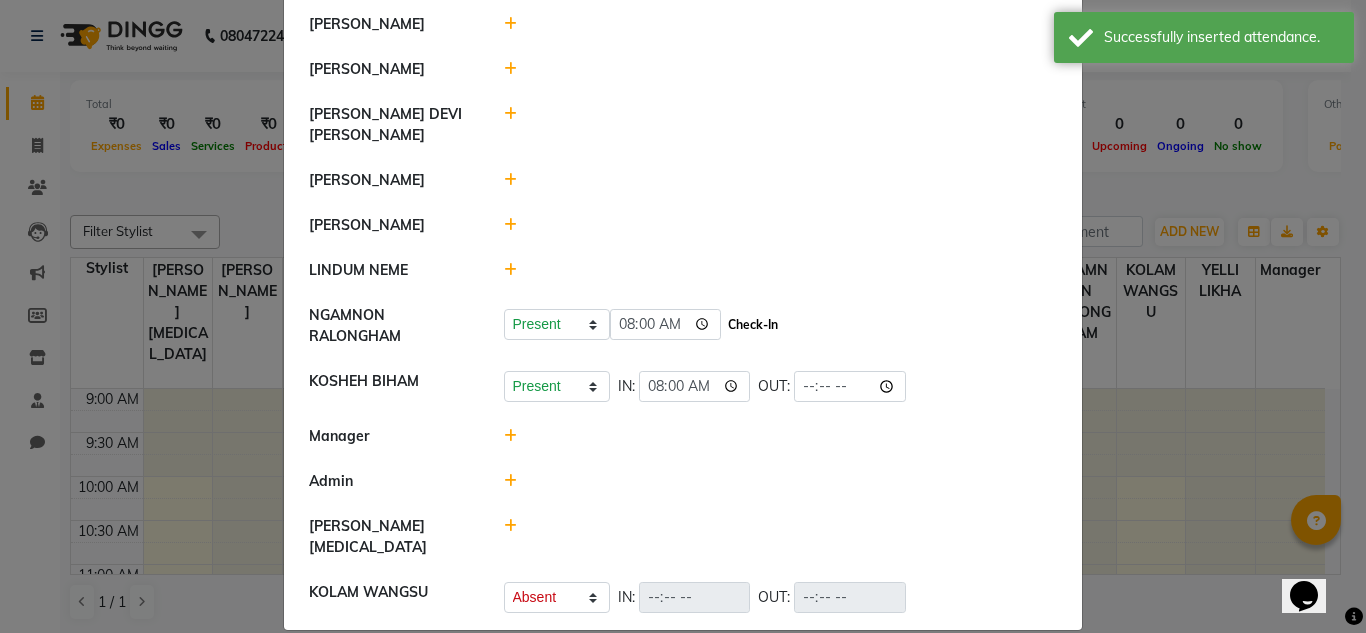 click on "Check-In" 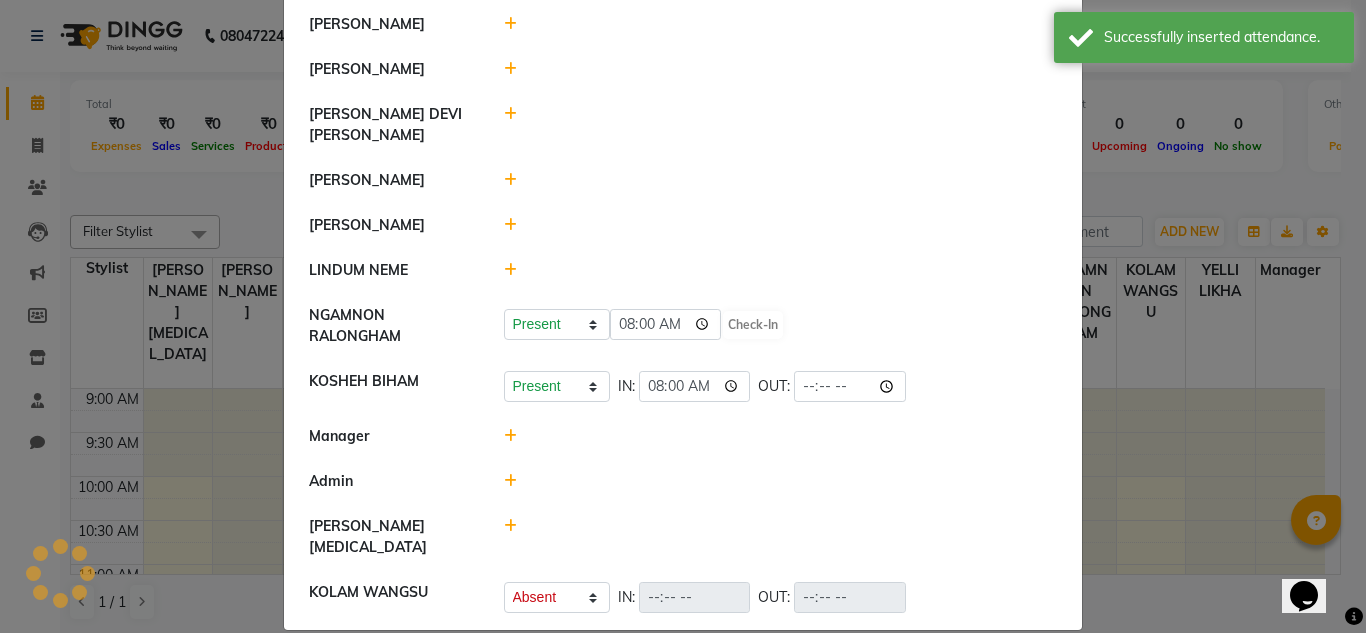 select on "A" 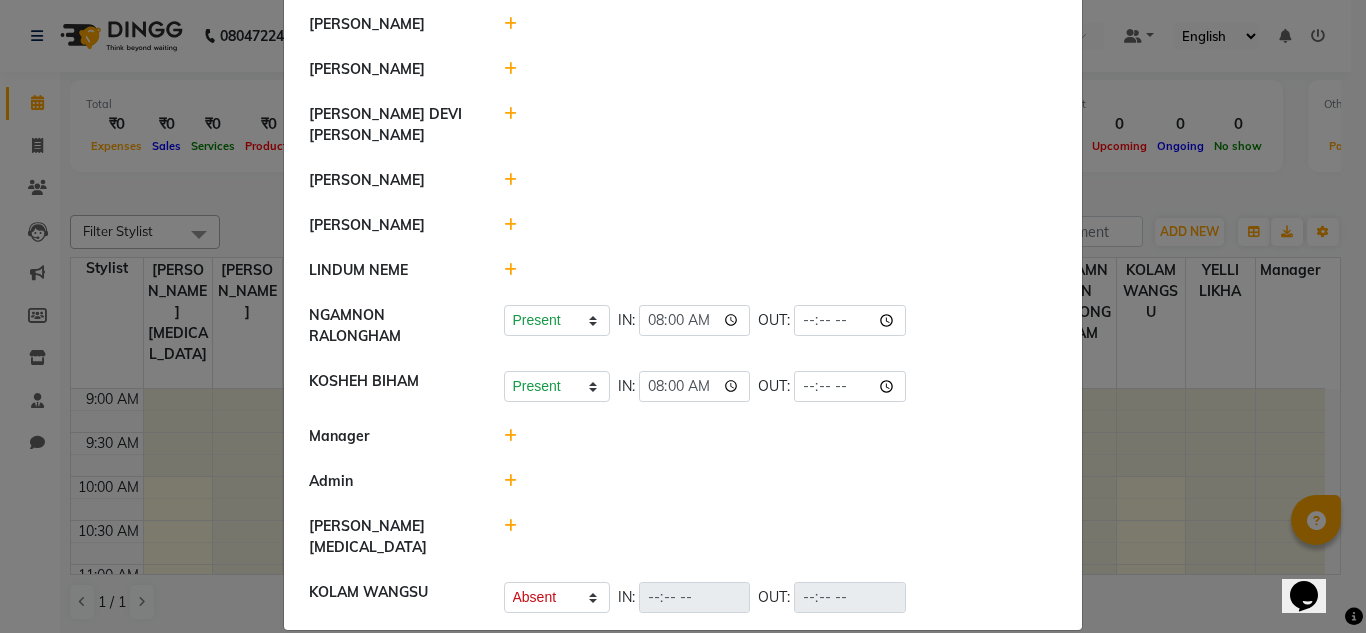 click 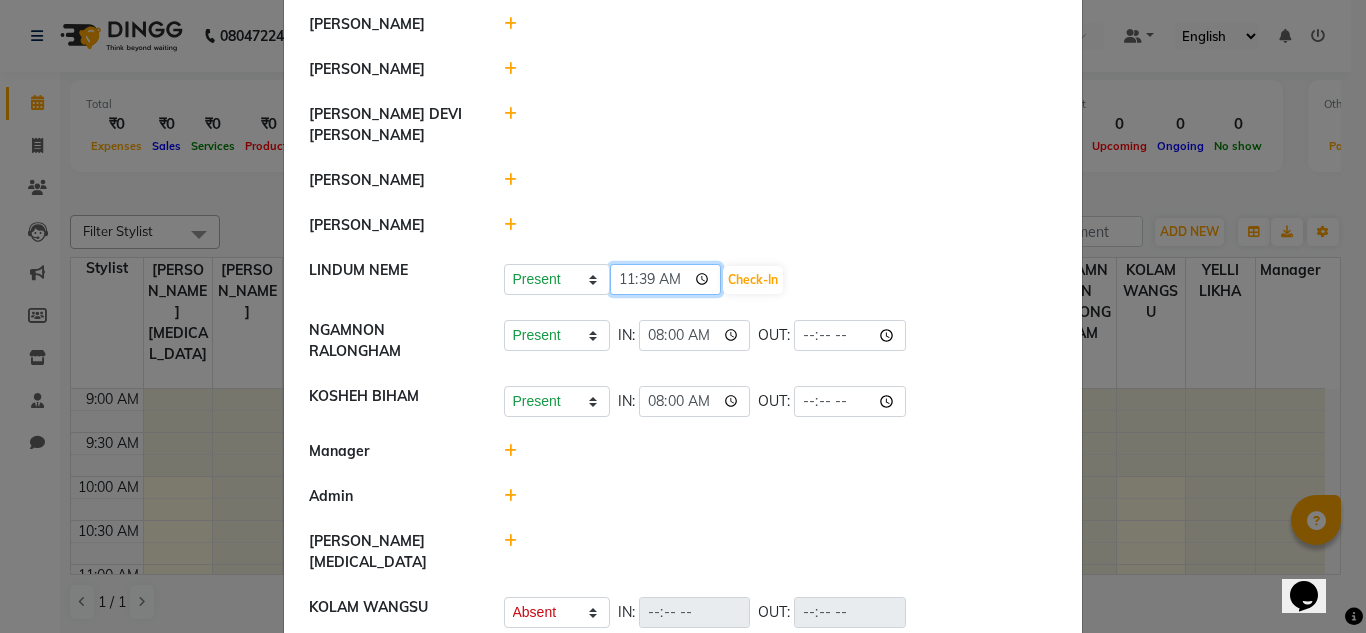 click on "11:39" 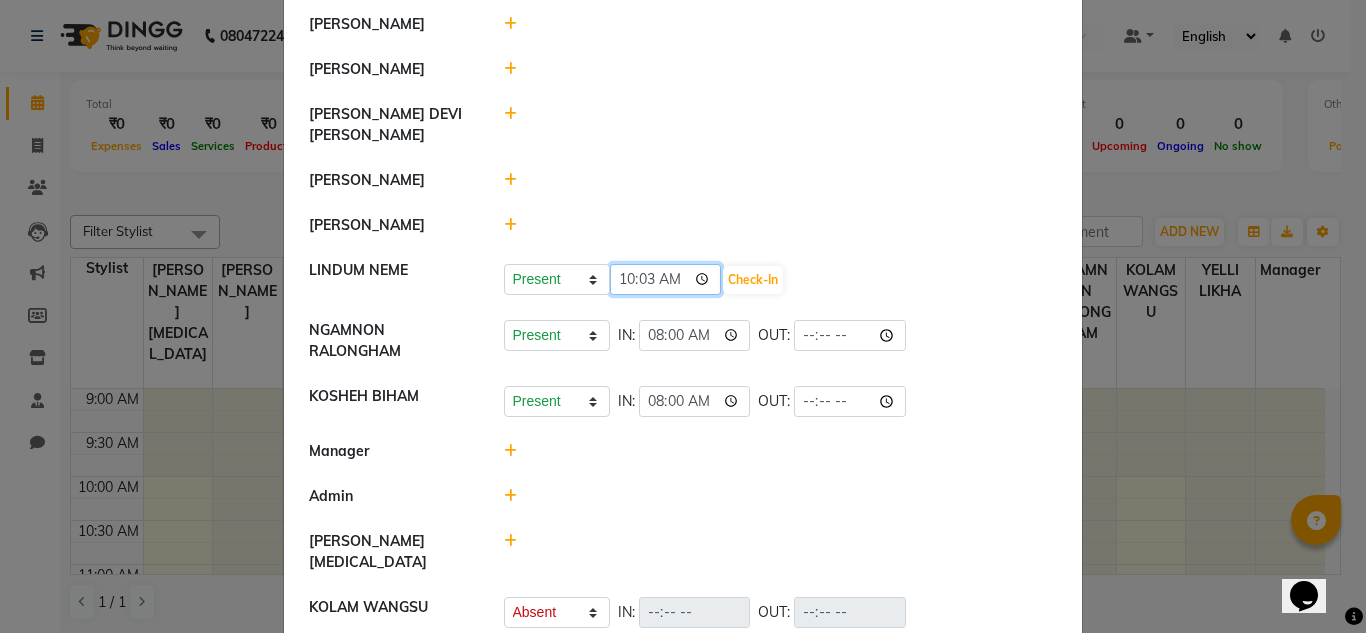 type on "10:30" 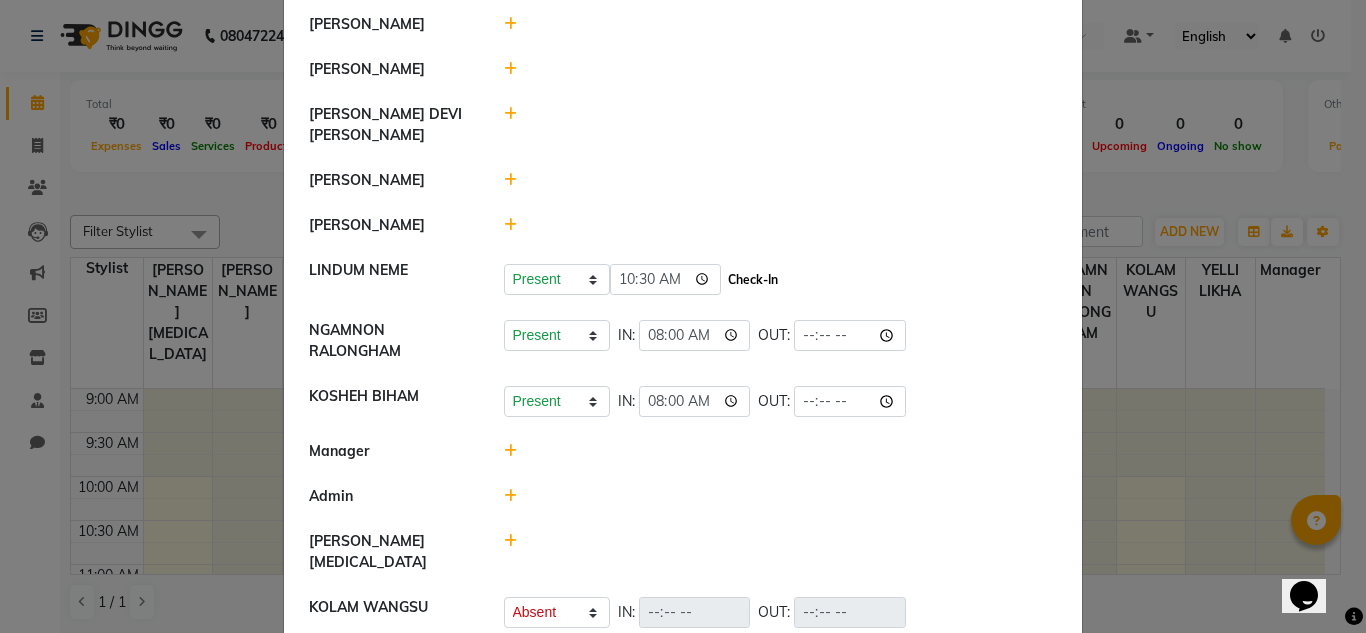 click on "Check-In" 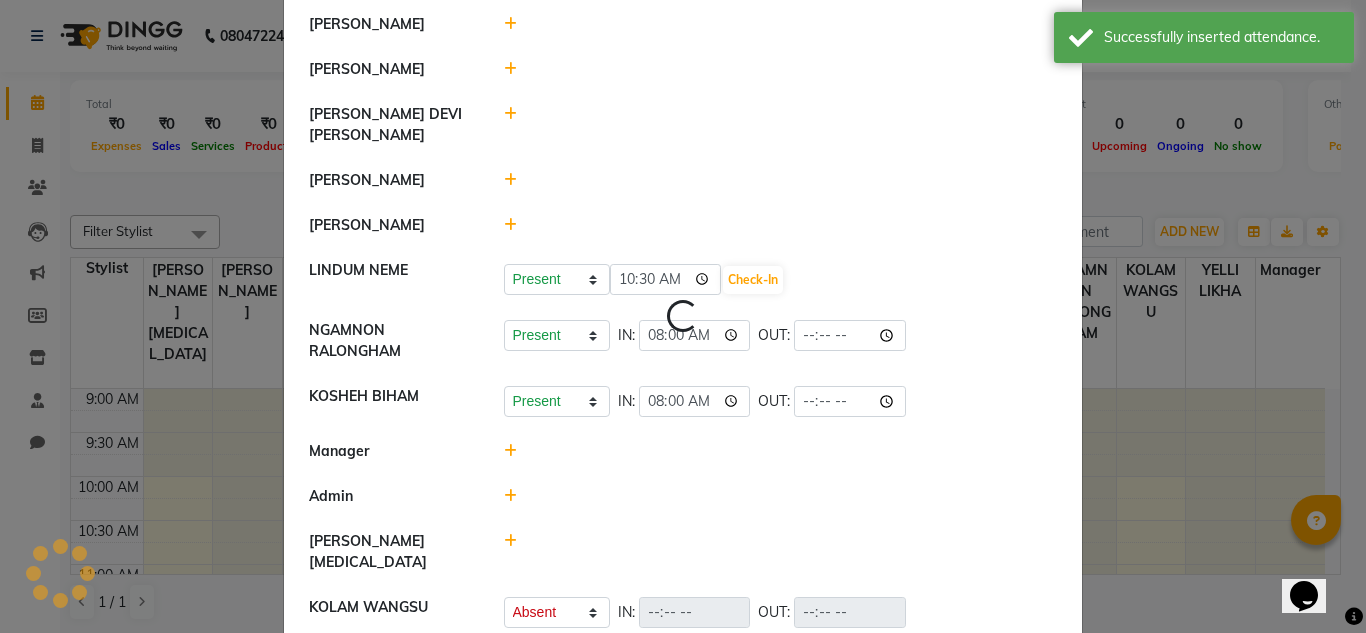 select on "A" 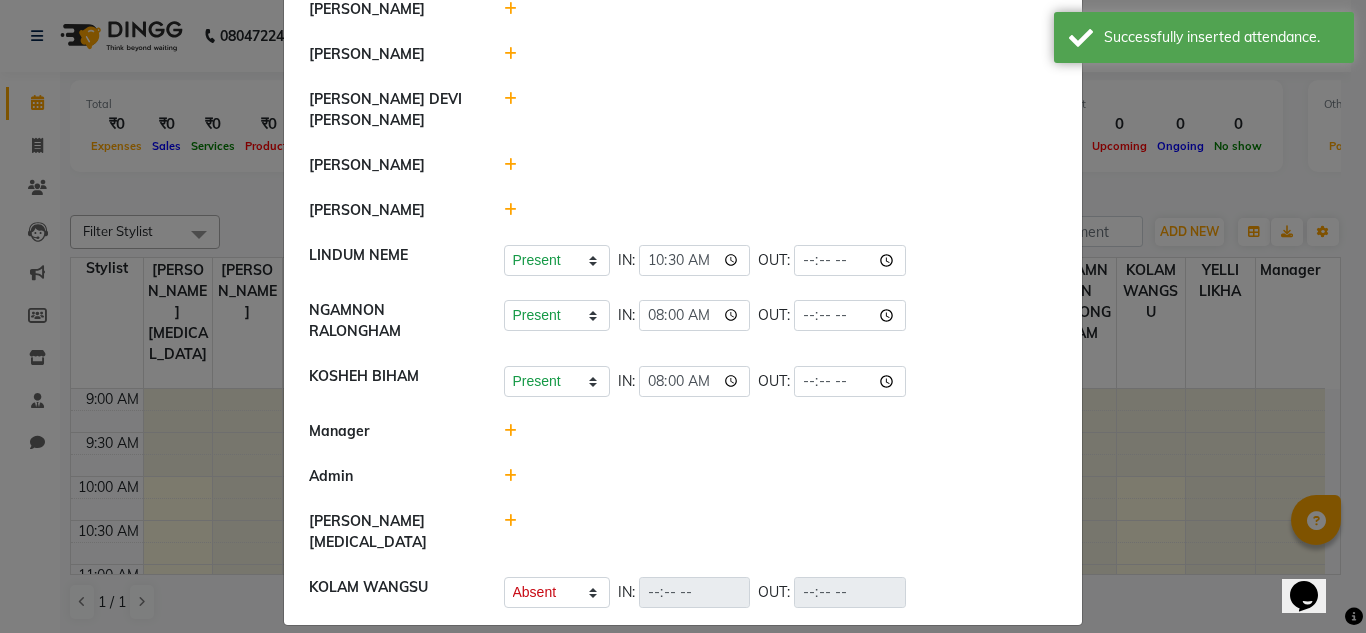 scroll, scrollTop: 0, scrollLeft: 0, axis: both 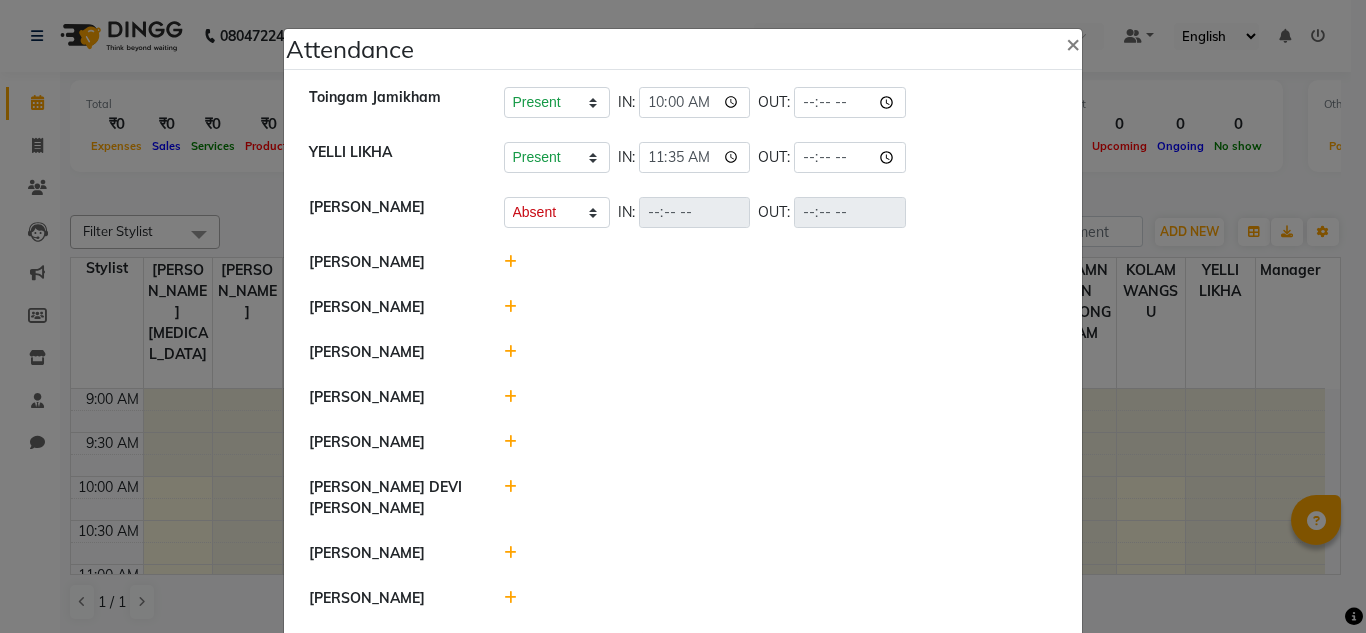 click 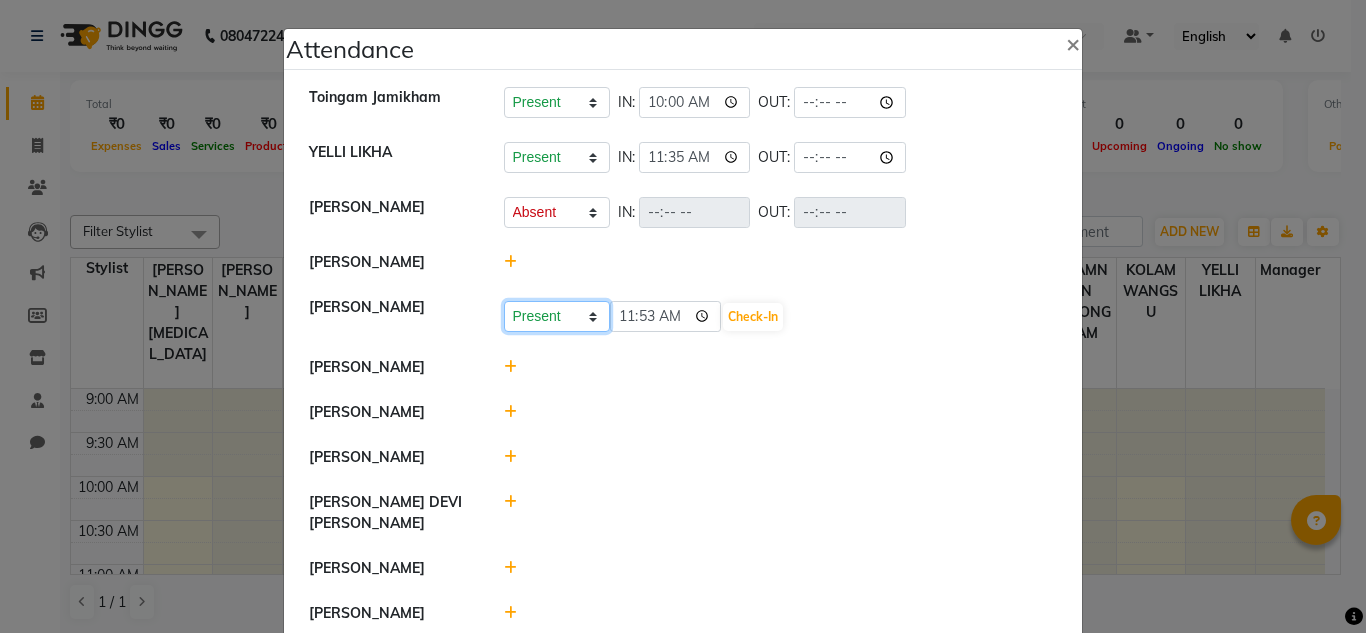 click on "Present Absent Late Half Day Weekly Off" 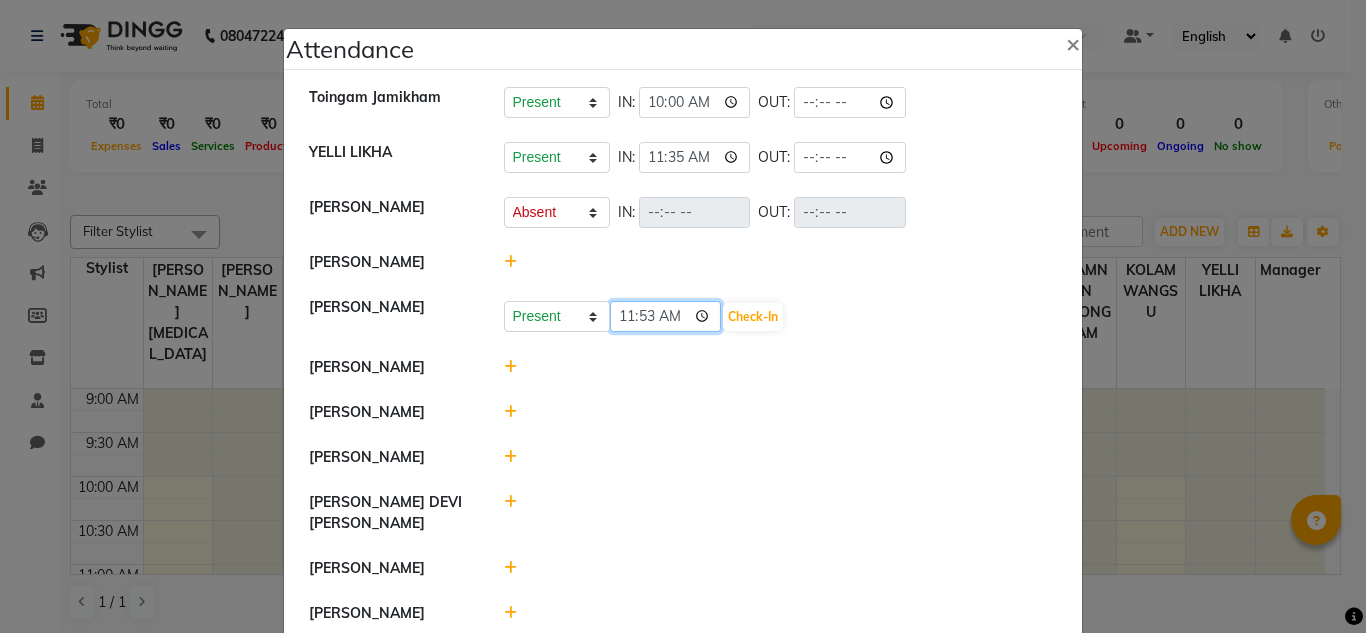 click on "11:53" 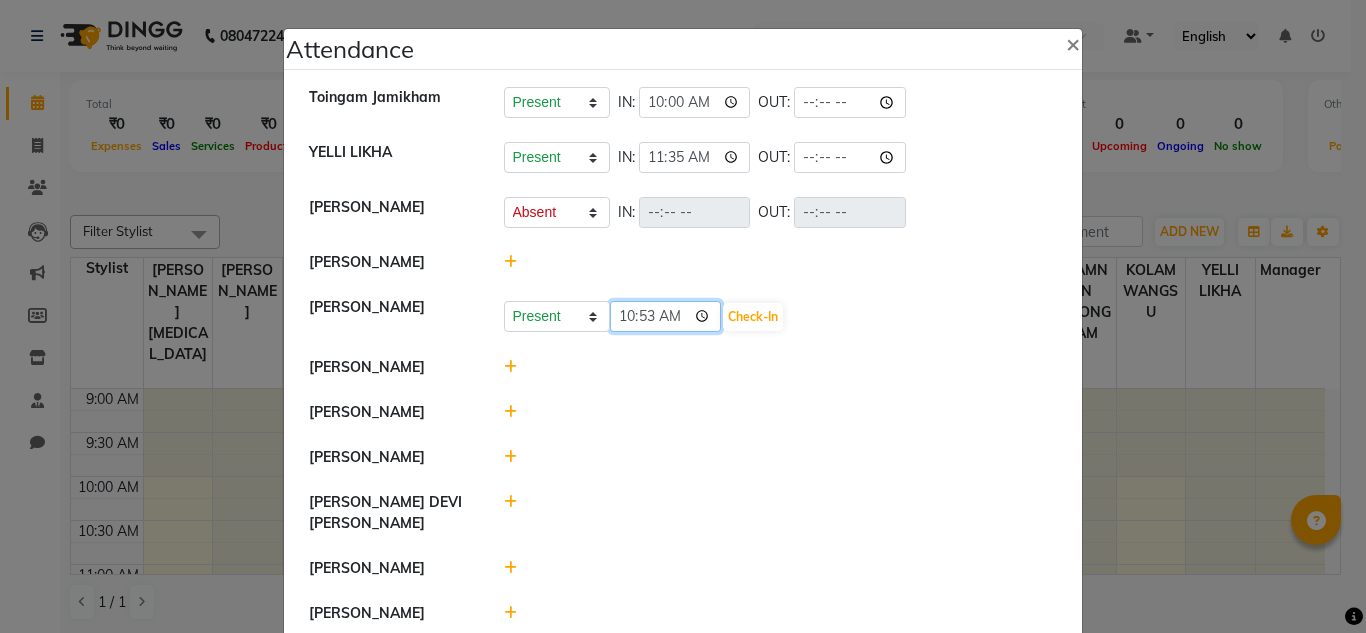 type on "10:00" 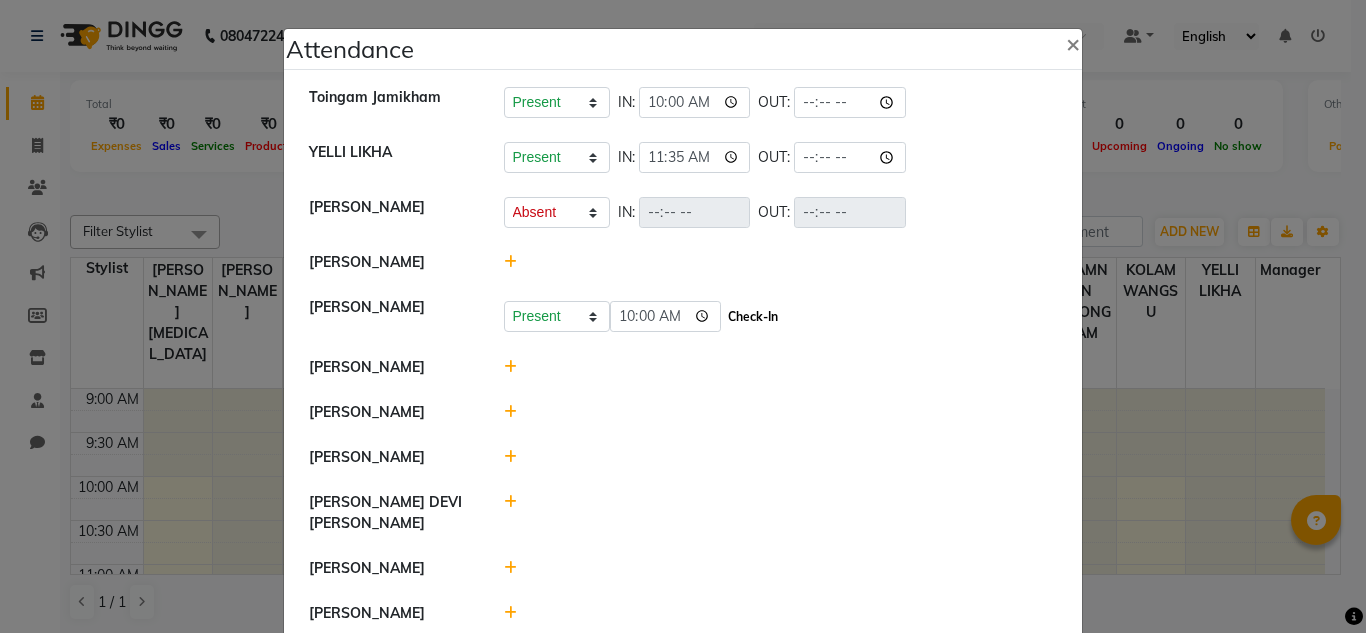 click on "Check-In" 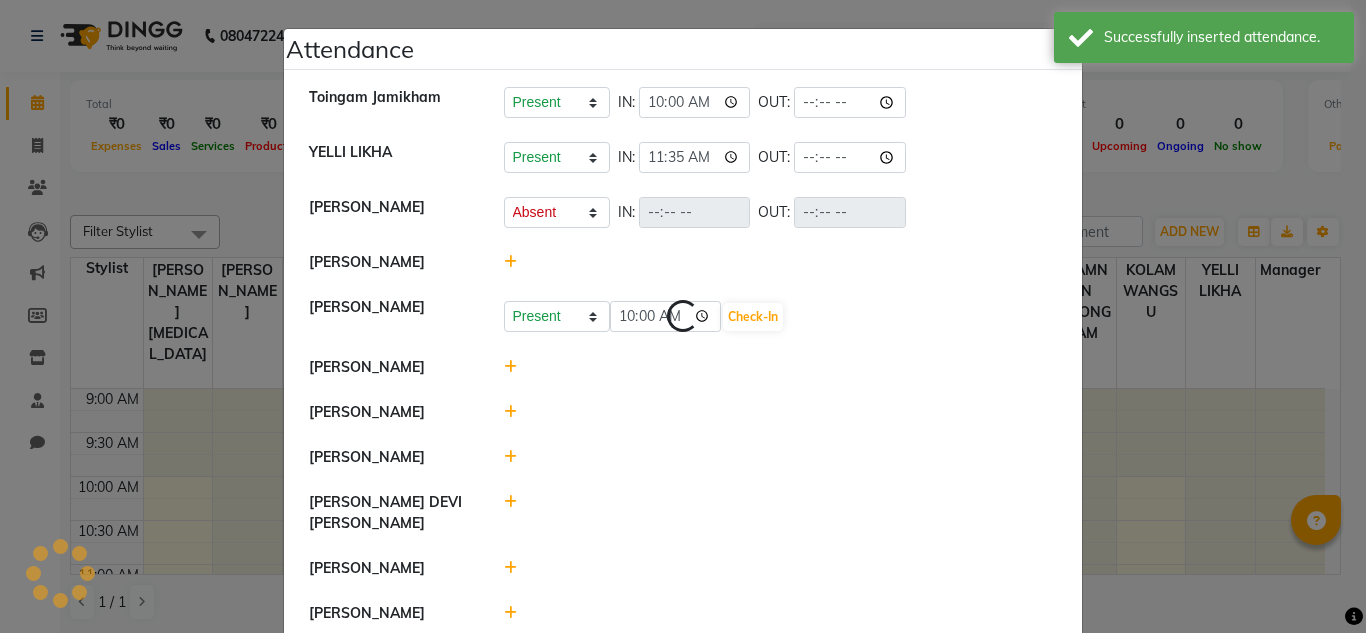 select on "A" 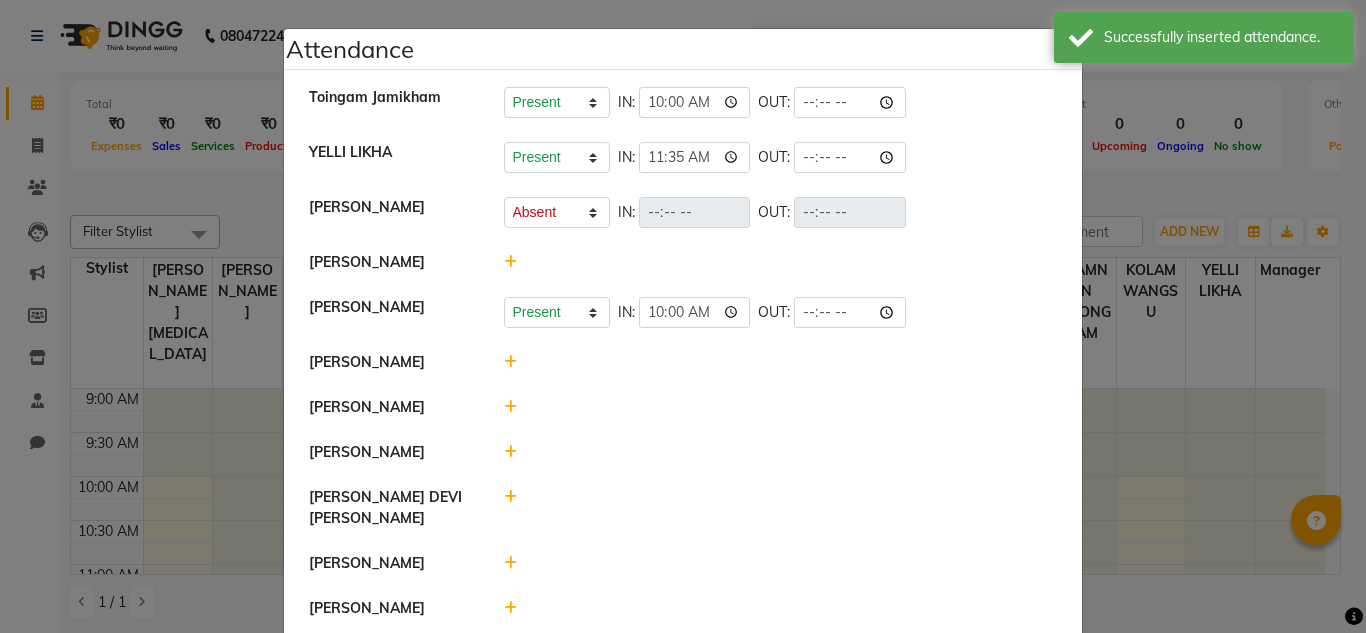 click 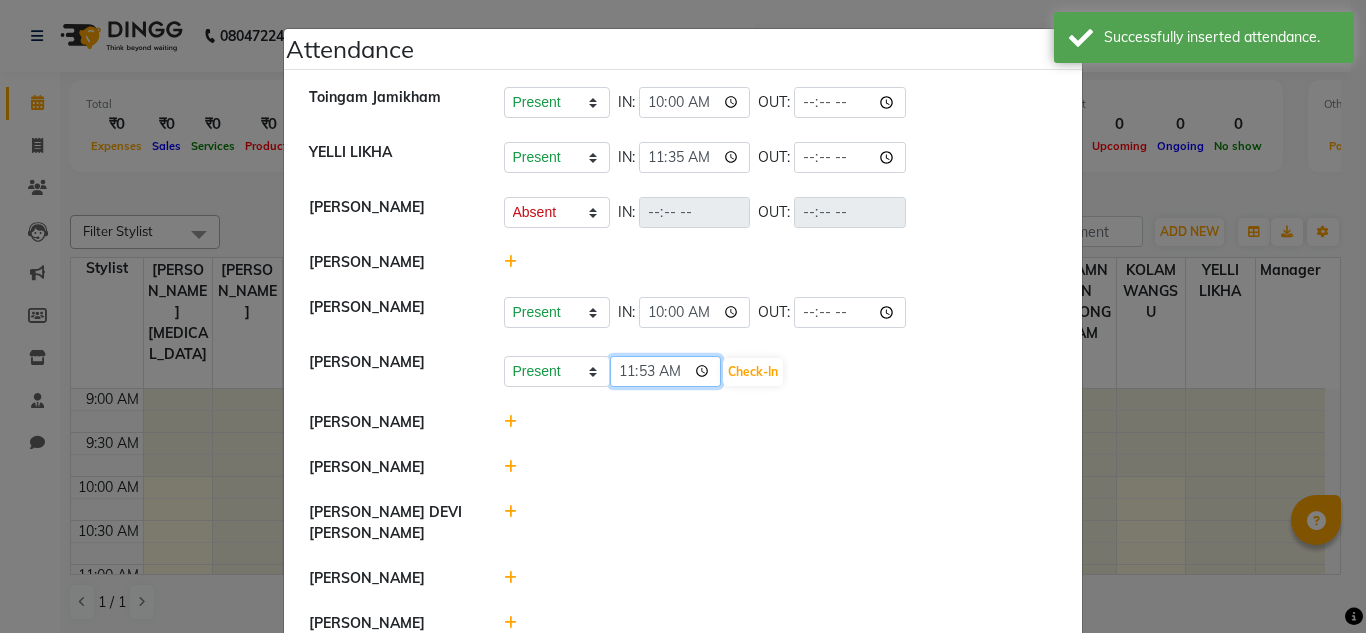 click on "11:53" 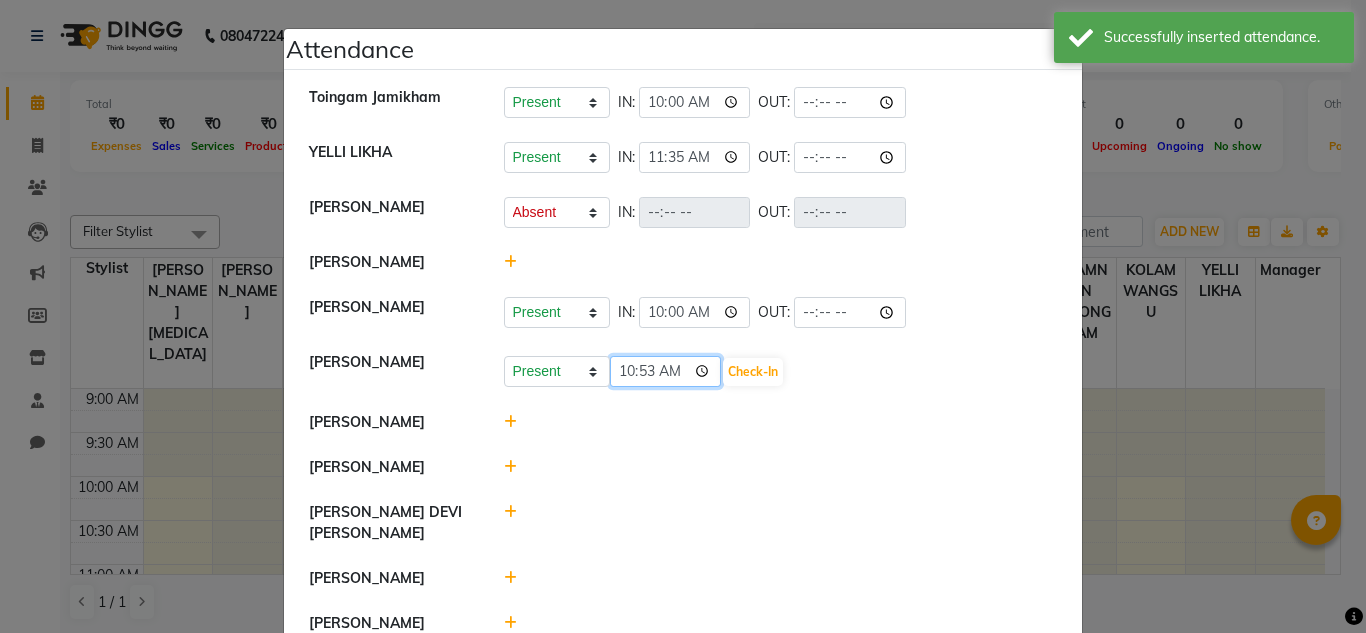 type on "10:00" 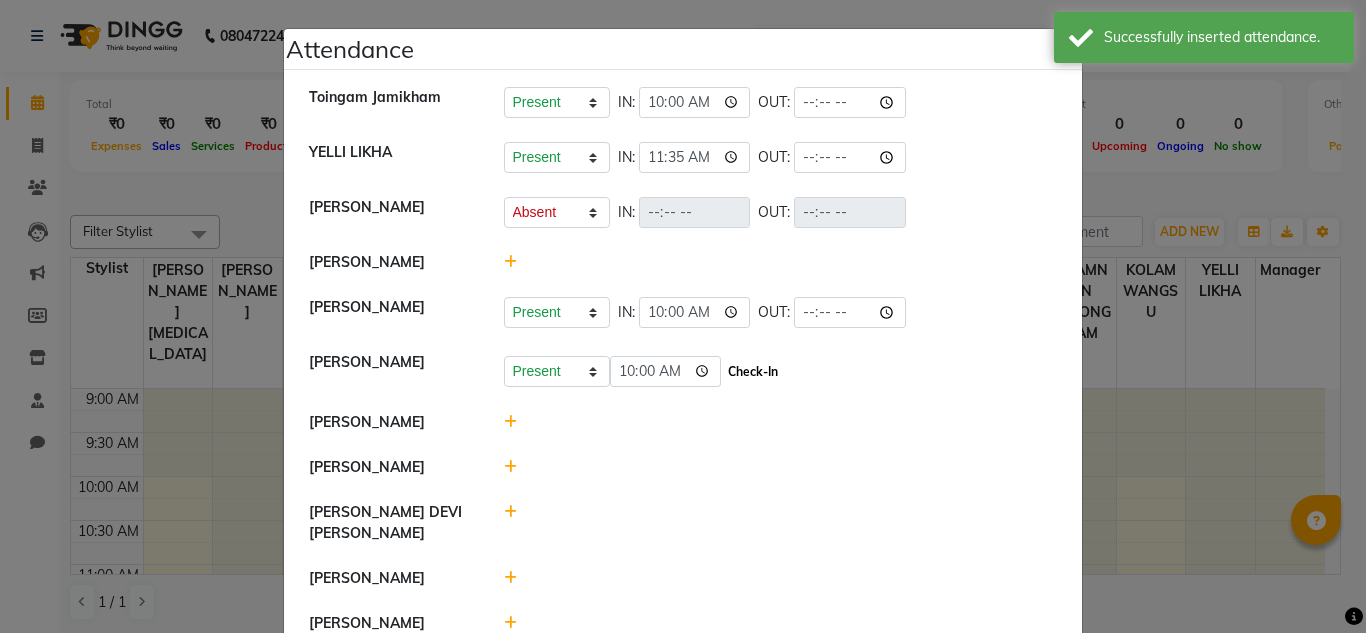 click on "Check-In" 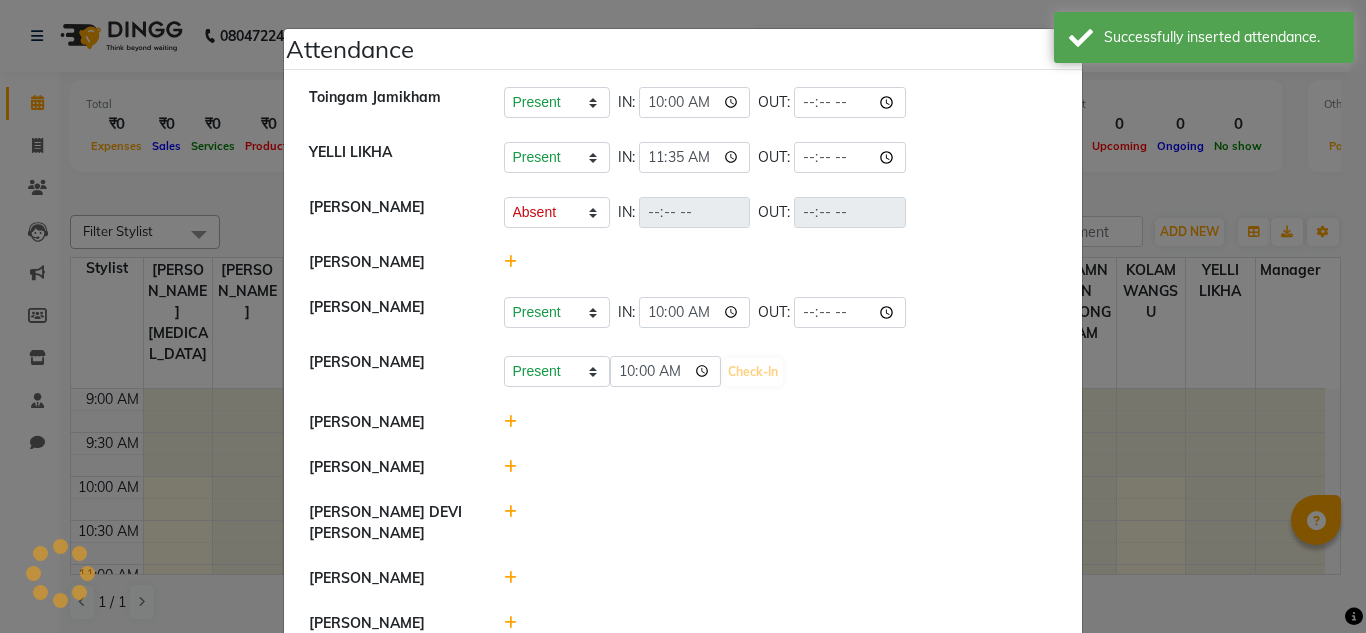 click 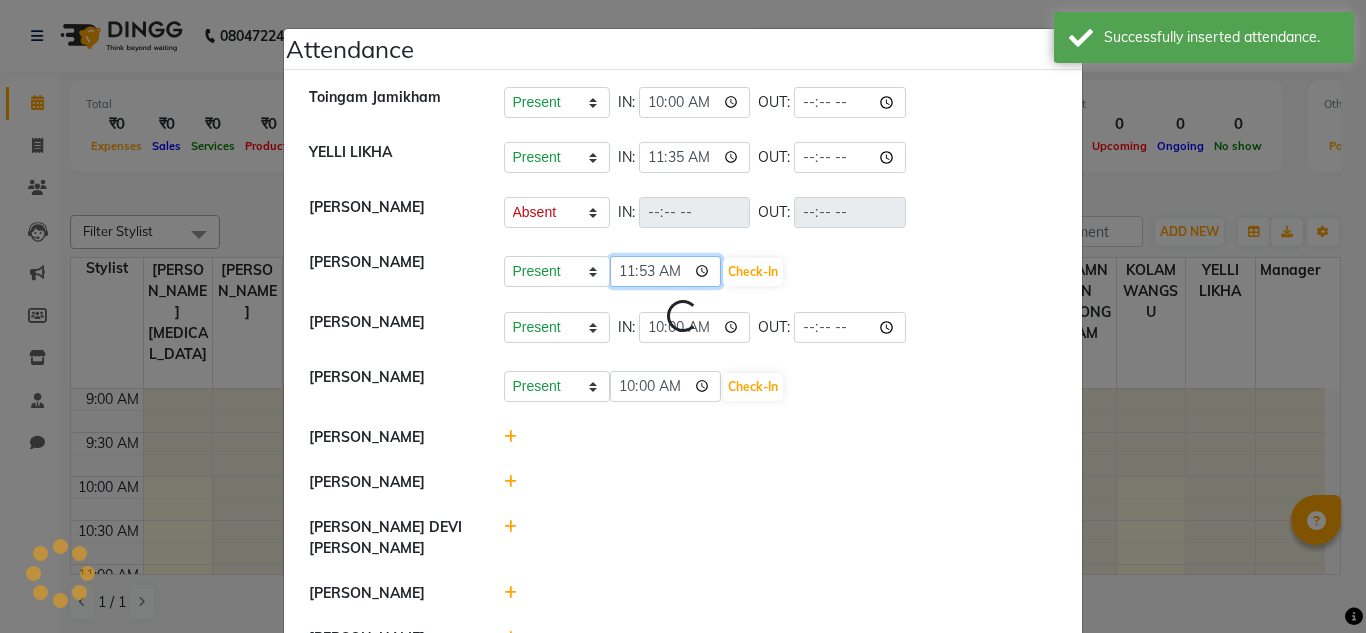 click on "11:53" 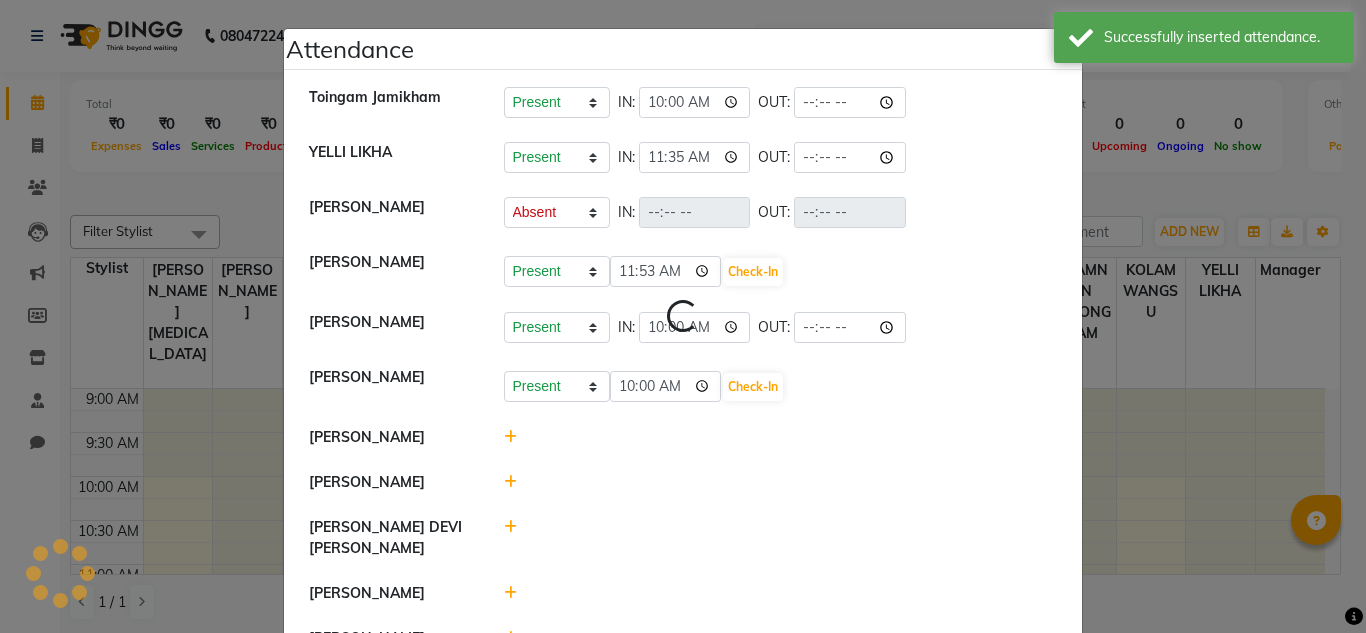 select on "A" 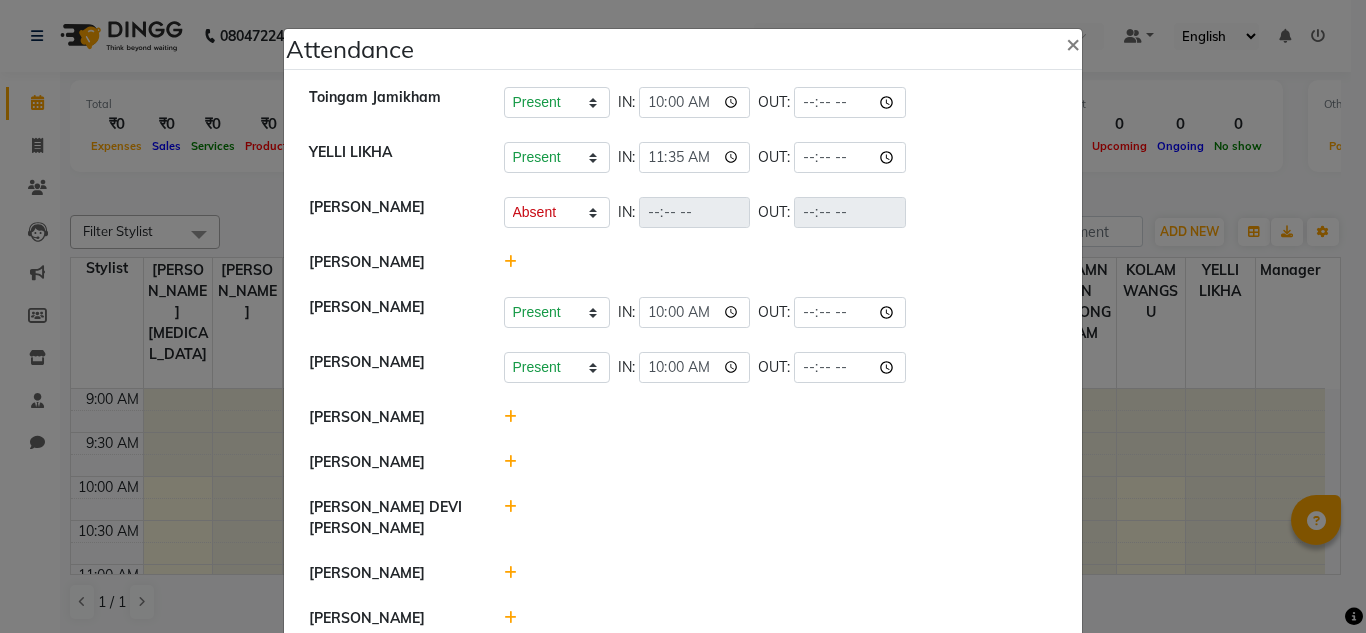 click 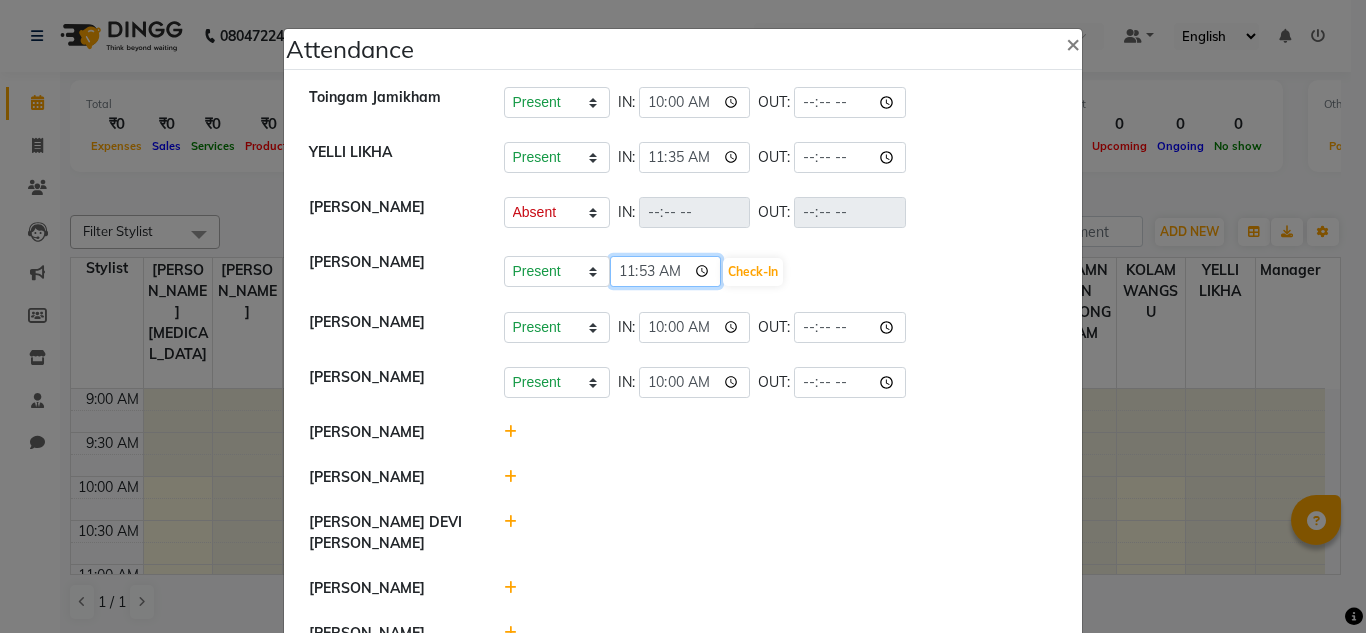 click on "11:53" 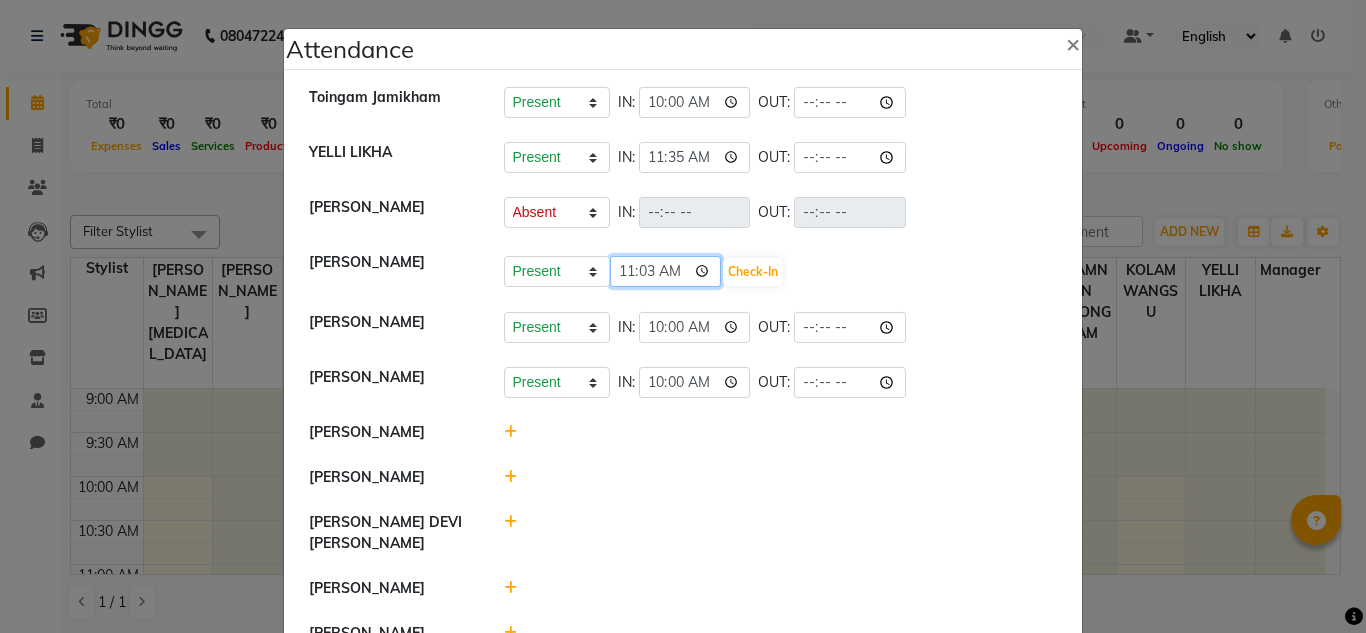 type on "11:30" 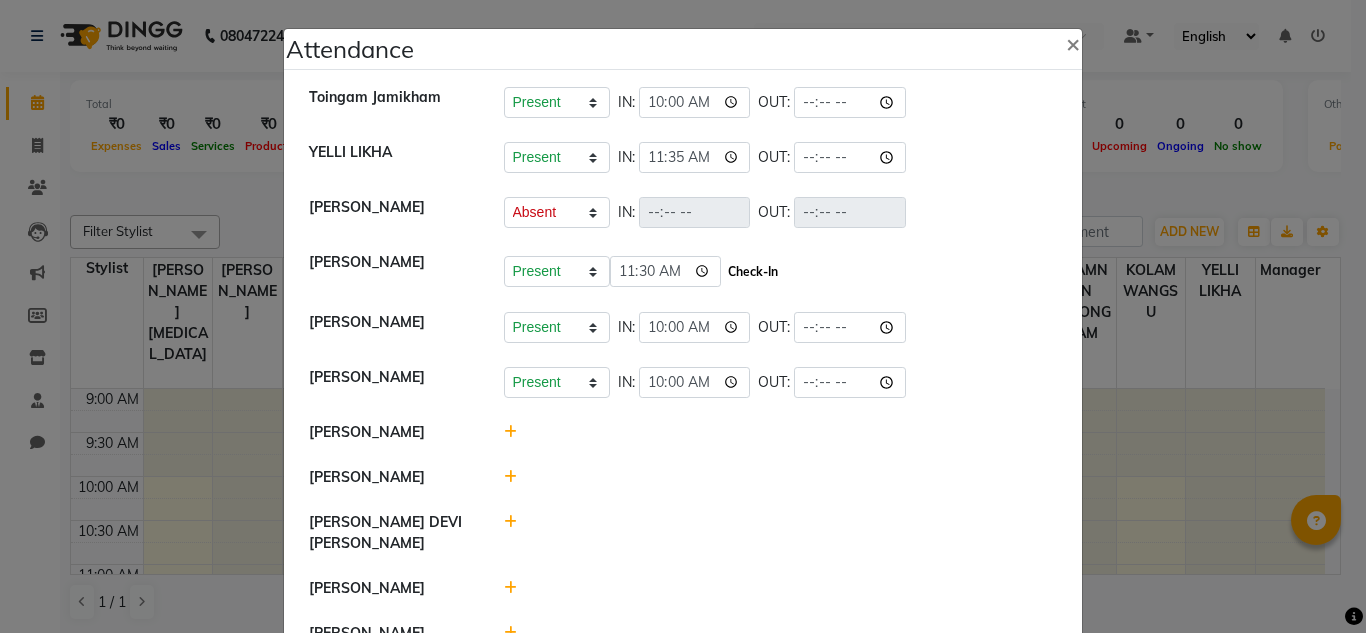 click on "Check-In" 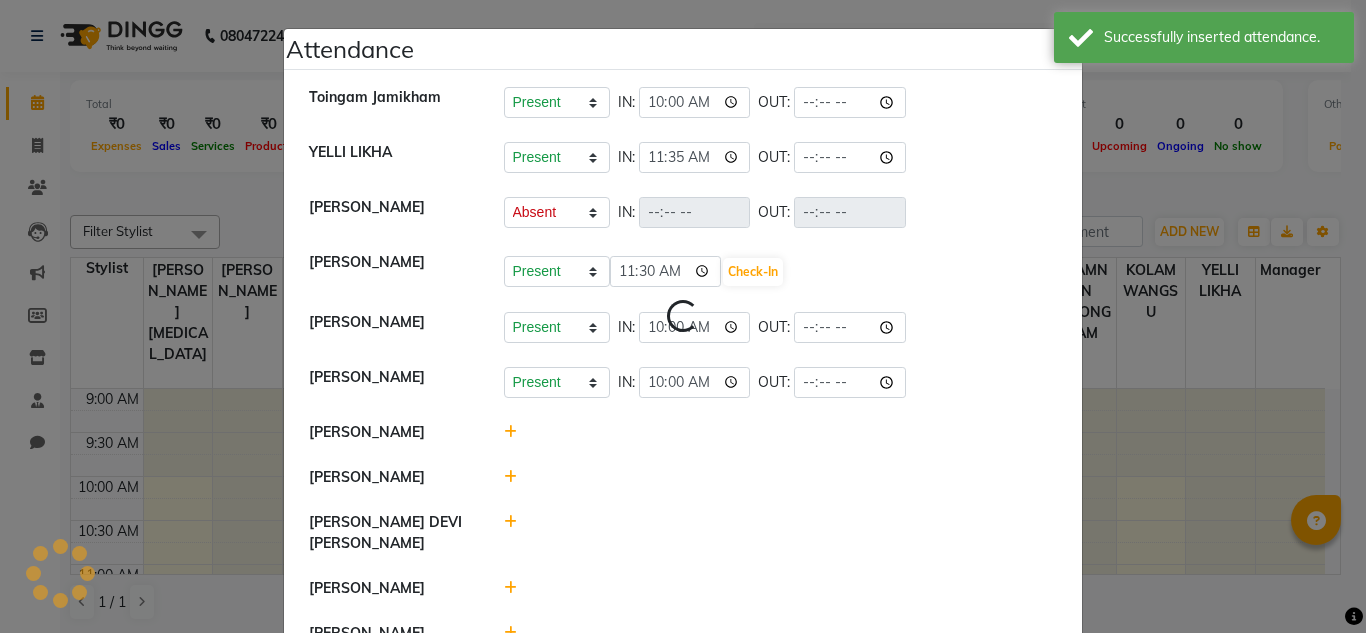 select on "A" 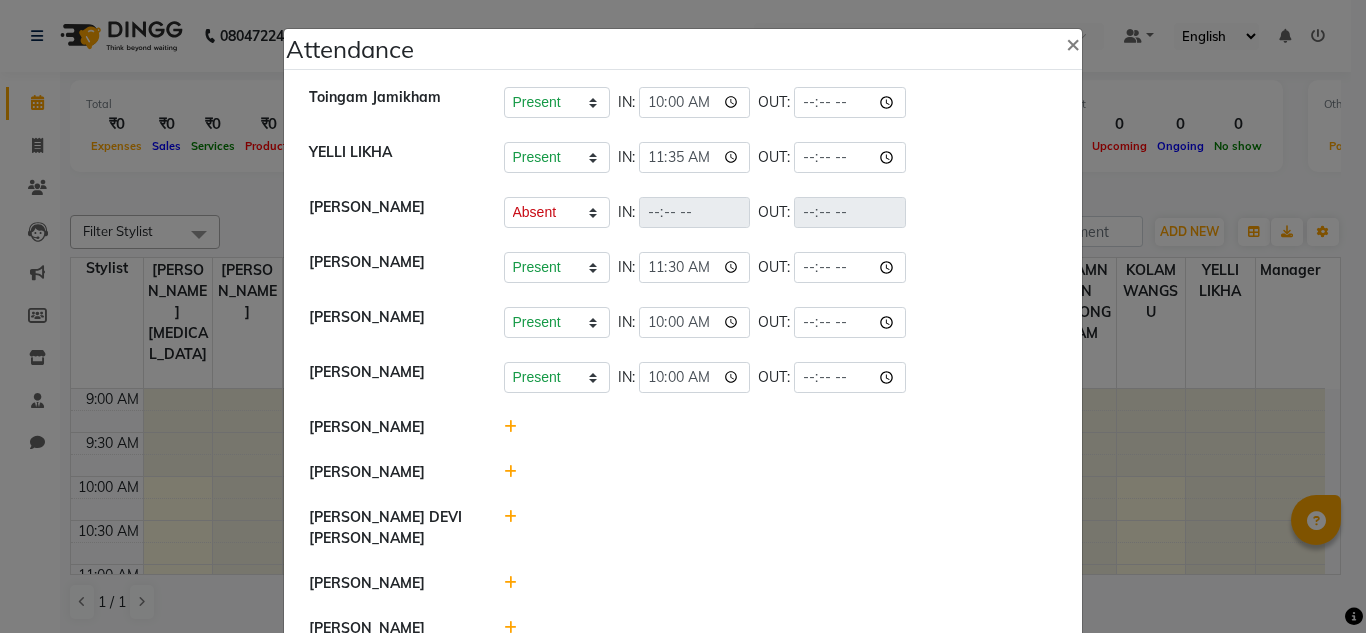click 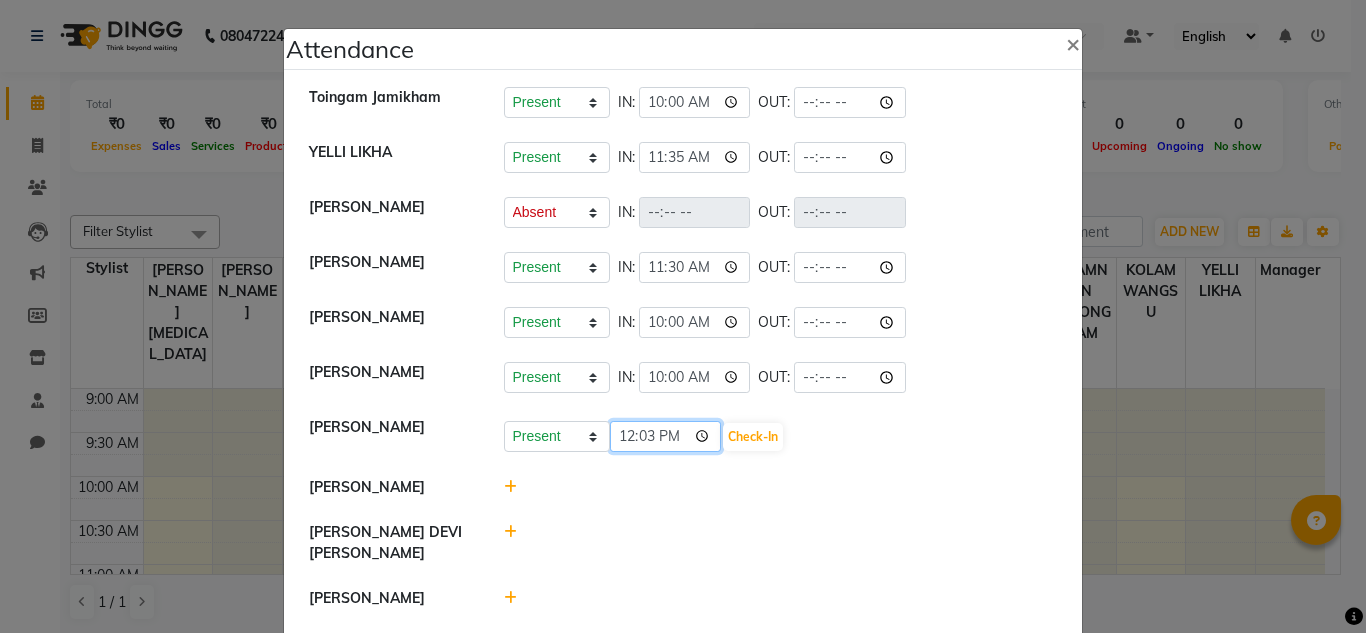 click on "12:03" 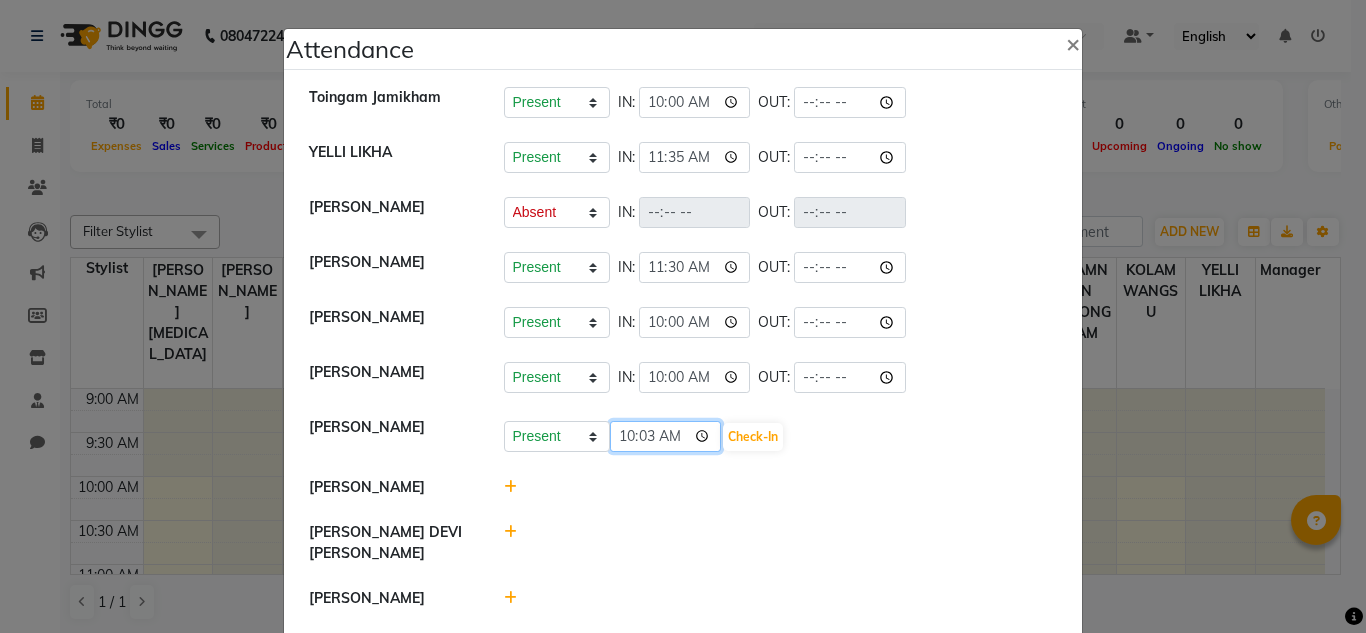 type on "10:30" 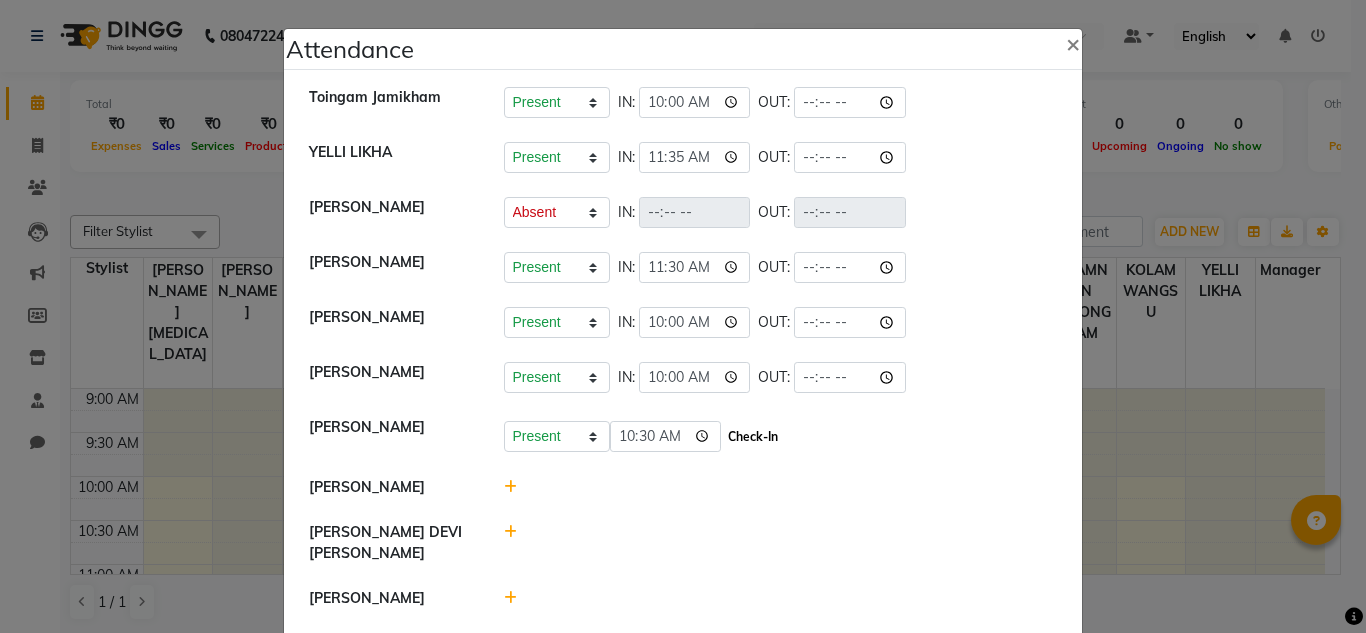 click on "Check-In" 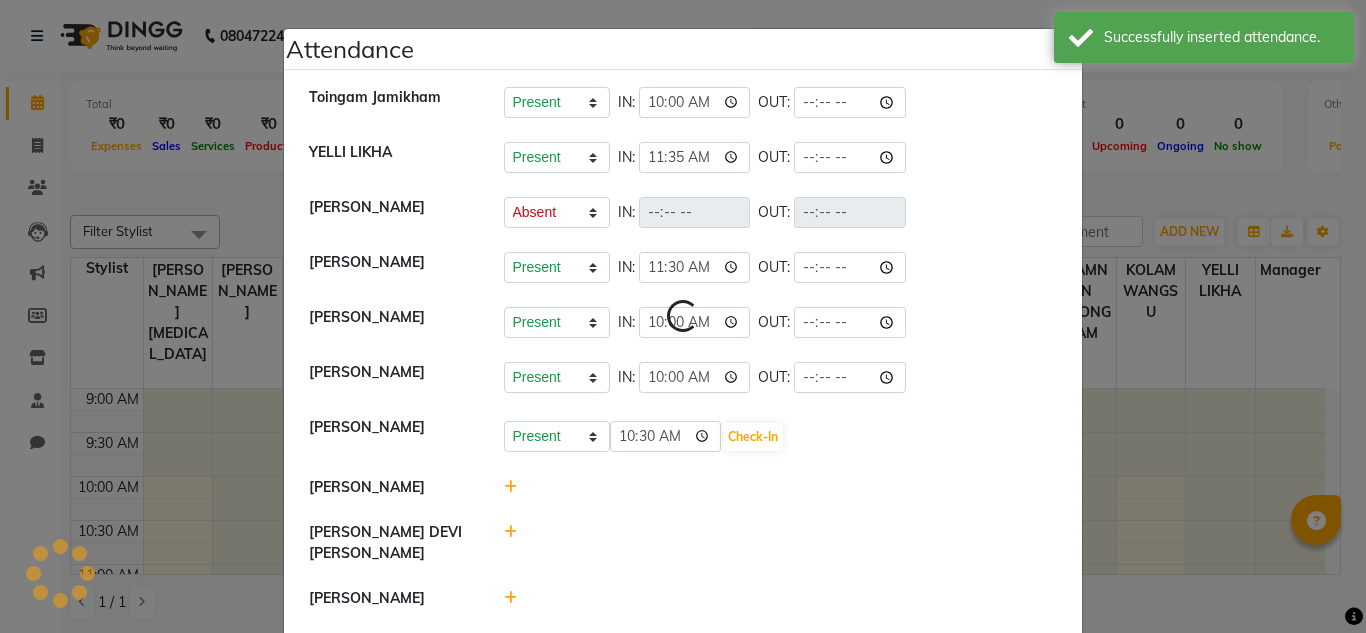 select on "A" 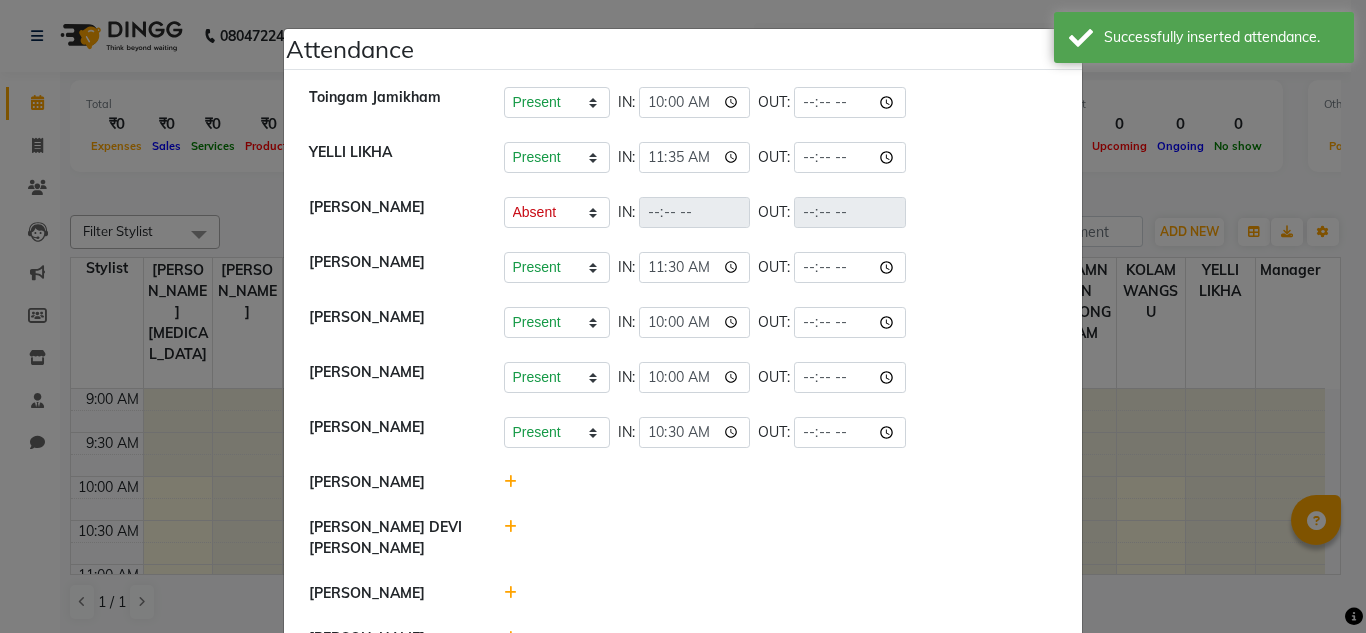 click 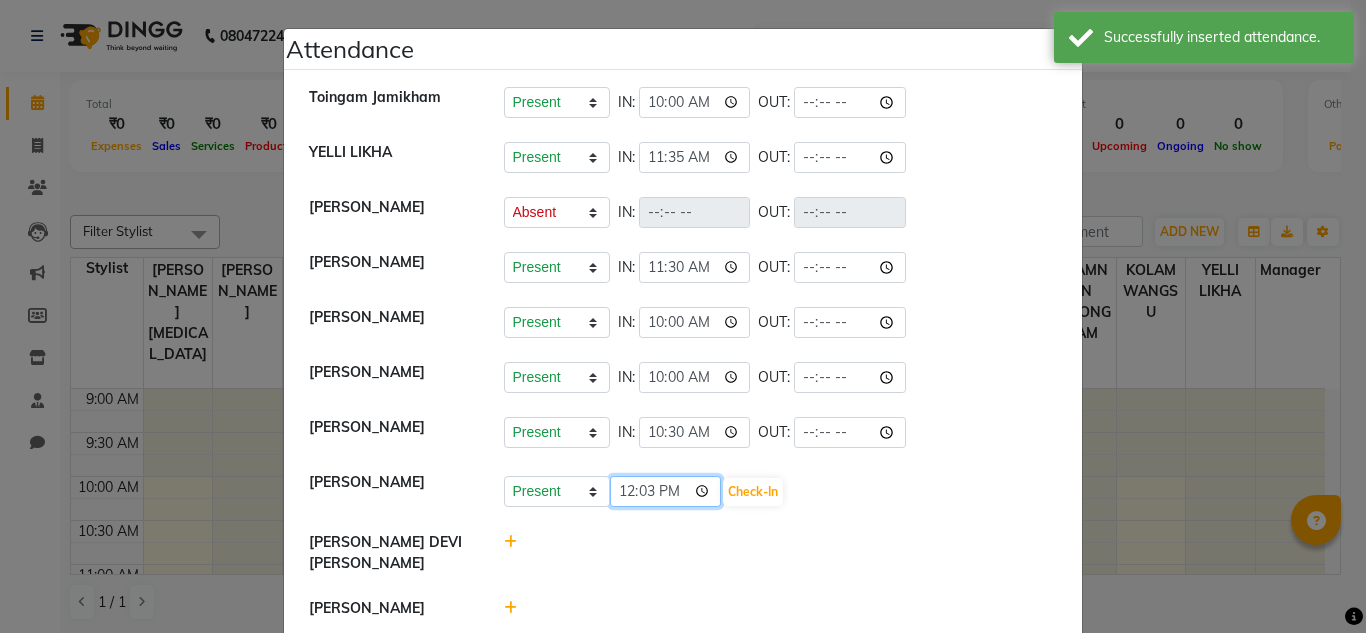 click on "12:03" 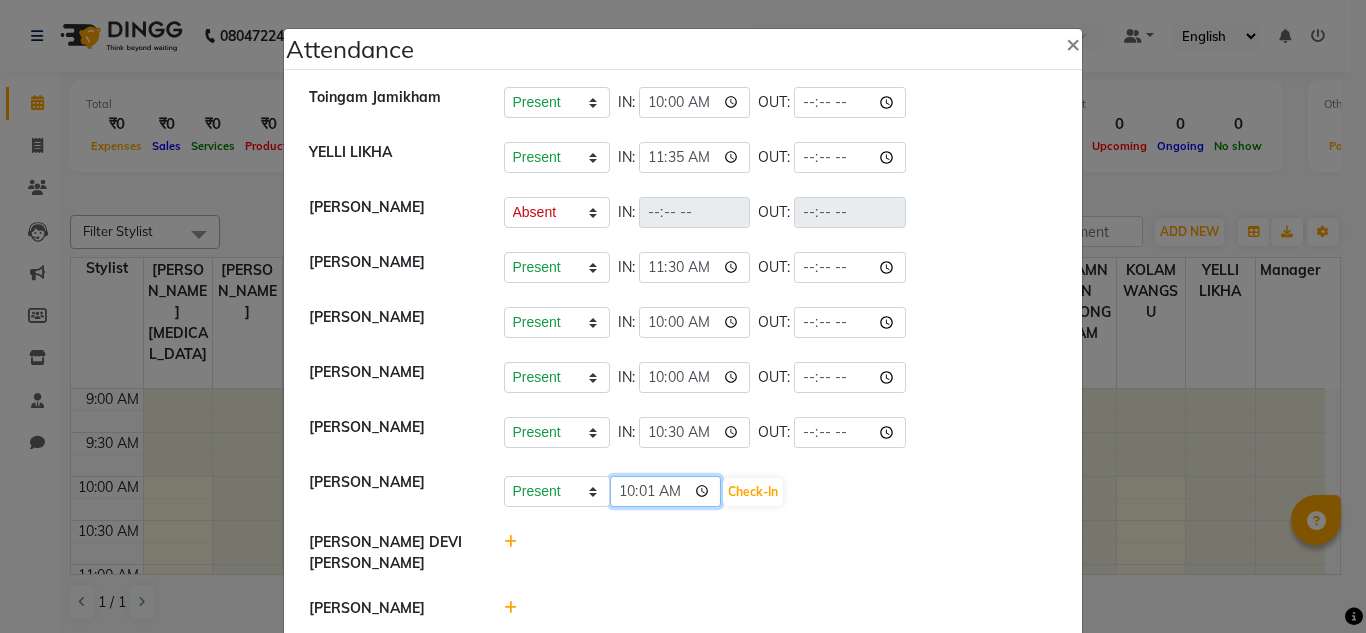 type on "10:15" 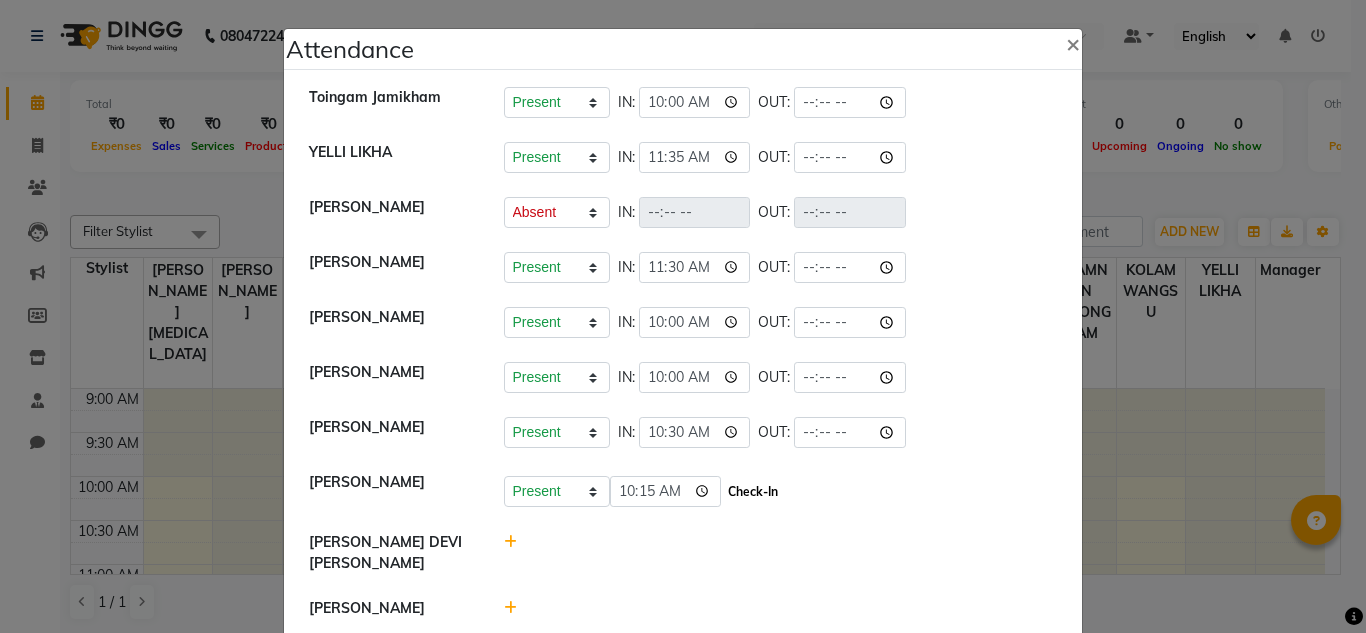 click on "Check-In" 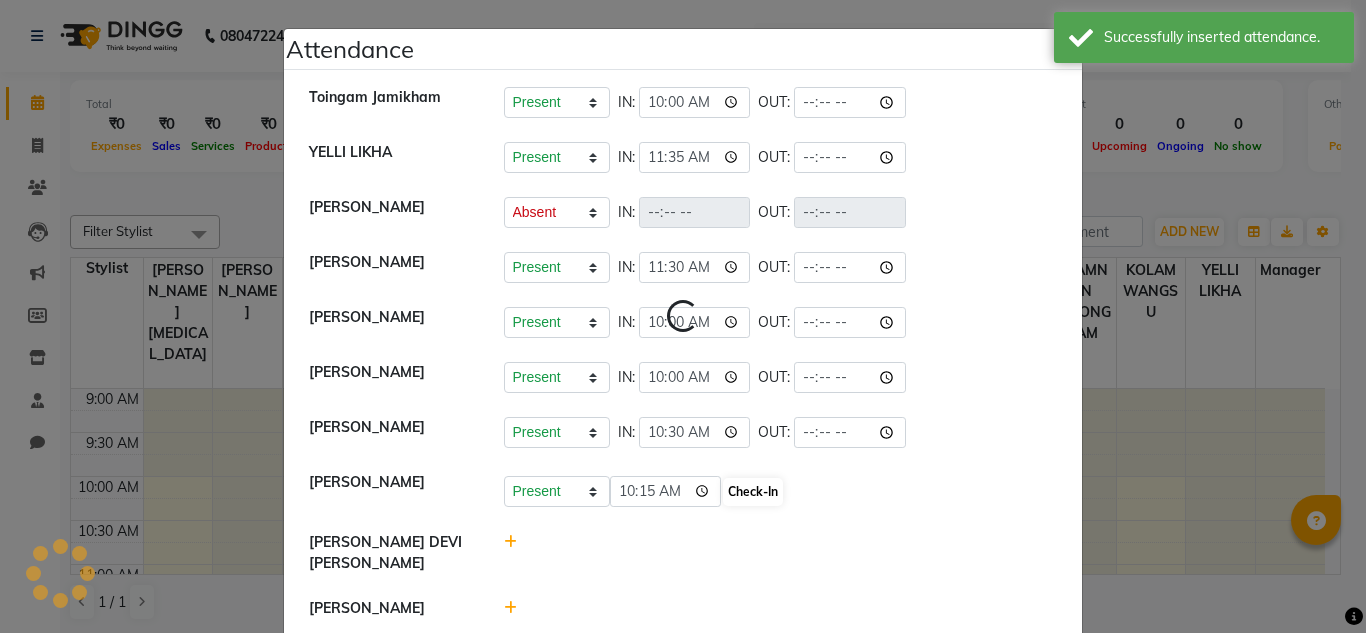 select on "A" 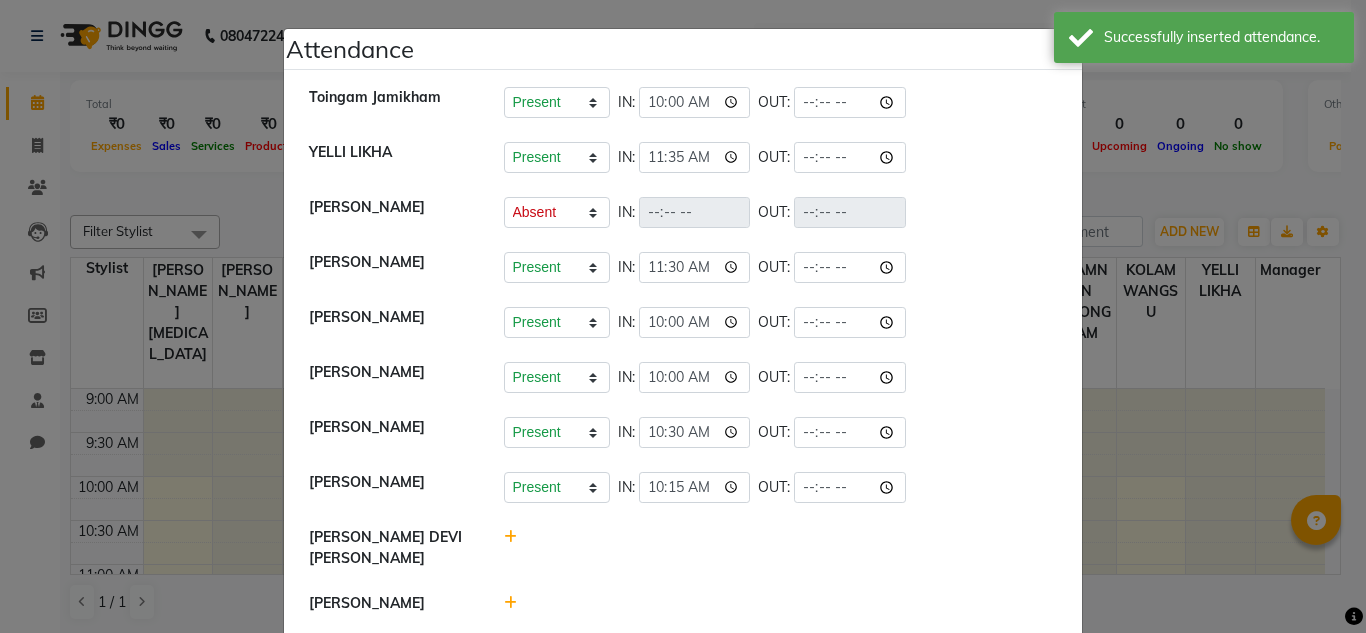 click 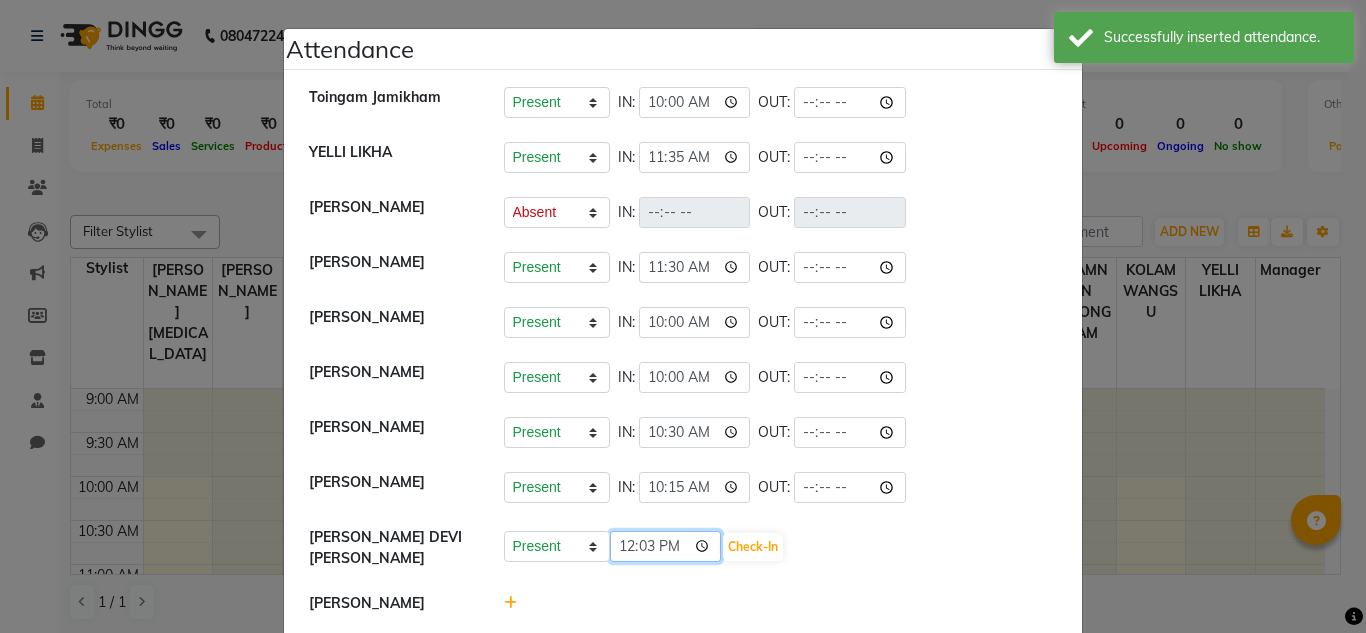 click on "12:03" 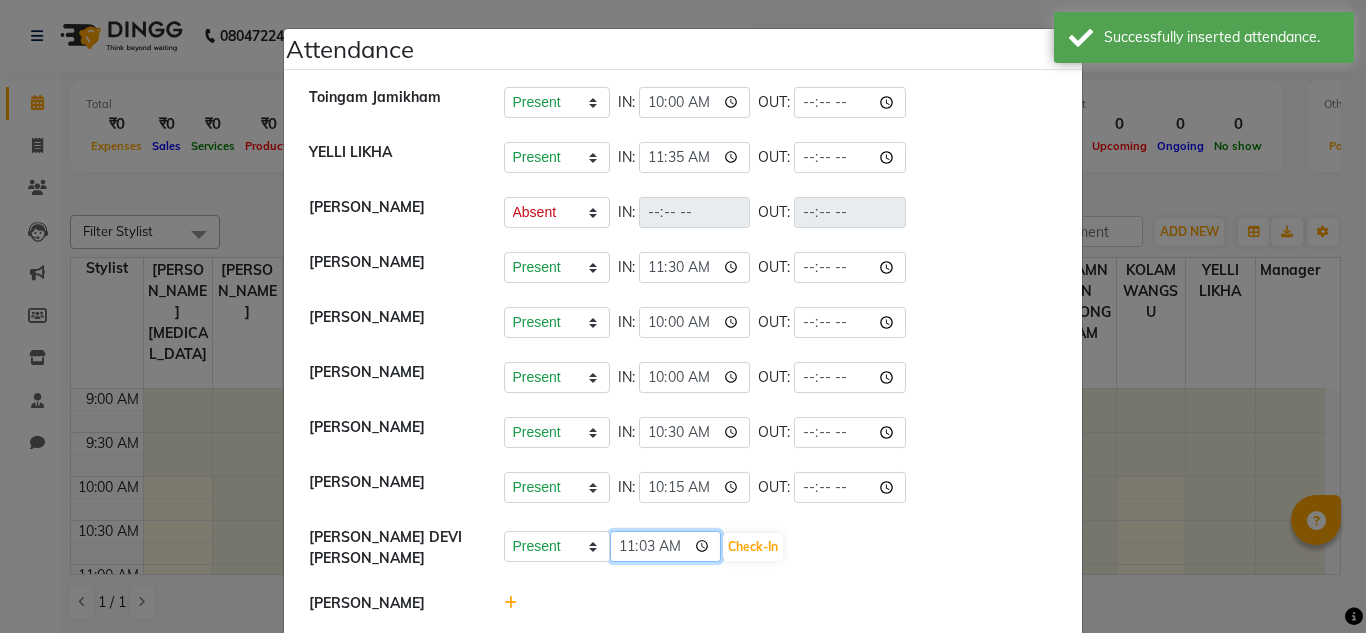 type on "11:37" 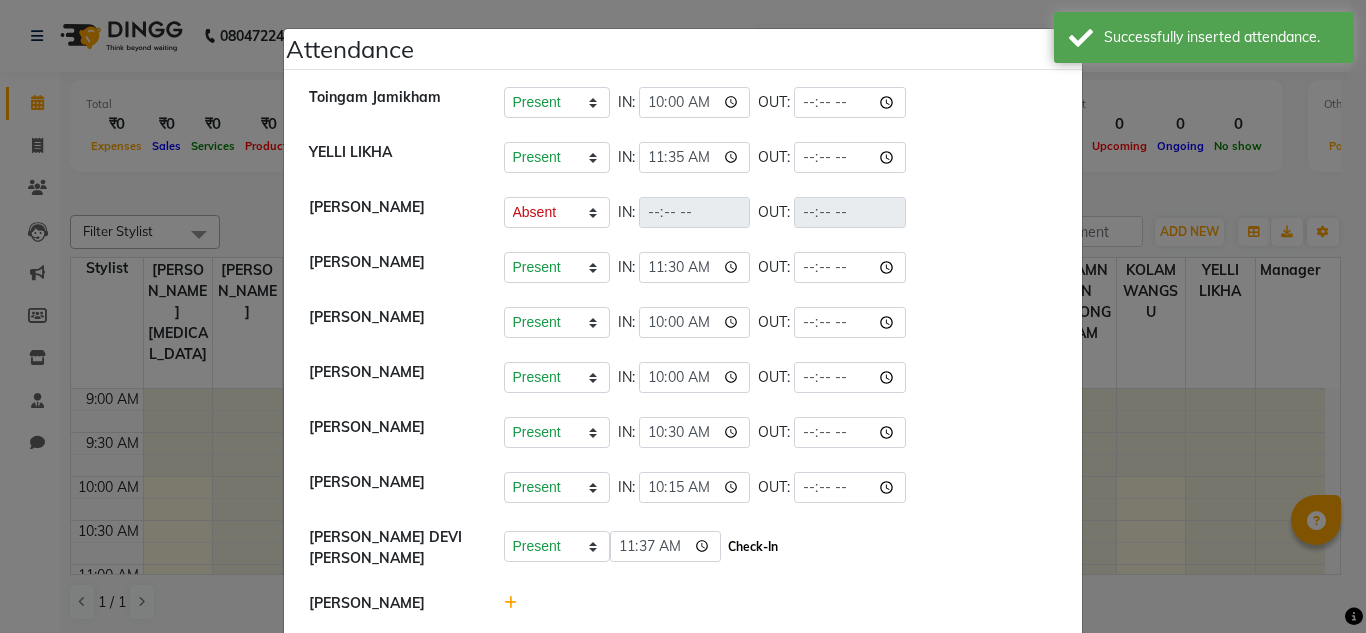 click on "Check-In" 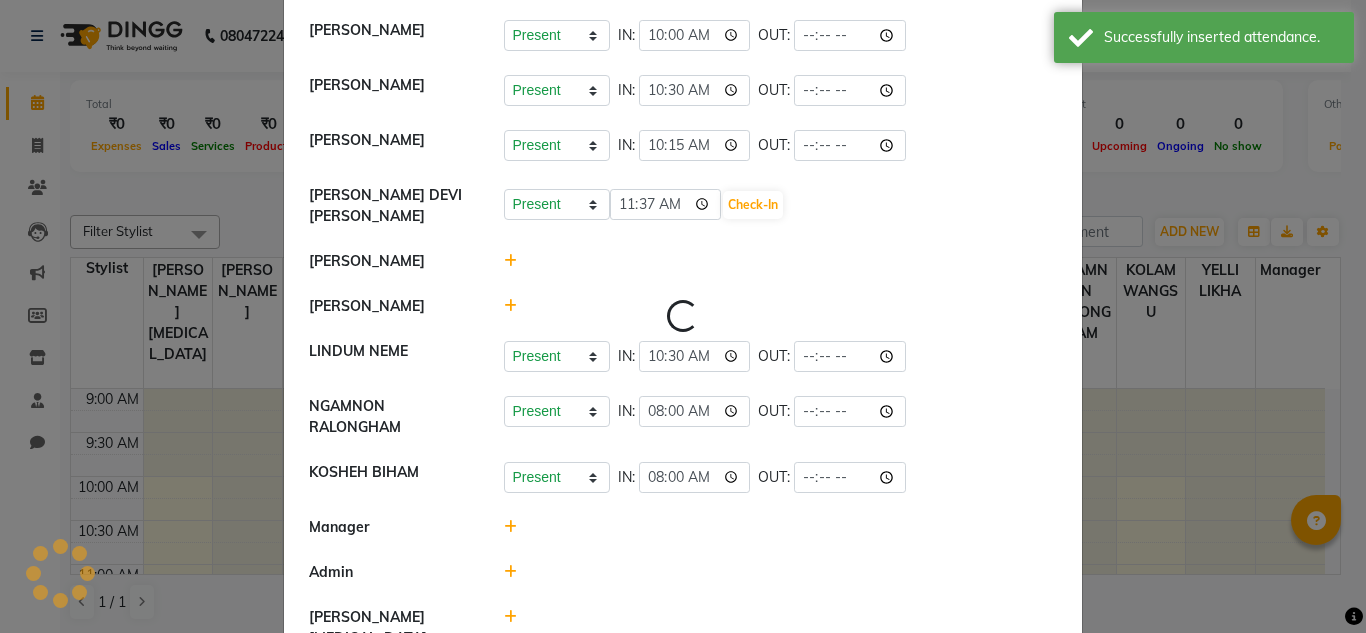 scroll, scrollTop: 353, scrollLeft: 0, axis: vertical 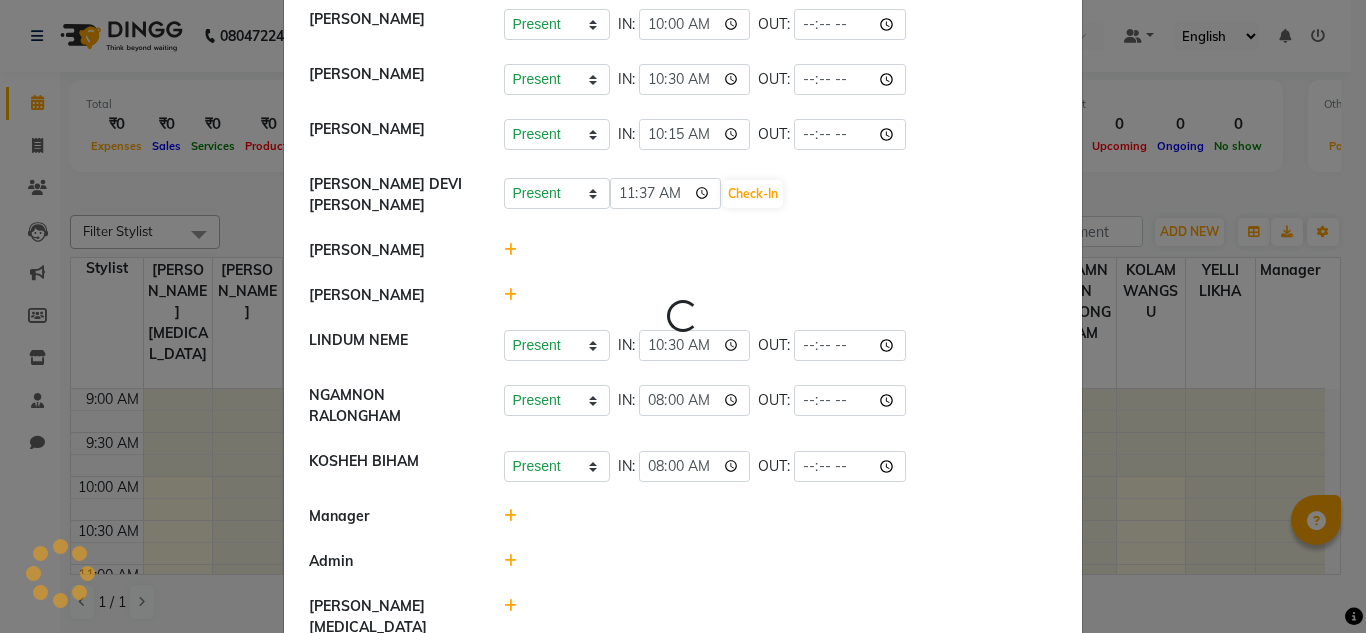 select on "A" 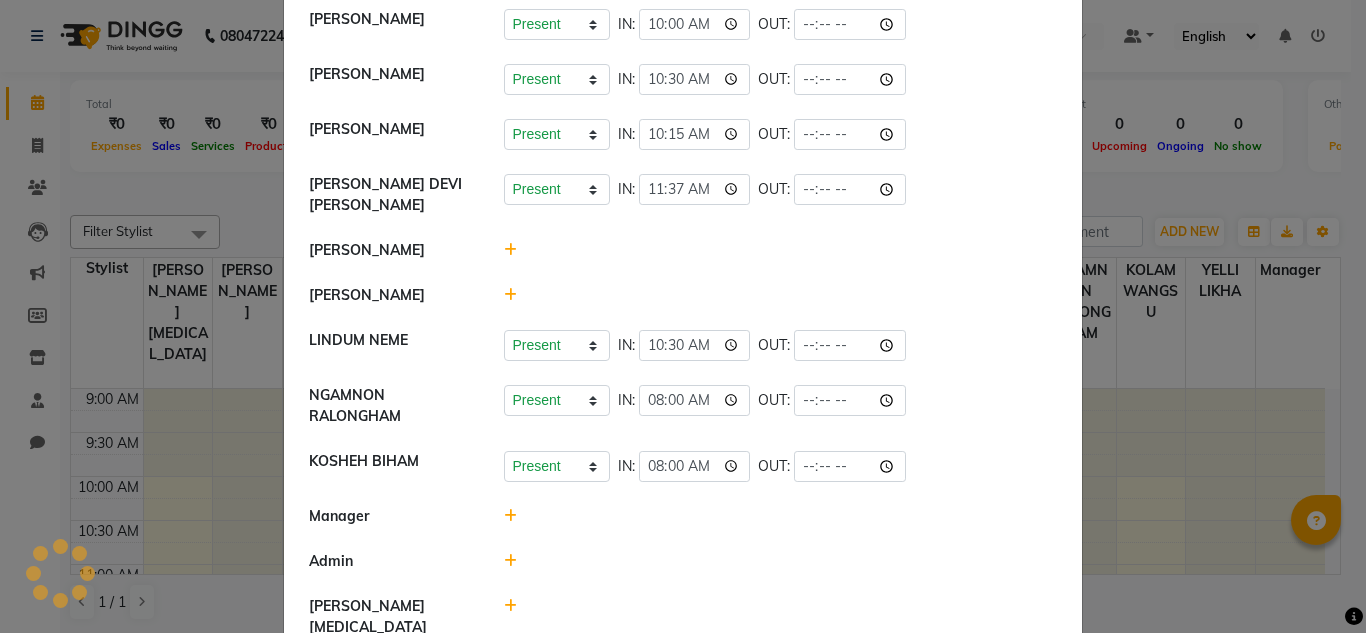 click 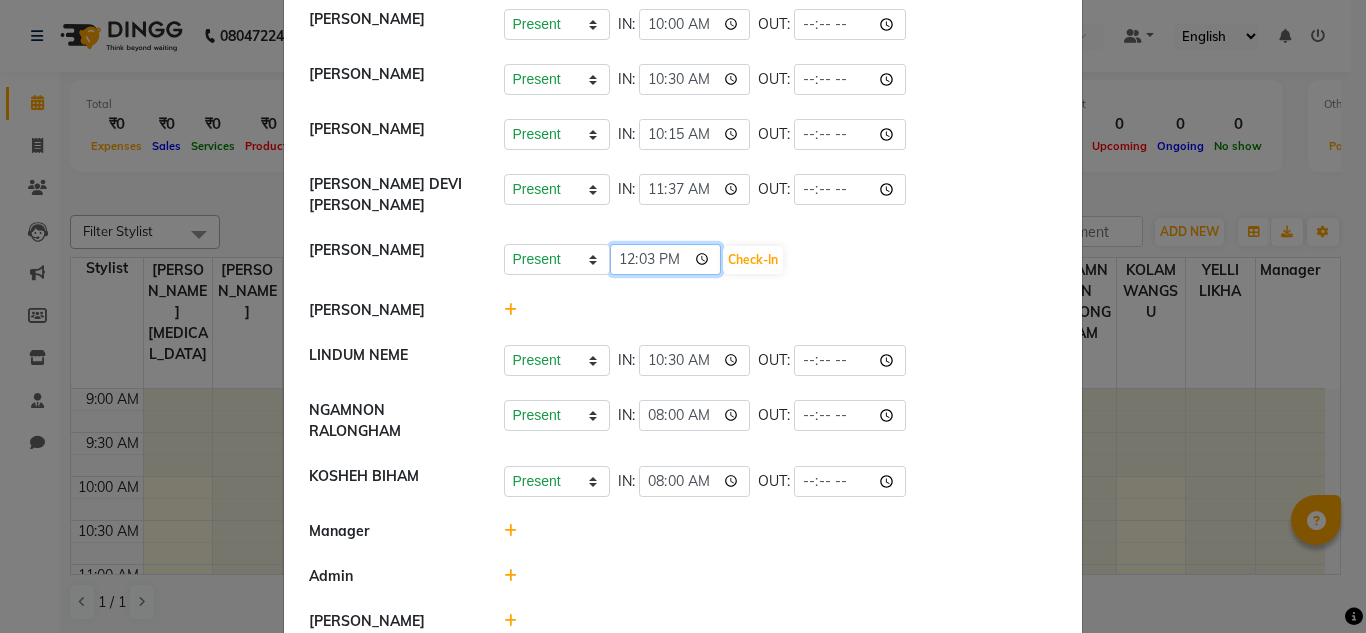 click on "12:03" 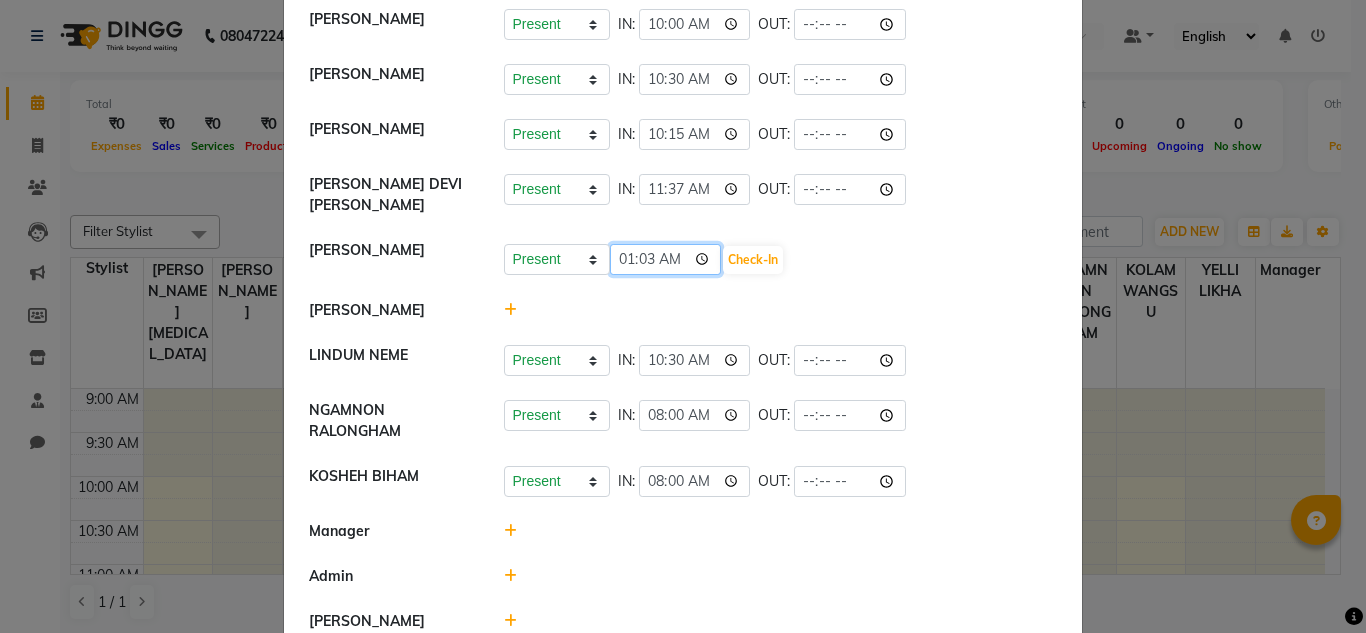 type on "11:03" 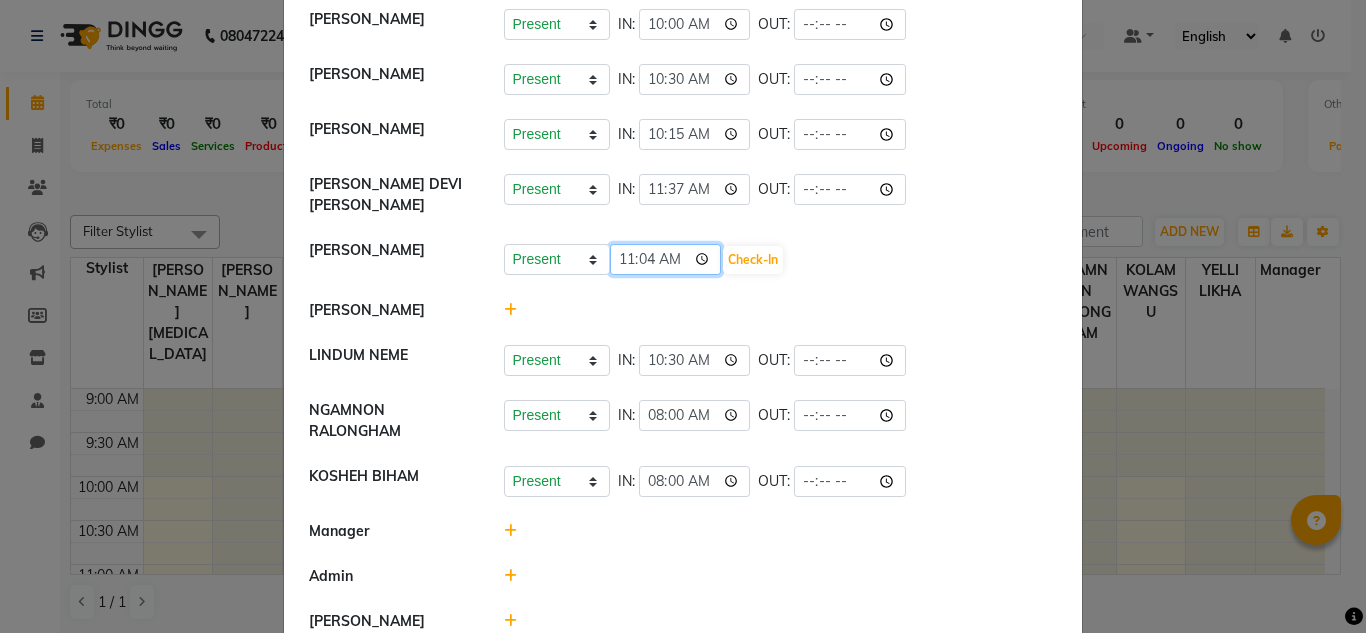 type on "11:42" 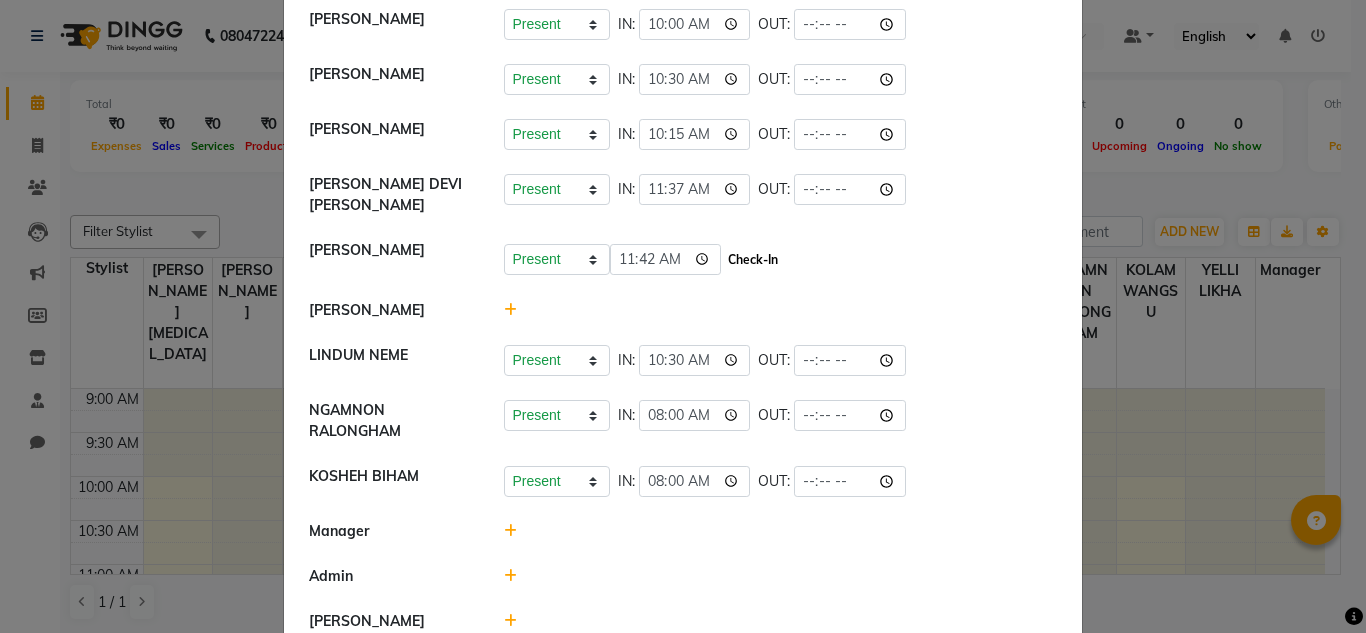 click on "Check-In" 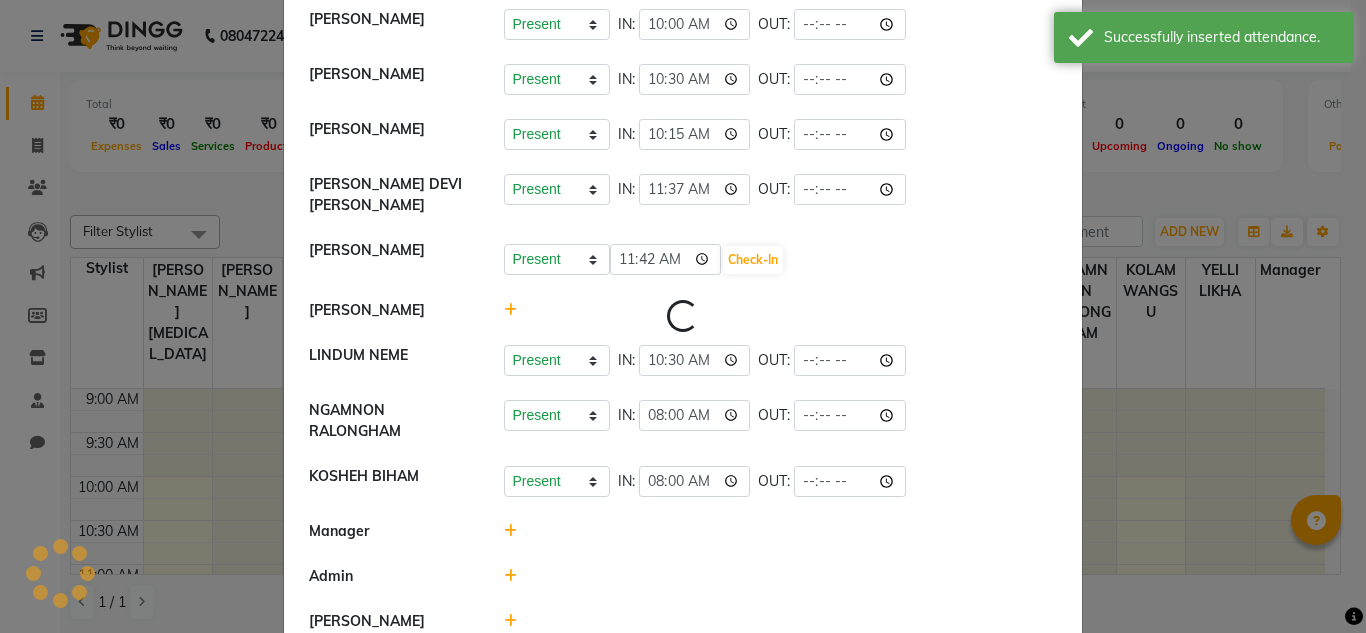 select on "A" 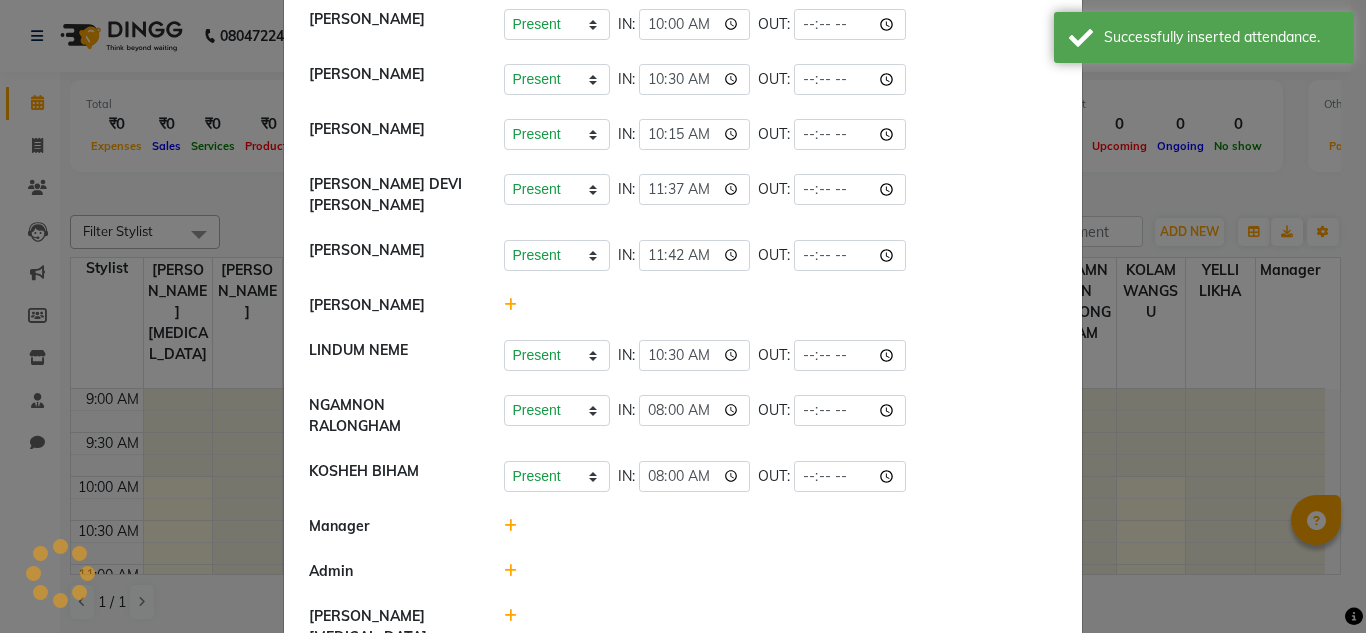 scroll, scrollTop: 448, scrollLeft: 0, axis: vertical 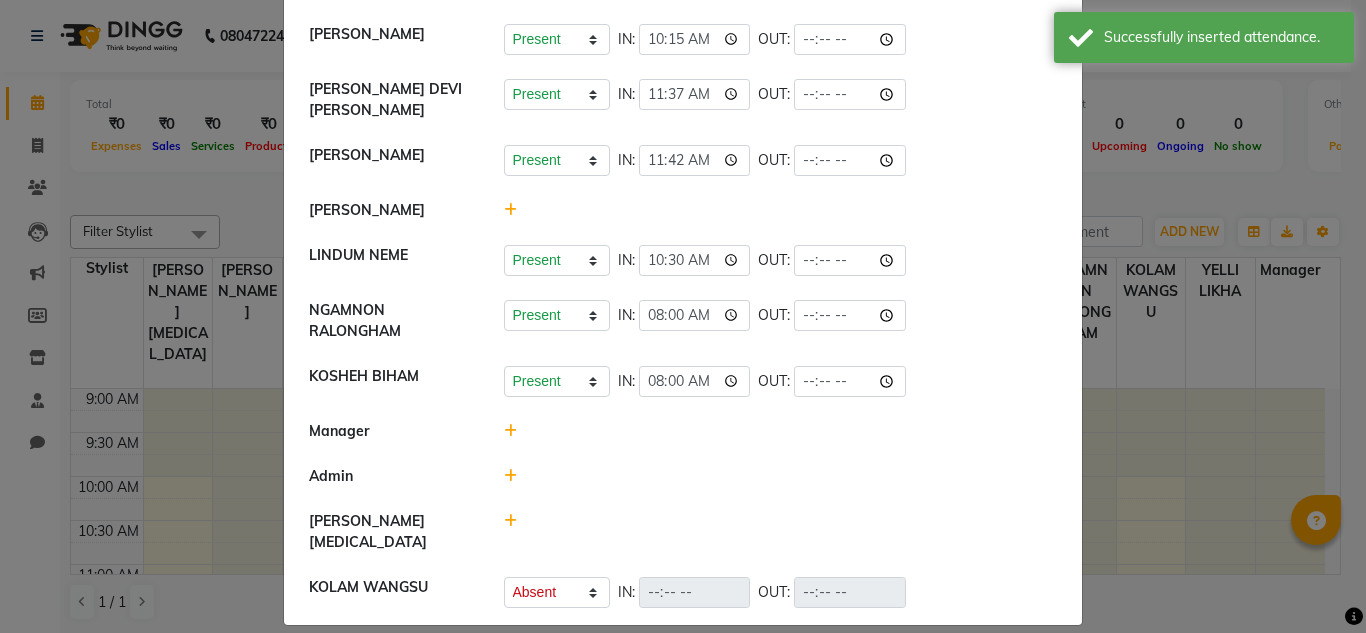 click 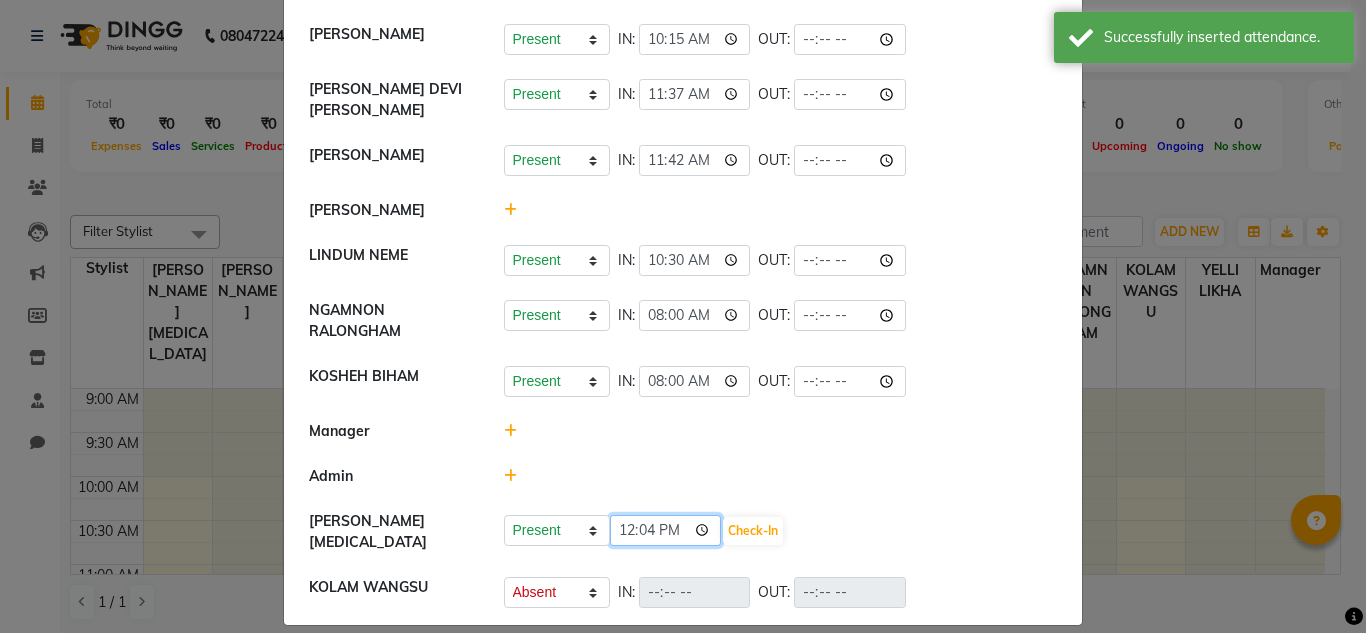 click on "12:04" 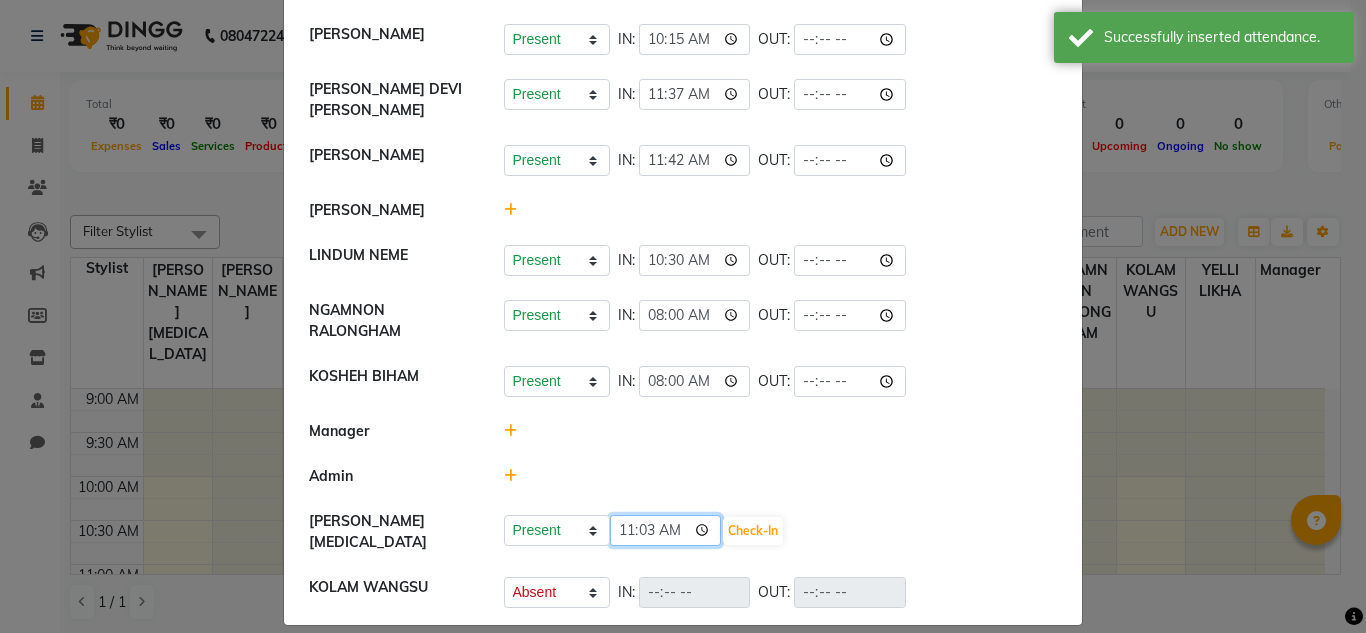 type on "11:30" 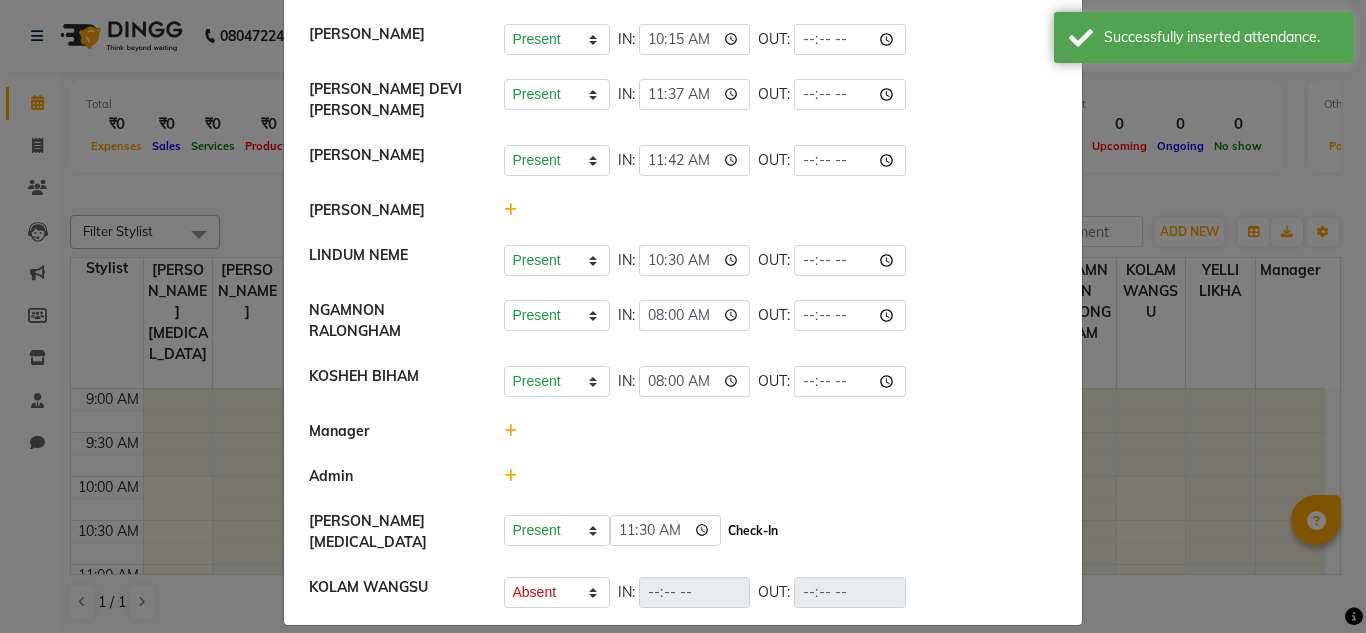 click on "Check-In" 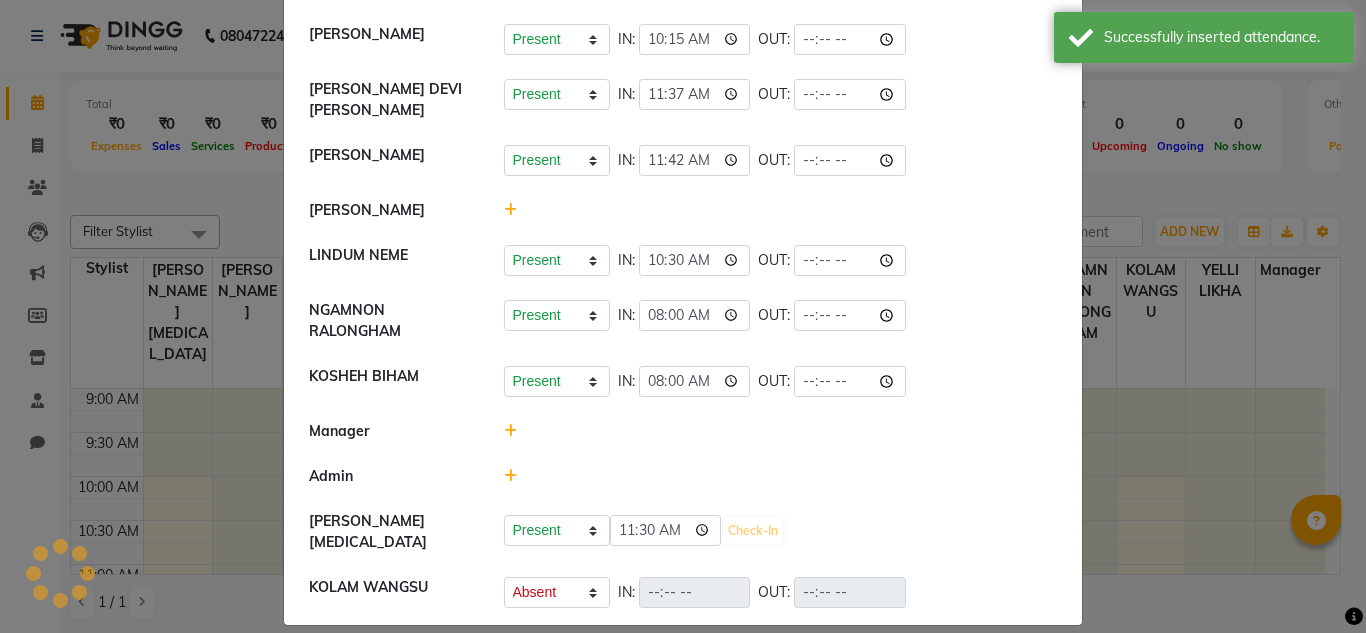 click on "KOSHEH BIHAM   Present   Absent   Late   Half Day   Weekly Off  IN:  08:00 OUT:" 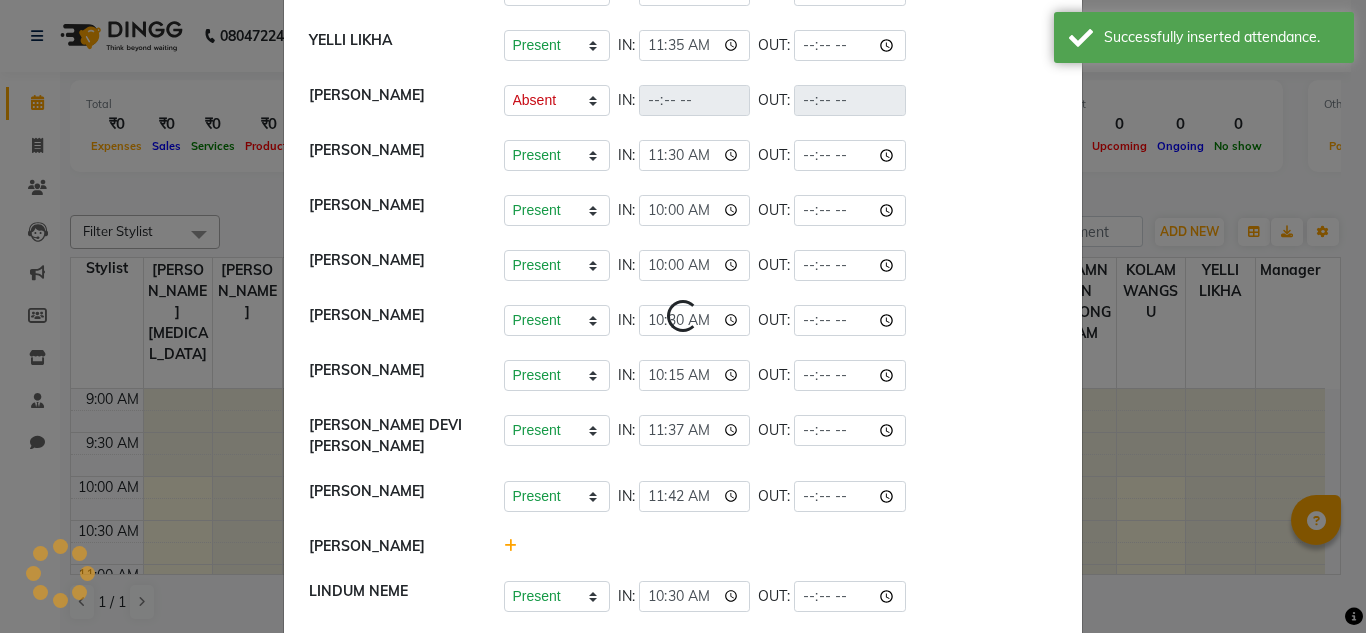 select on "A" 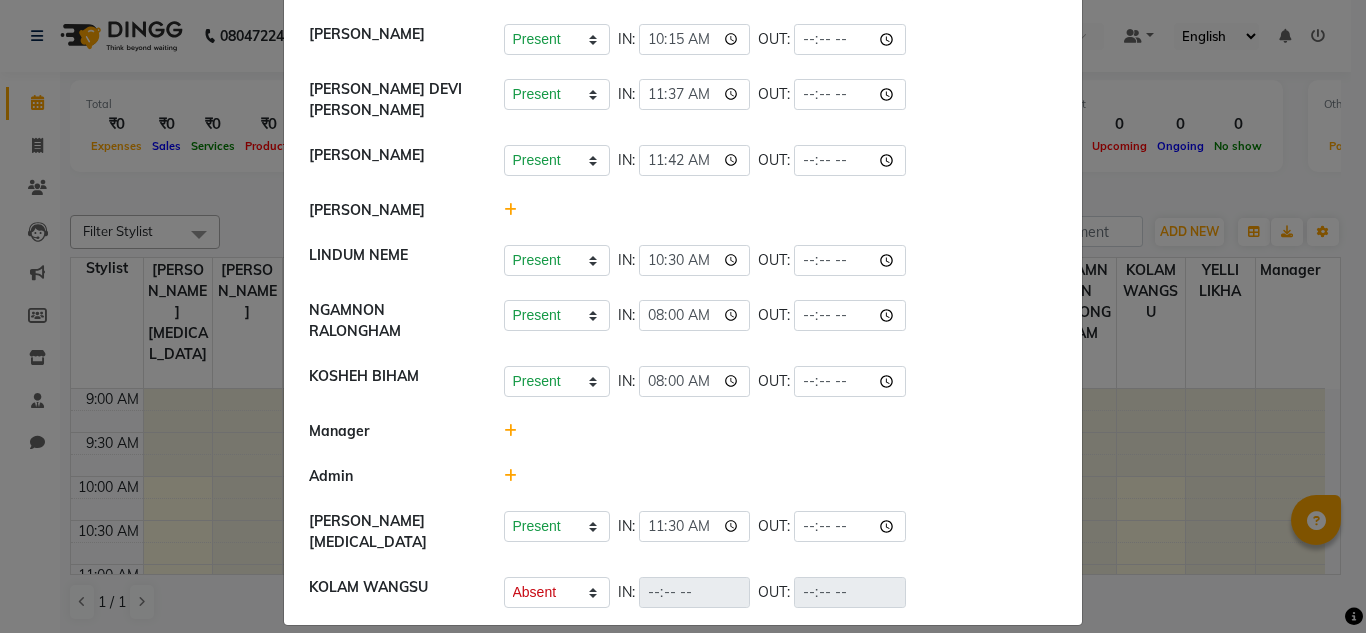 scroll, scrollTop: 458, scrollLeft: 0, axis: vertical 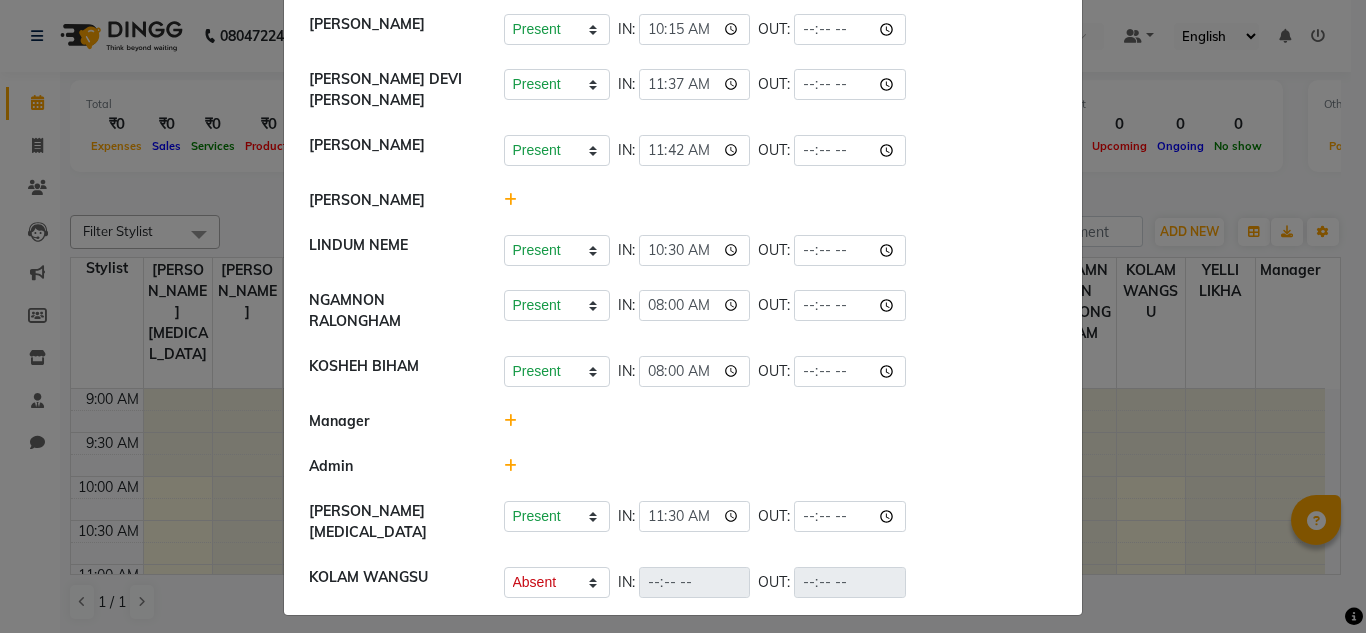 click on "KOSHEH BIHAM   Present   Absent   Late   Half Day   Weekly Off  IN:  08:00 OUT:" 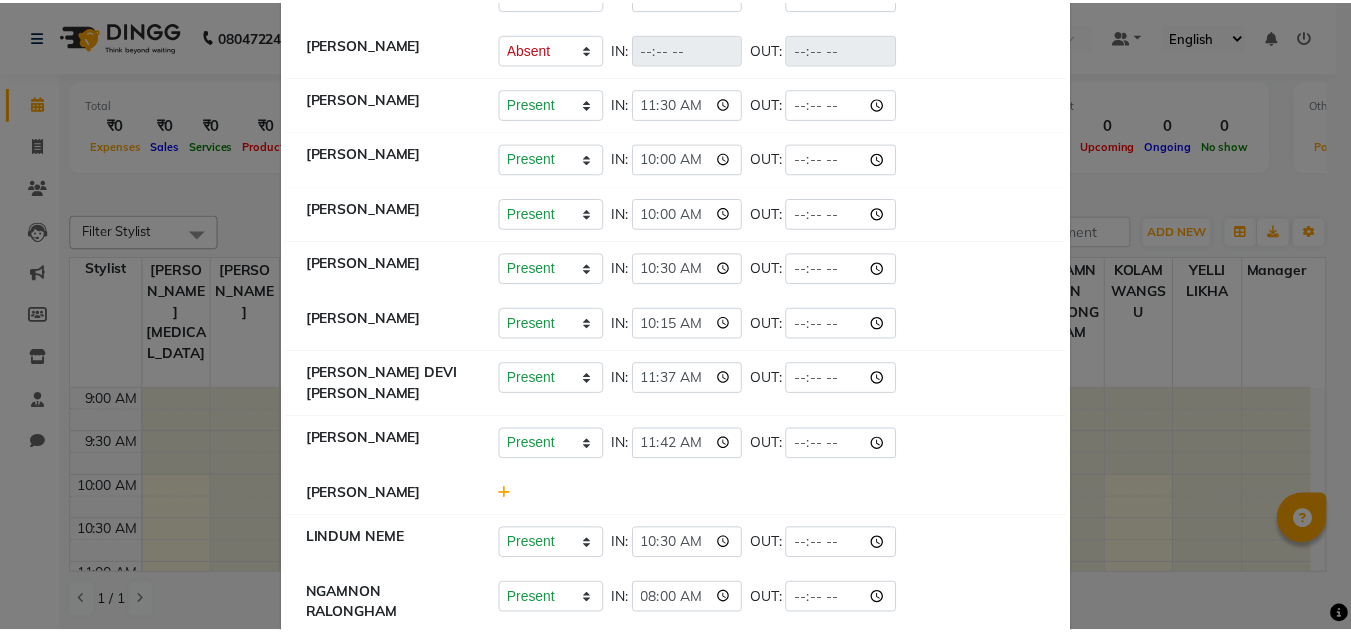 scroll, scrollTop: 0, scrollLeft: 0, axis: both 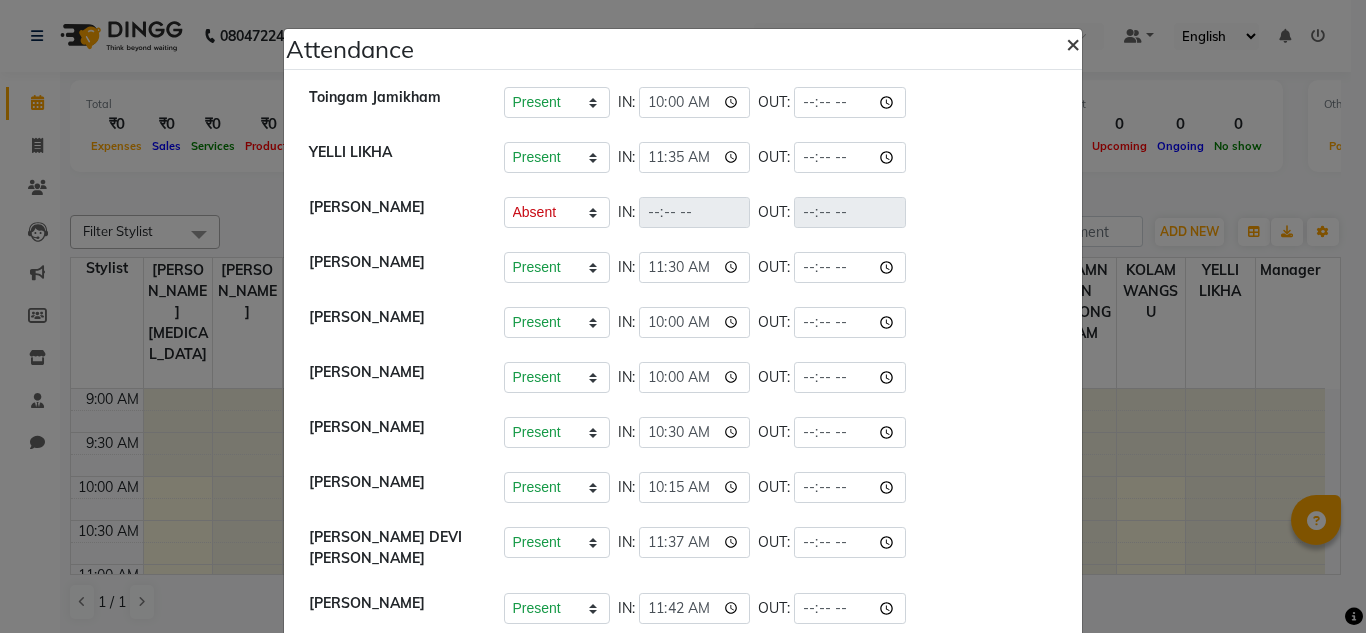 click on "×" 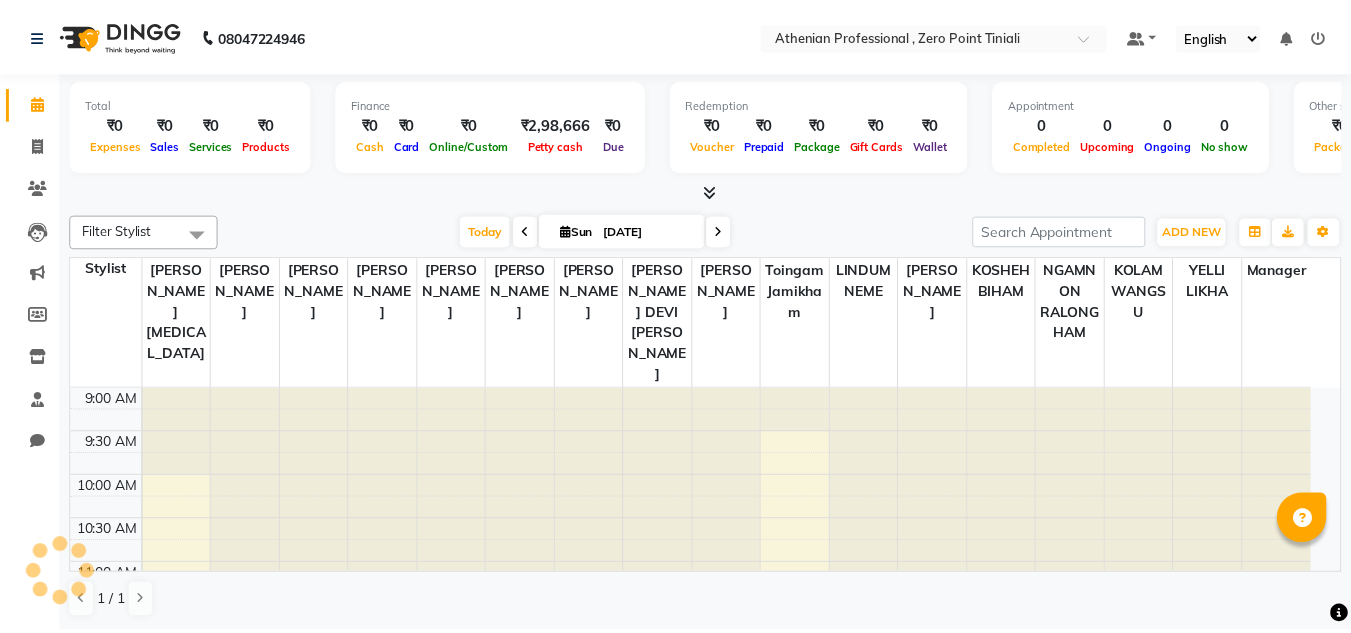 scroll, scrollTop: 0, scrollLeft: 0, axis: both 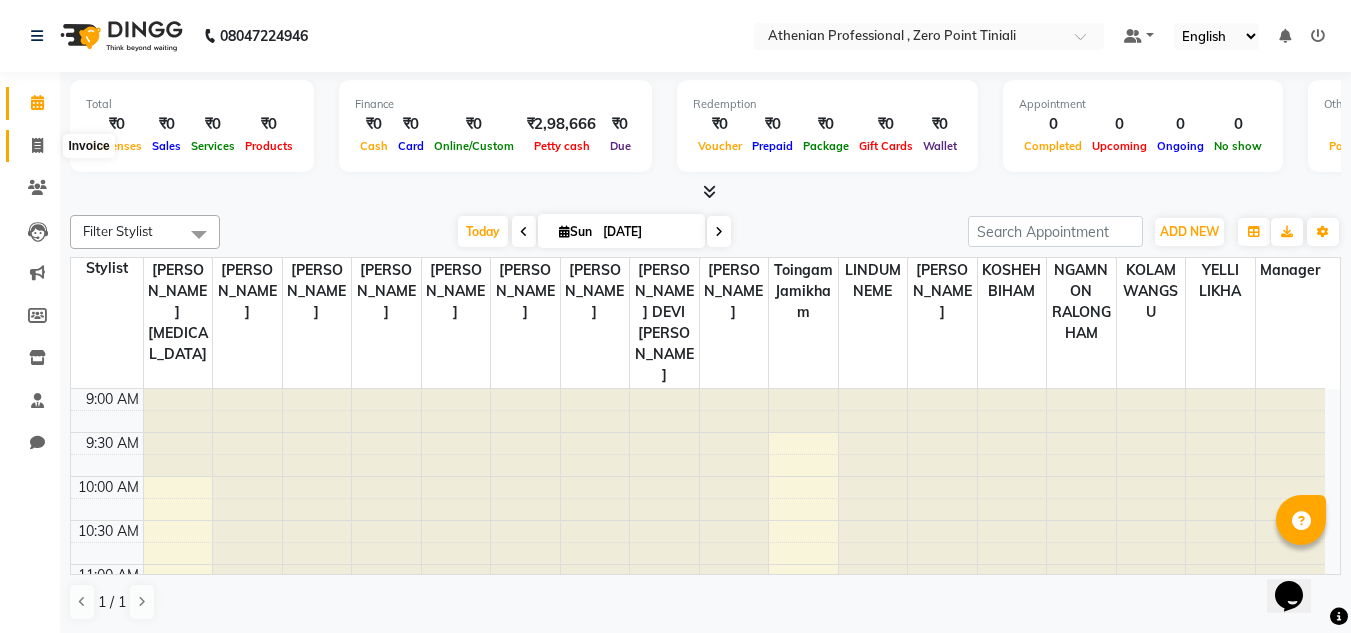 click 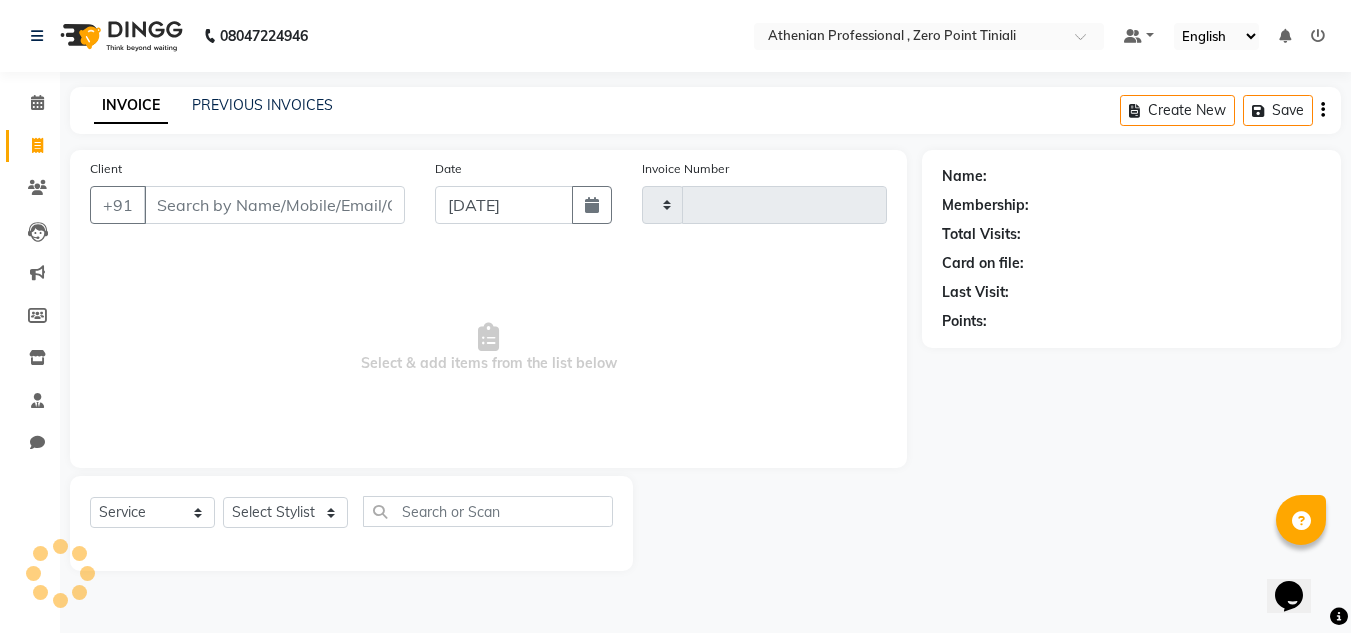 type on "1523" 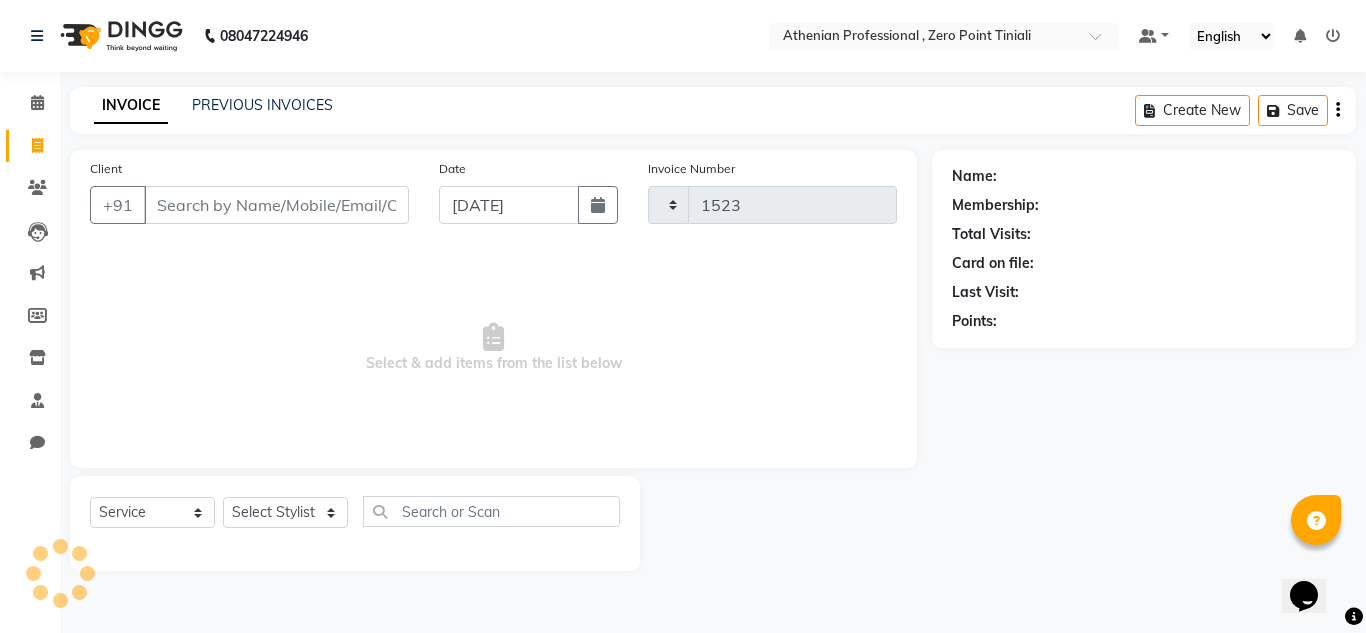 select on "8300" 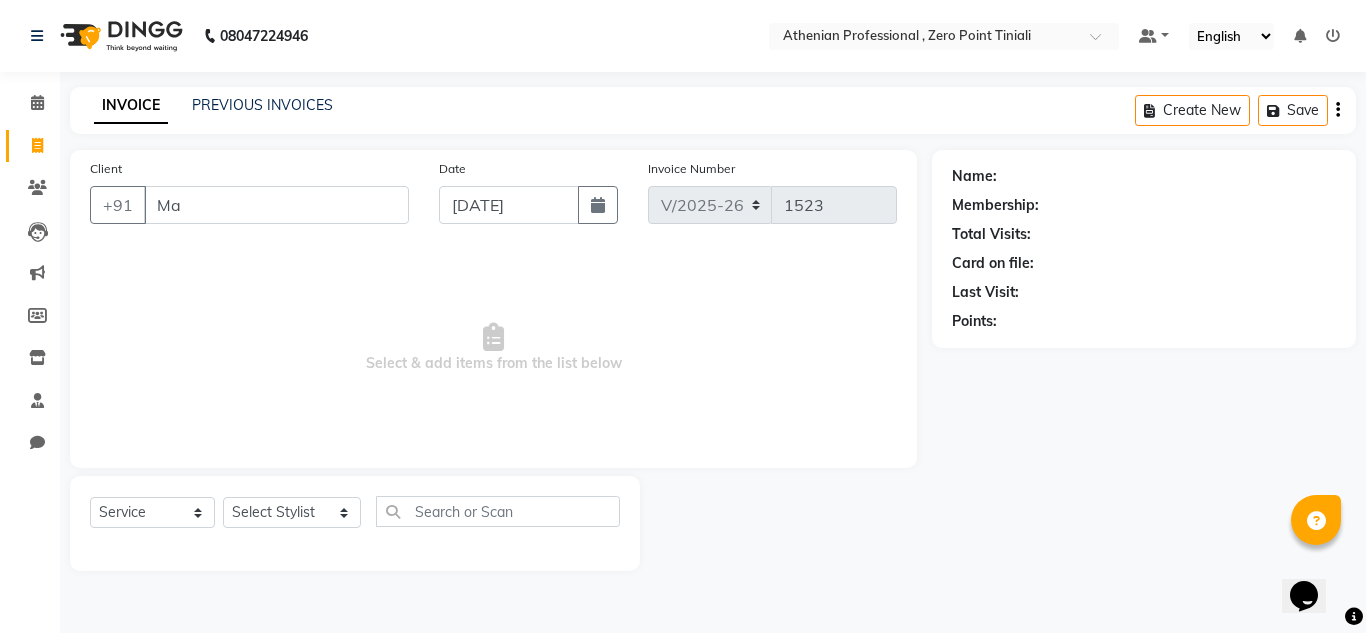 type on "M" 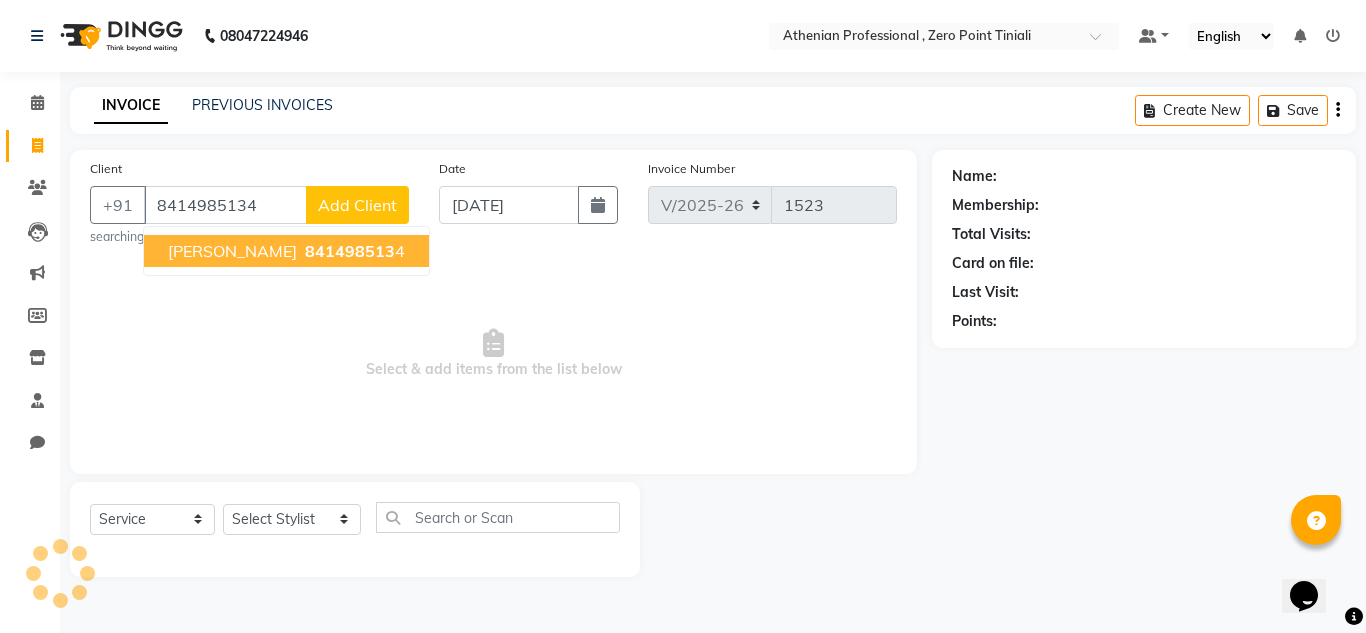 type on "8414985134" 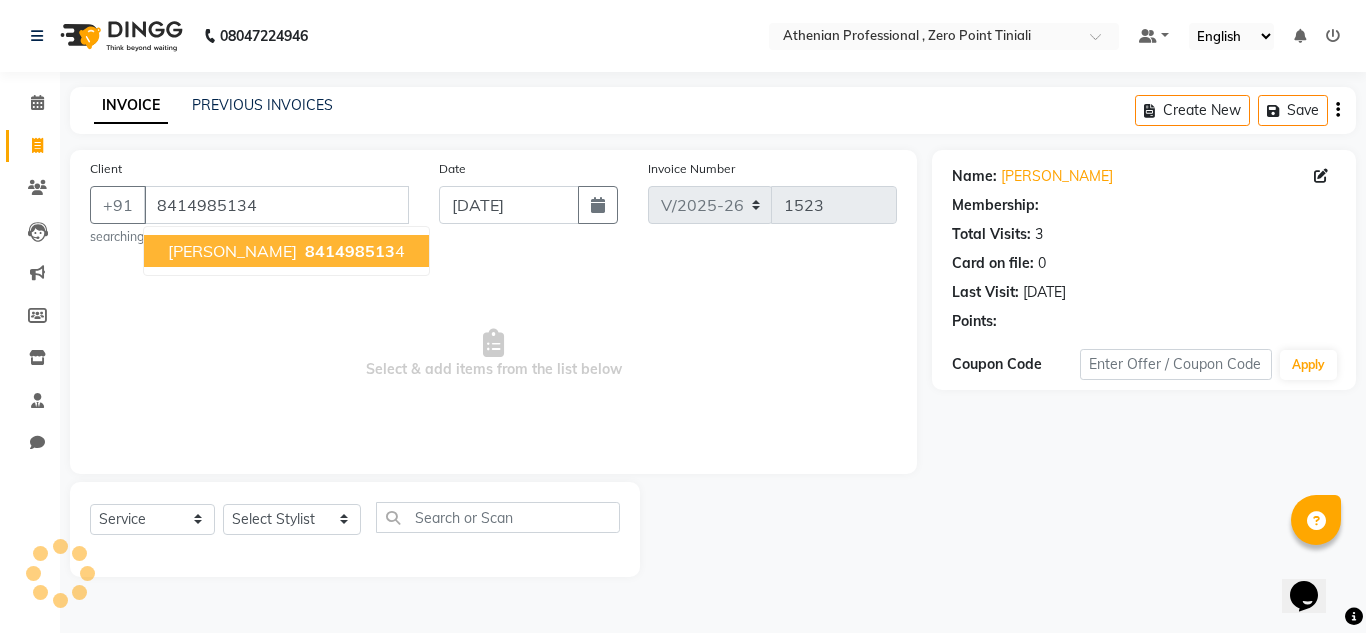 click on "Manisha KAMDAK" at bounding box center (232, 251) 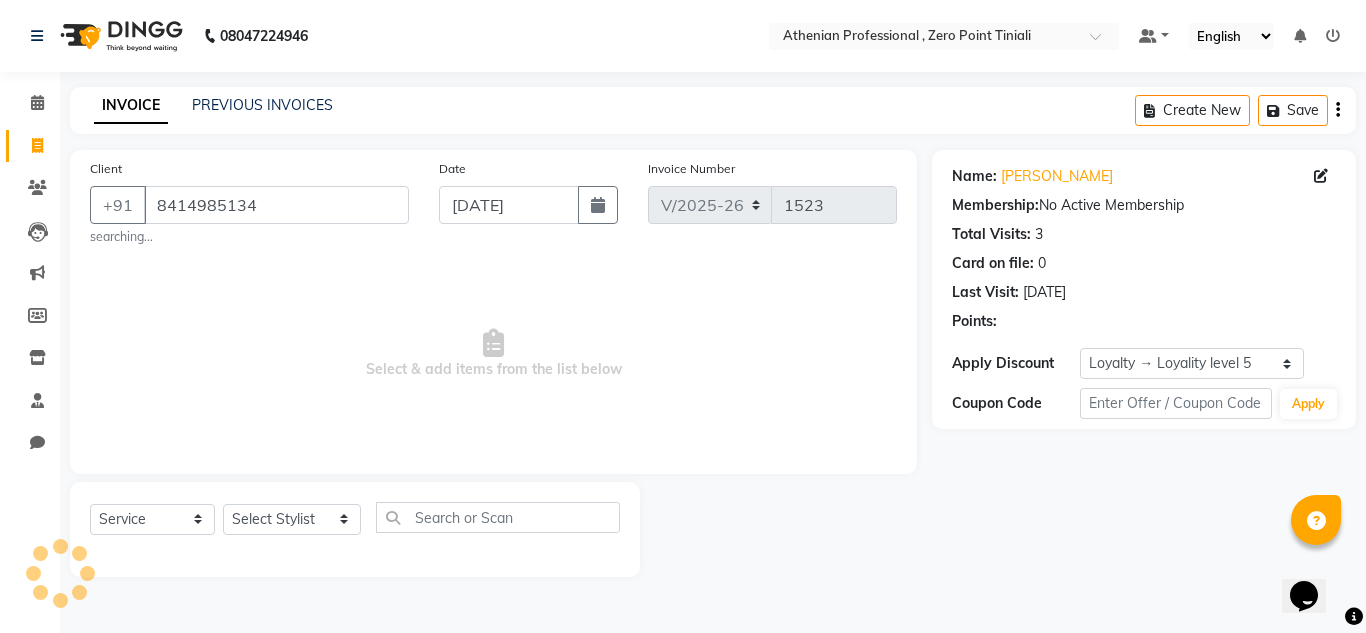 select on "1: Object" 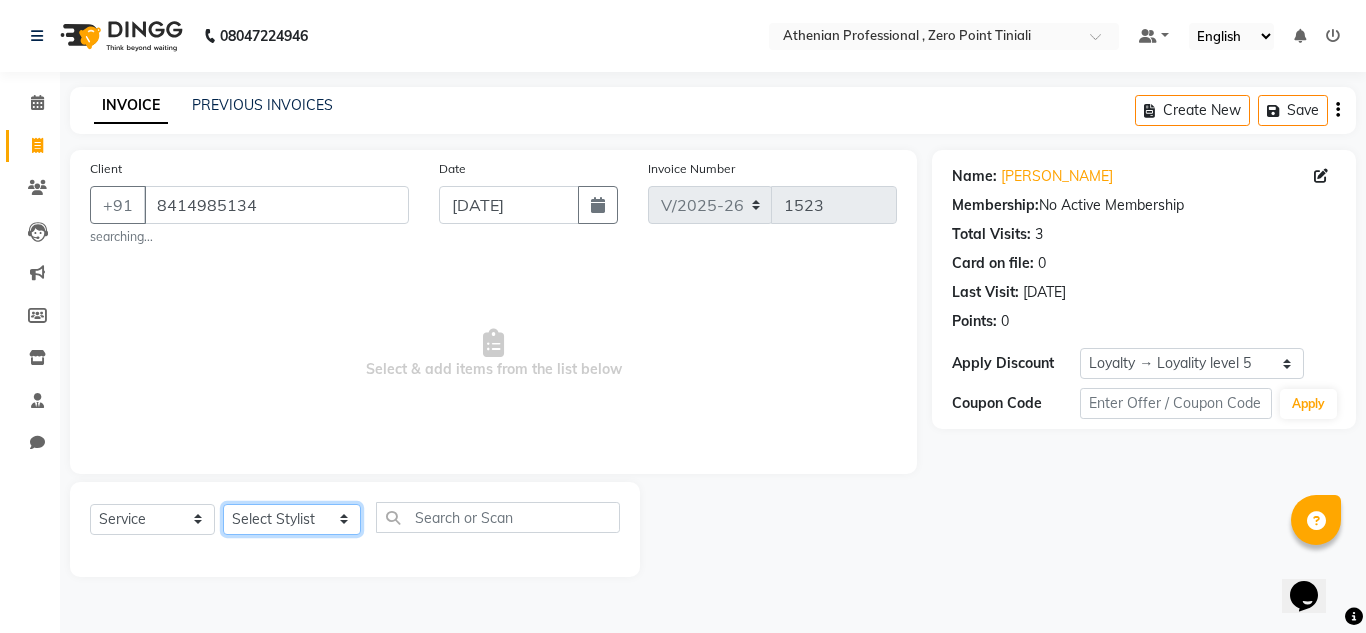click on "Select Stylist Abin Mili Admin JAVED ANSARI KOLAM WANGSU KOSHEH BIHAM LINDUM NEME MAHINDRA BASUMATARY Manager MANJU MANHAM MINUKA CHETTRY NGAMNON RALONGHAM SHADAB KHAN SUMAN MAGAR SUMI BISWAS  SWAPNA DEVI CHETRY TAMCHI YAMA Toingam Jamikham YELLI LIKHA" 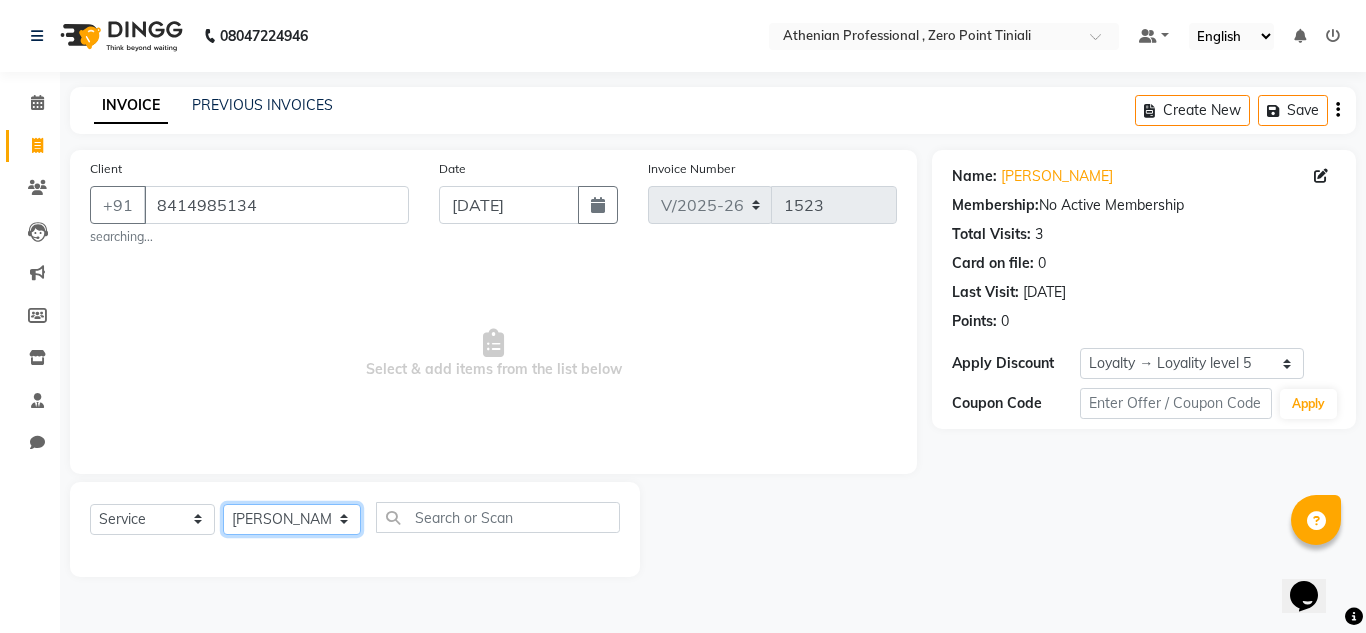 click on "Select Stylist Abin Mili Admin JAVED ANSARI KOLAM WANGSU KOSHEH BIHAM LINDUM NEME MAHINDRA BASUMATARY Manager MANJU MANHAM MINUKA CHETTRY NGAMNON RALONGHAM SHADAB KHAN SUMAN MAGAR SUMI BISWAS  SWAPNA DEVI CHETRY TAMCHI YAMA Toingam Jamikham YELLI LIKHA" 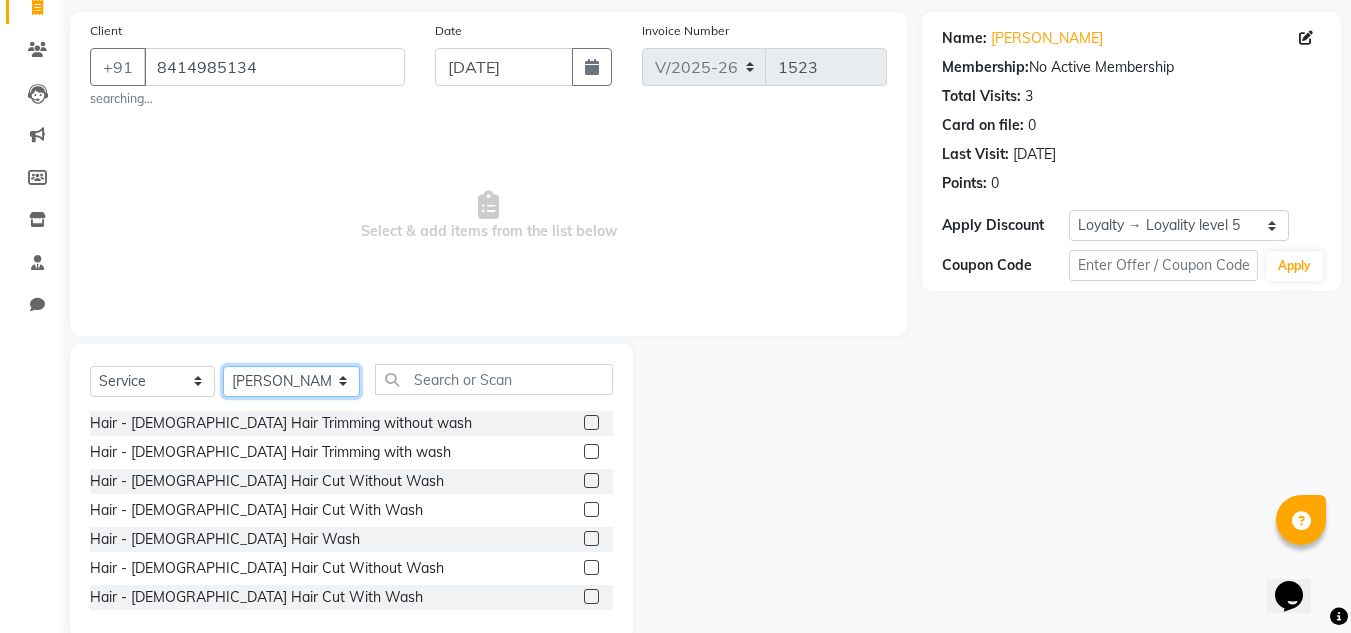 scroll, scrollTop: 174, scrollLeft: 0, axis: vertical 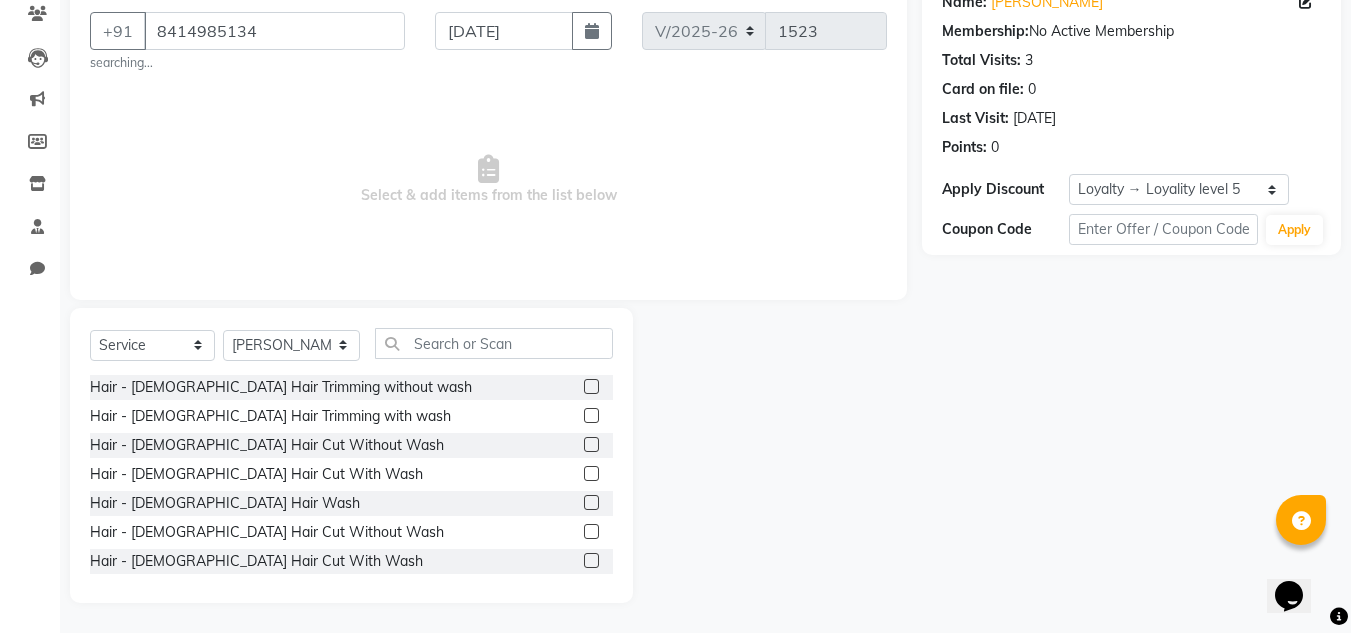 click 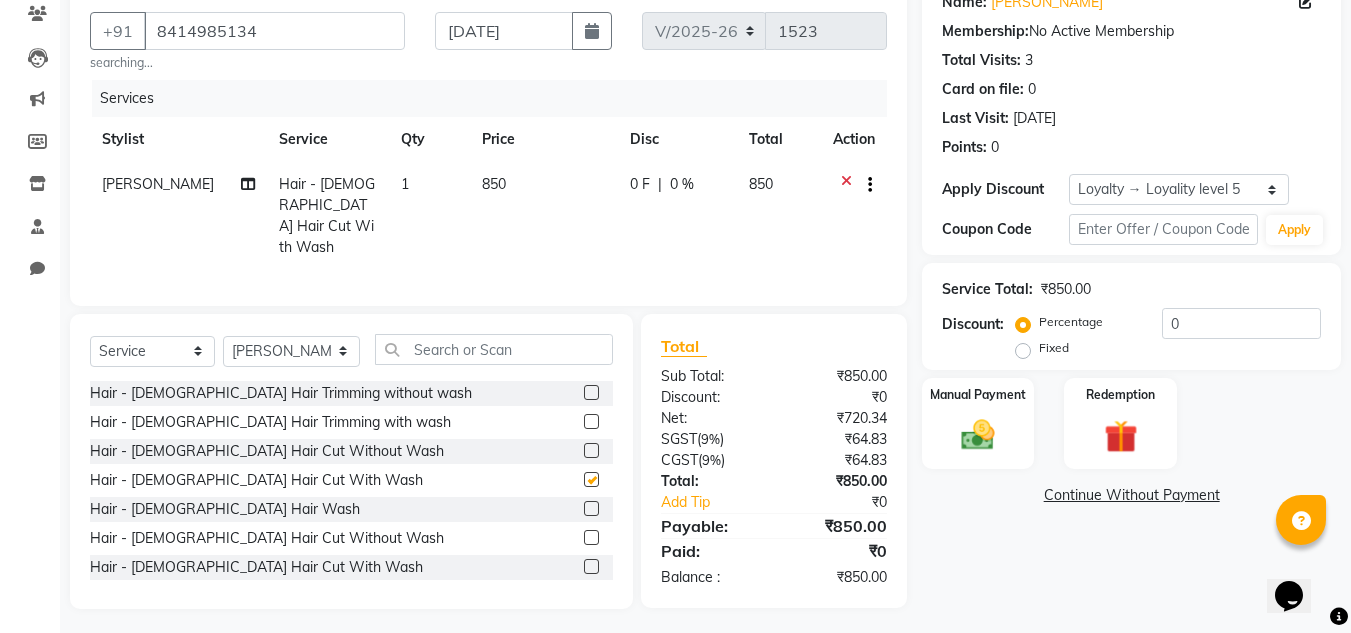 checkbox on "false" 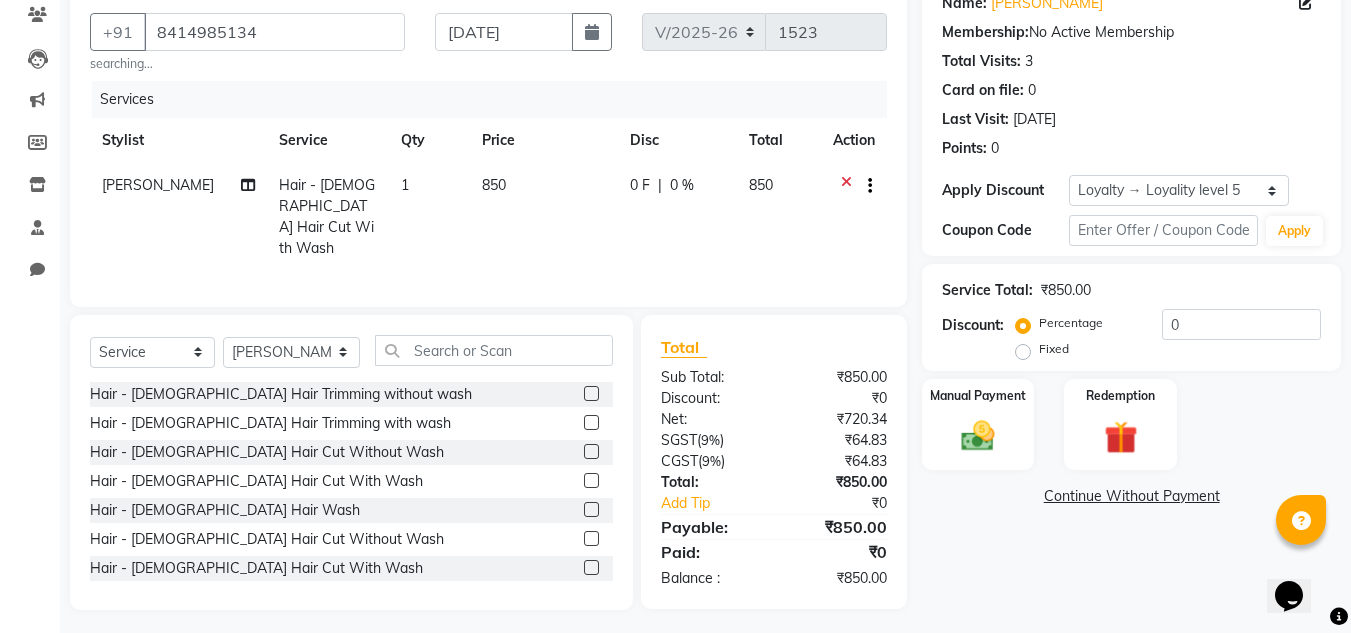 scroll, scrollTop: 174, scrollLeft: 0, axis: vertical 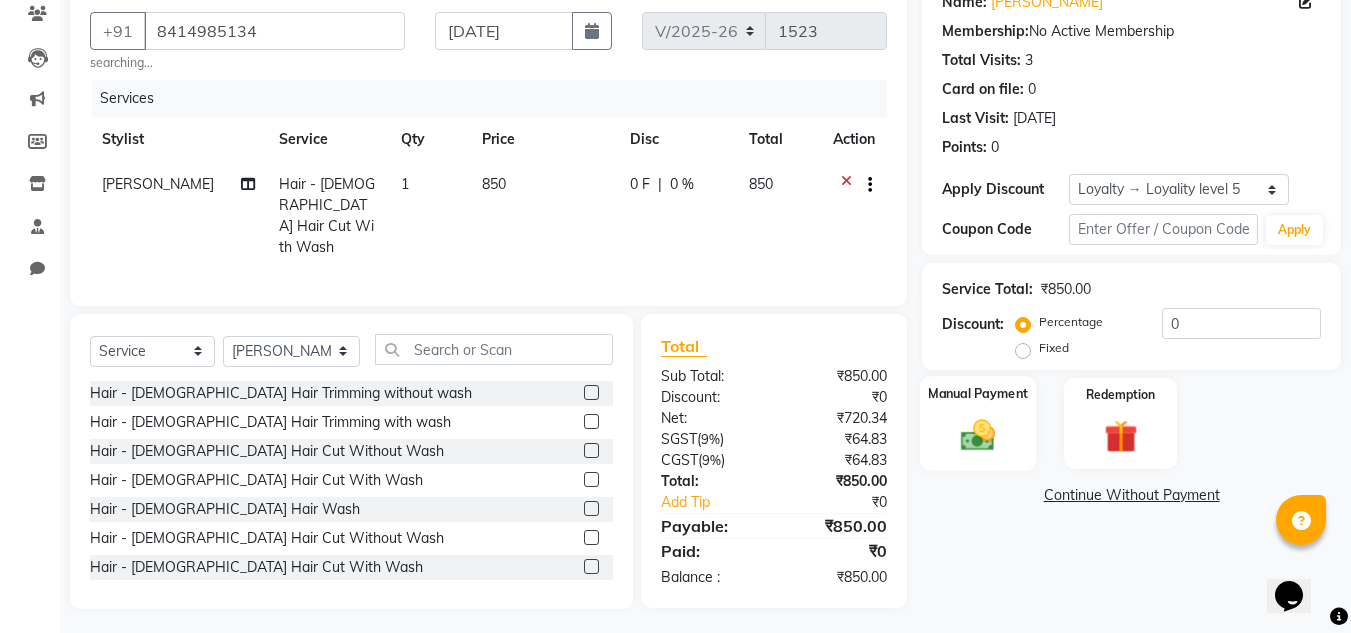 click 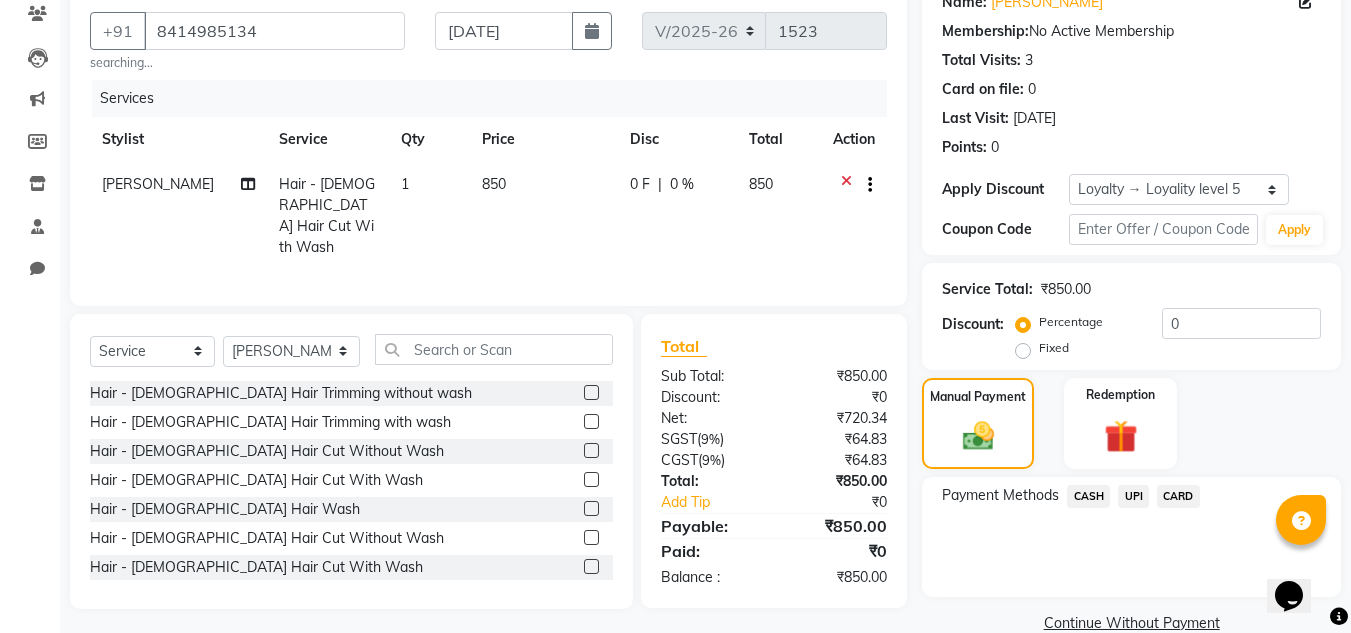 click on "UPI" 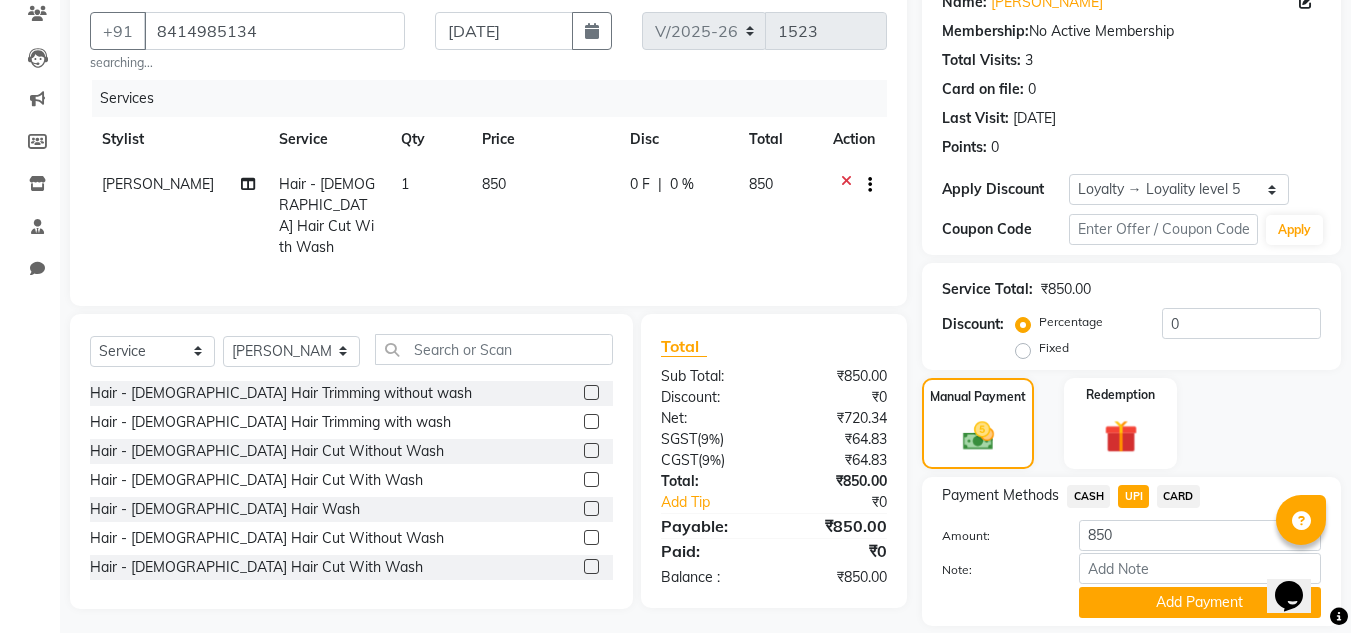 scroll, scrollTop: 238, scrollLeft: 0, axis: vertical 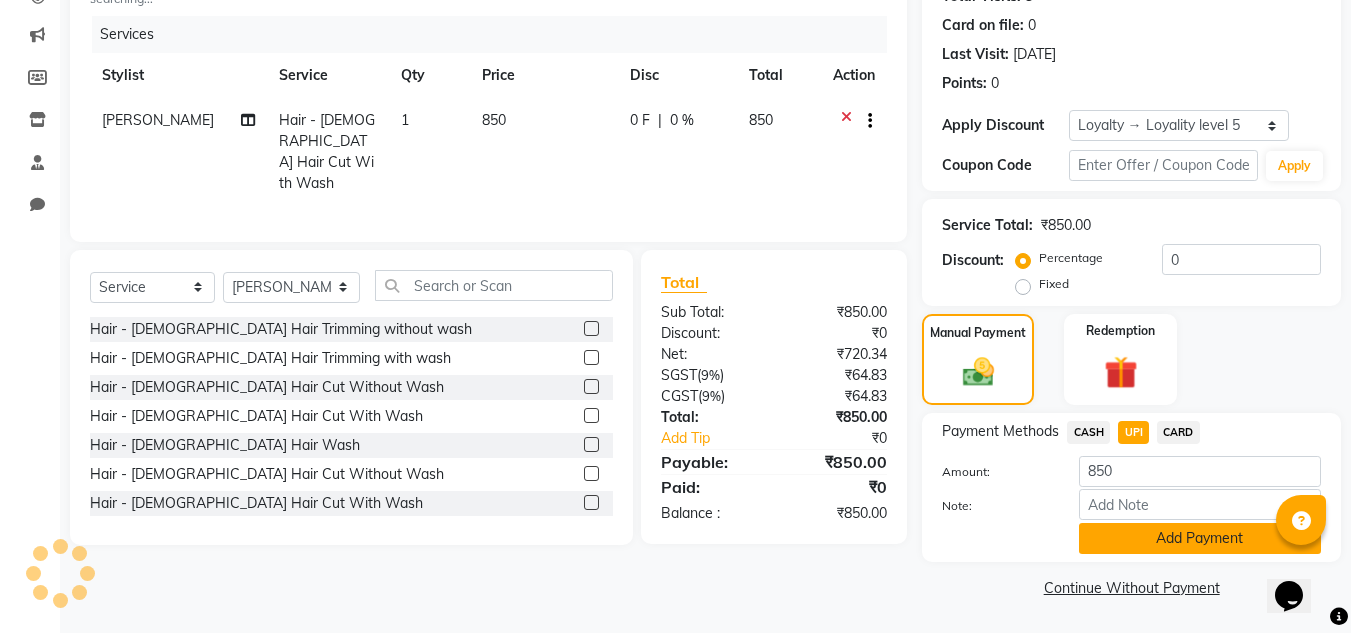 click on "Add Payment" 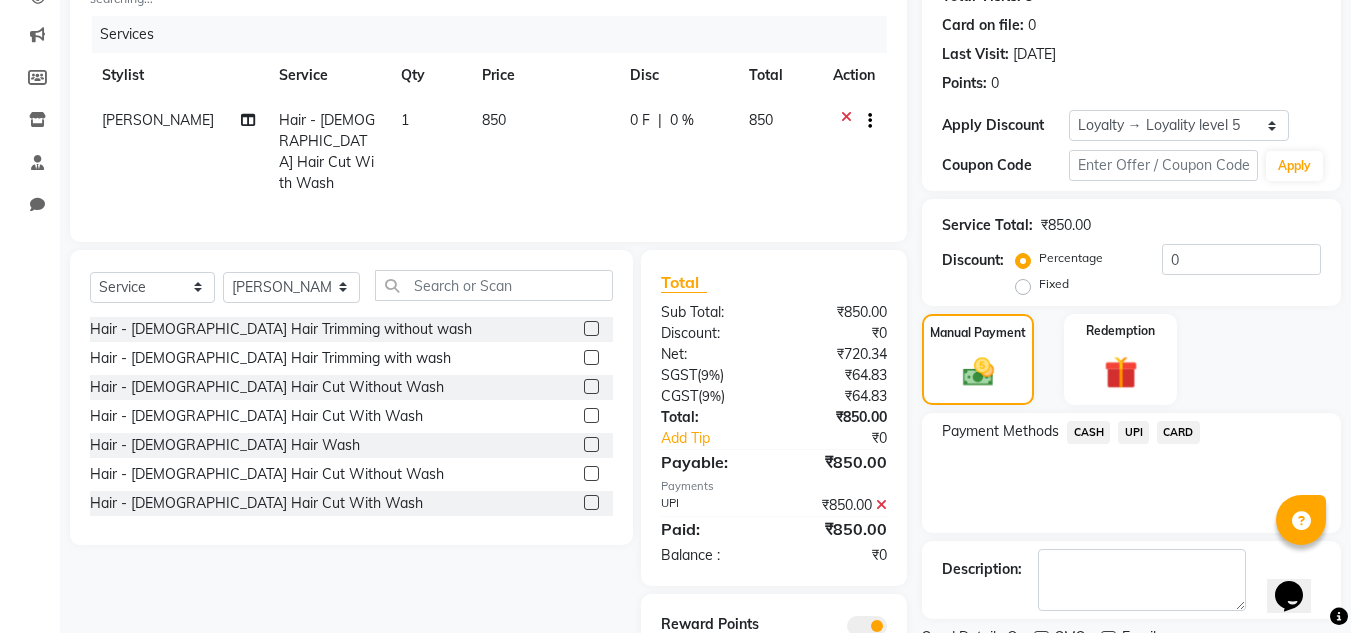 scroll, scrollTop: 322, scrollLeft: 0, axis: vertical 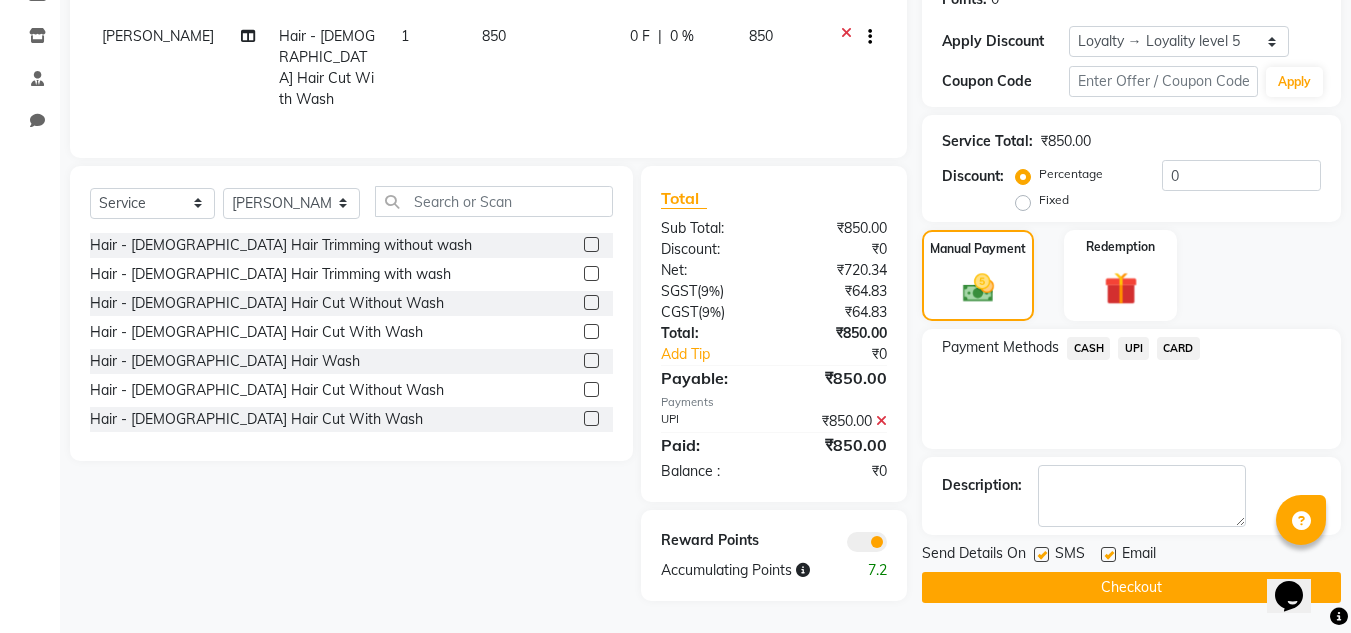 click 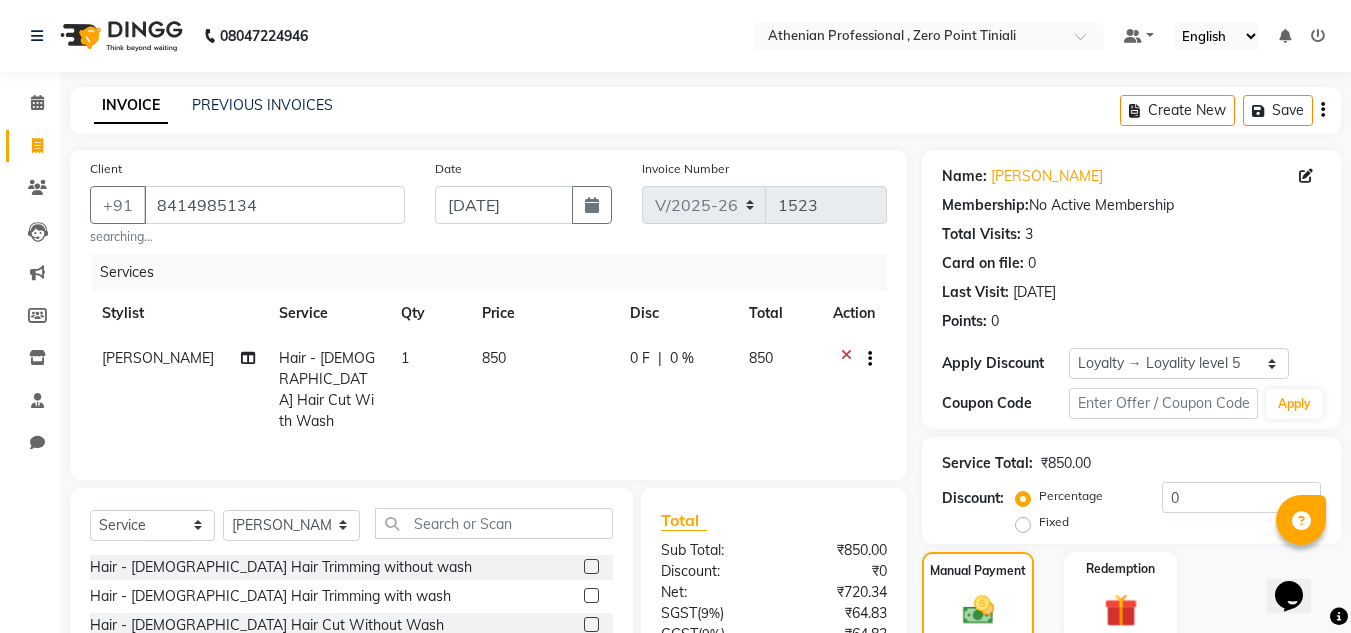 scroll, scrollTop: 322, scrollLeft: 0, axis: vertical 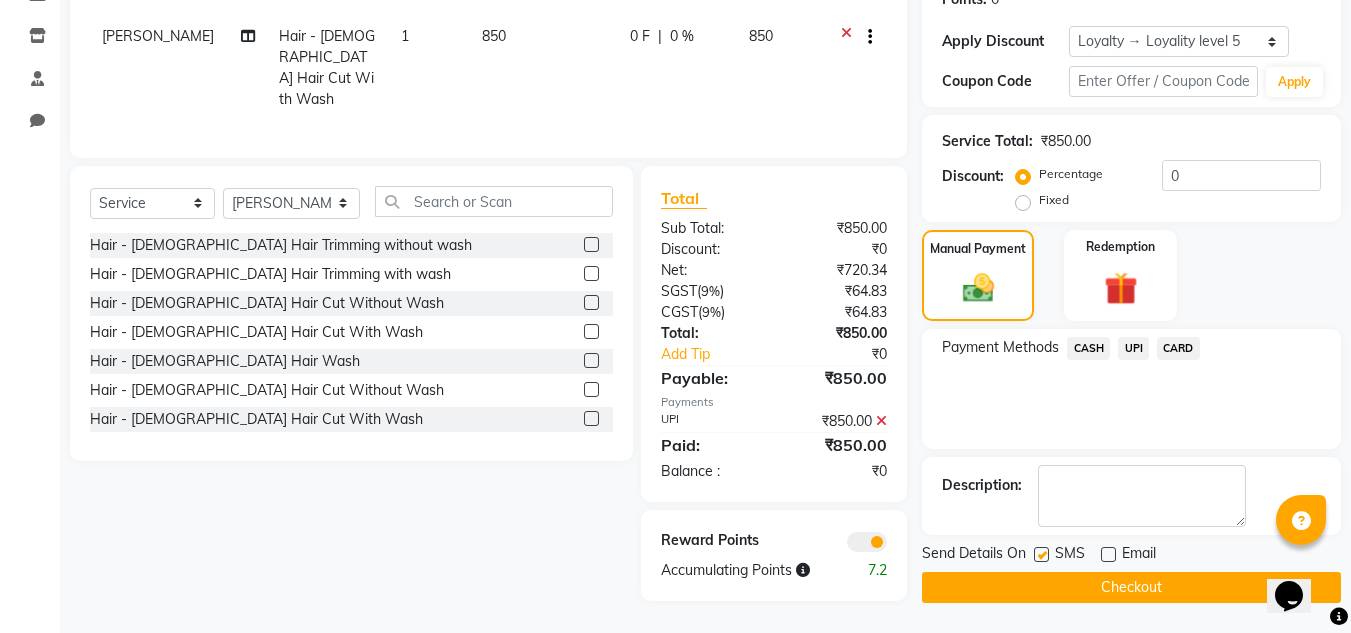 click on "Checkout" 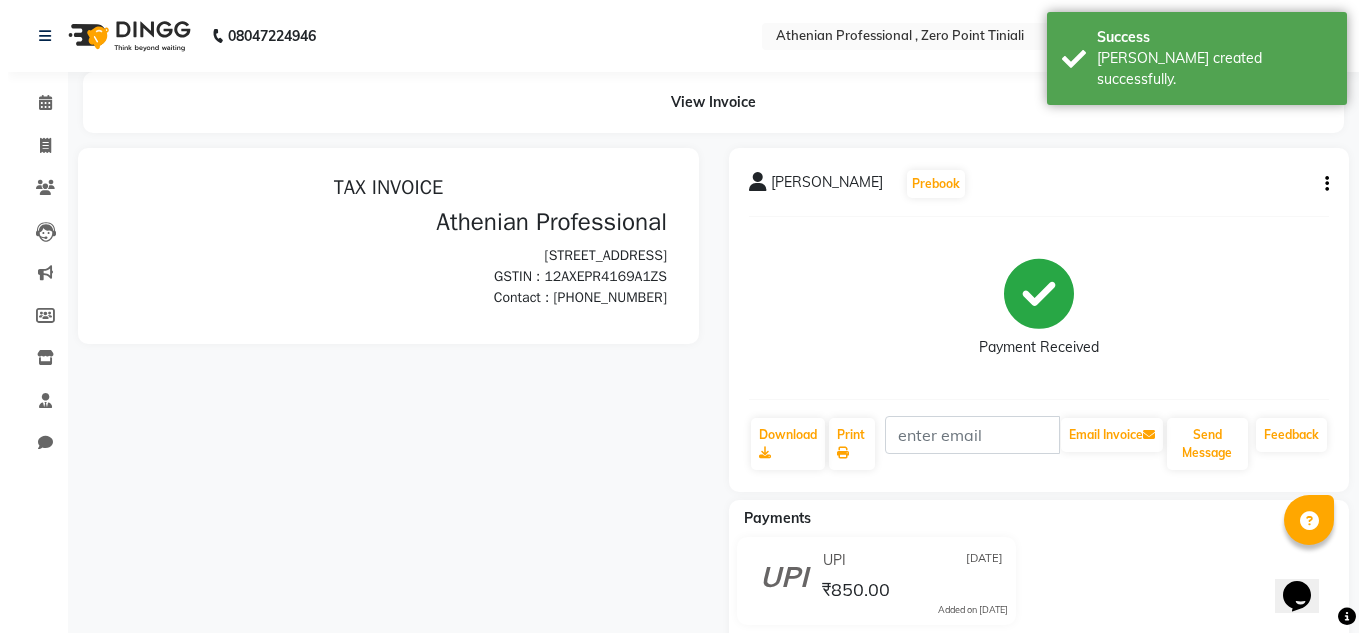 scroll, scrollTop: 0, scrollLeft: 0, axis: both 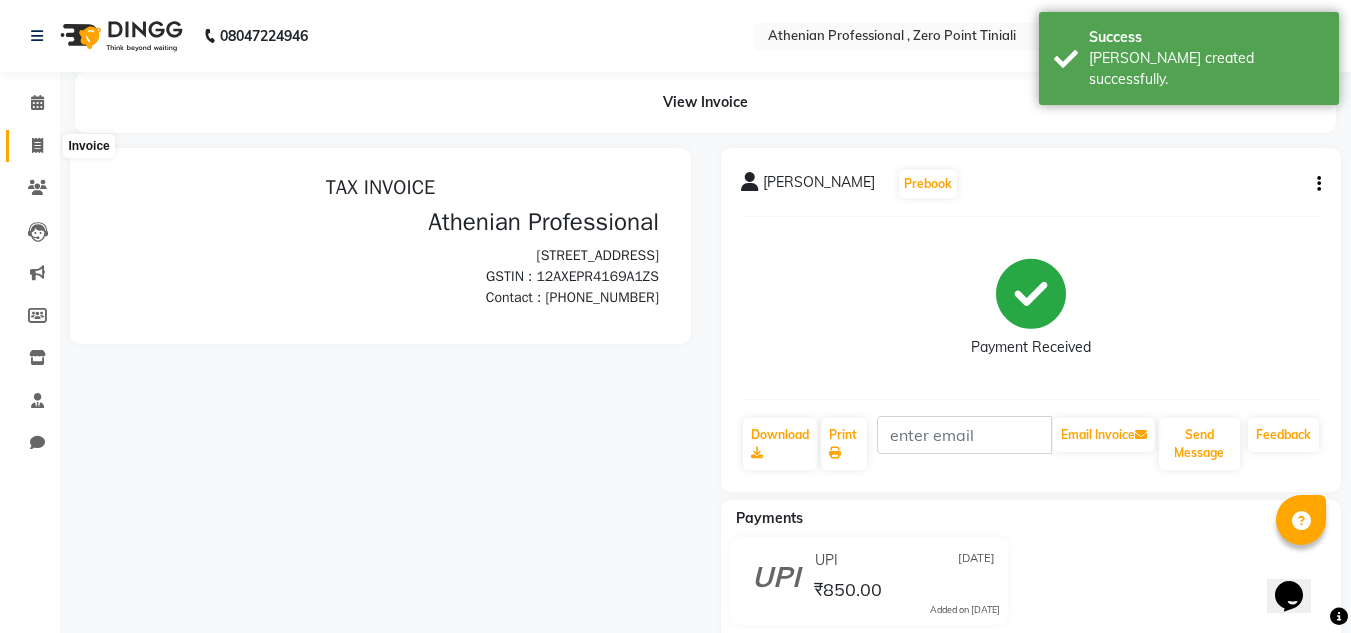click 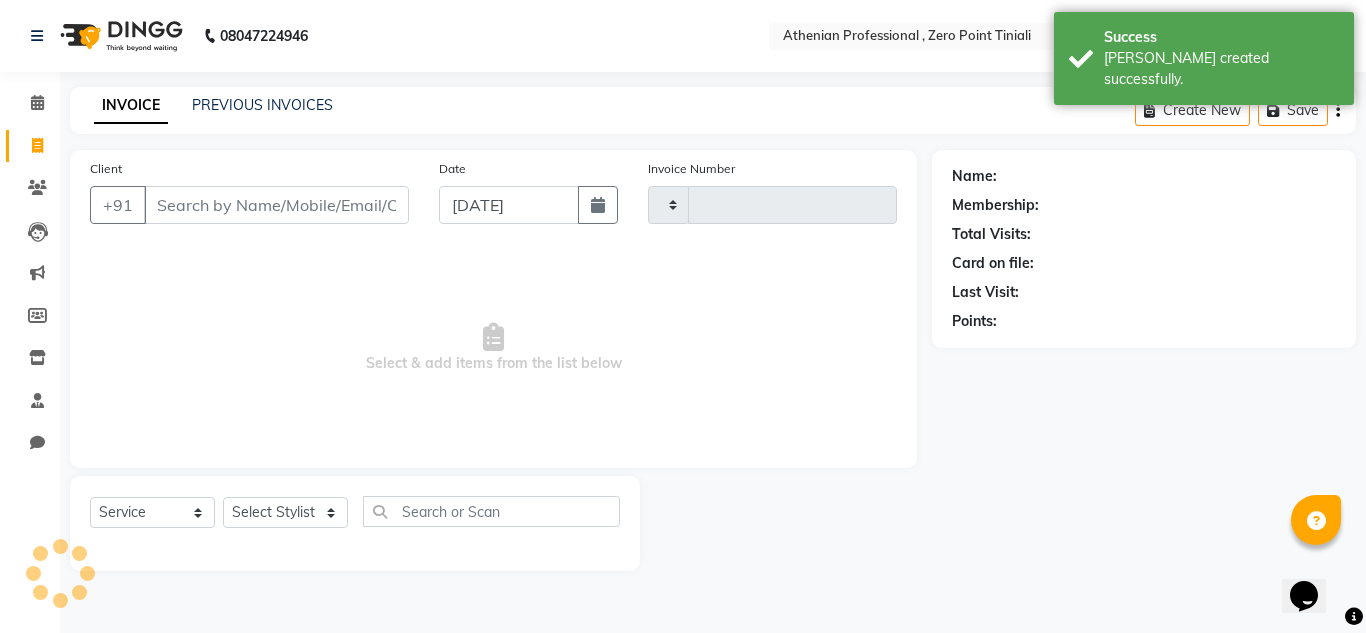type on "1524" 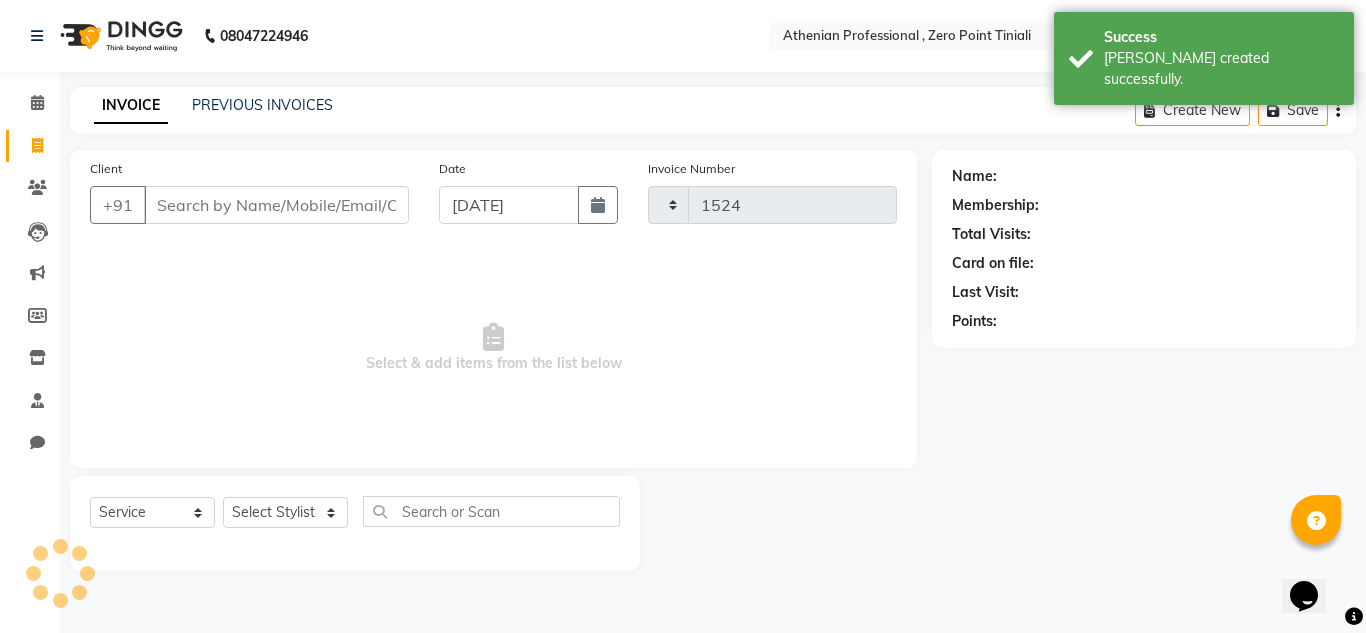 select on "8300" 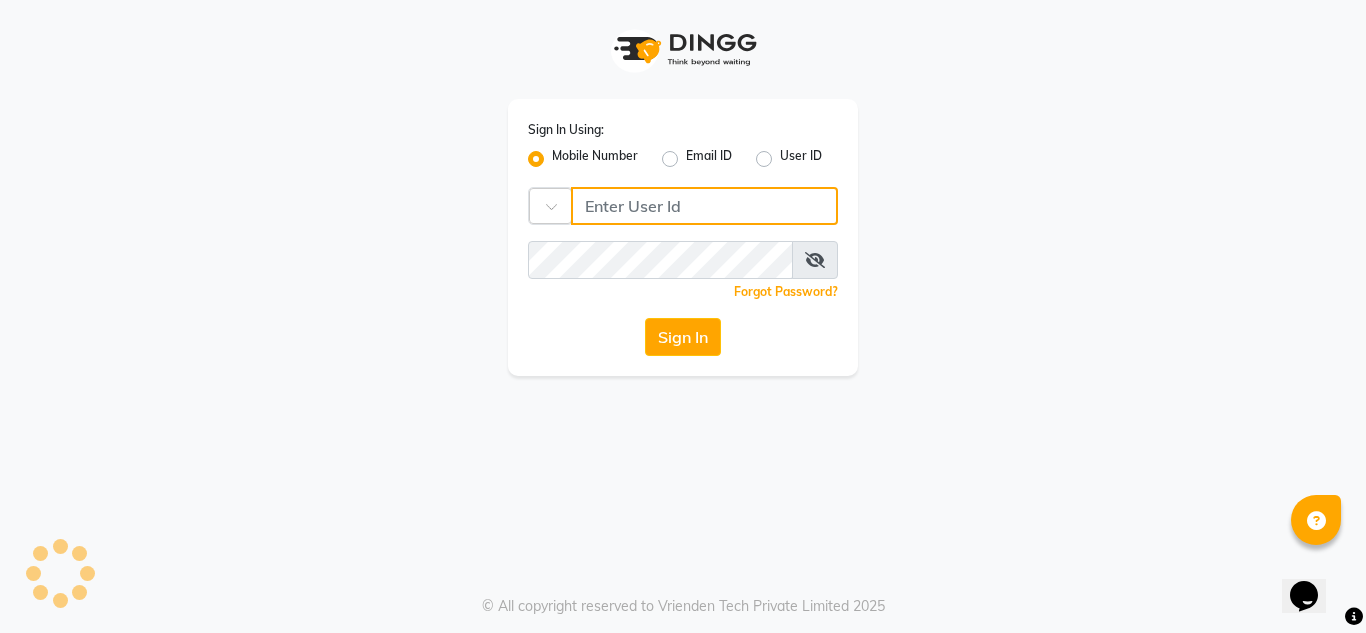type on "8413856557" 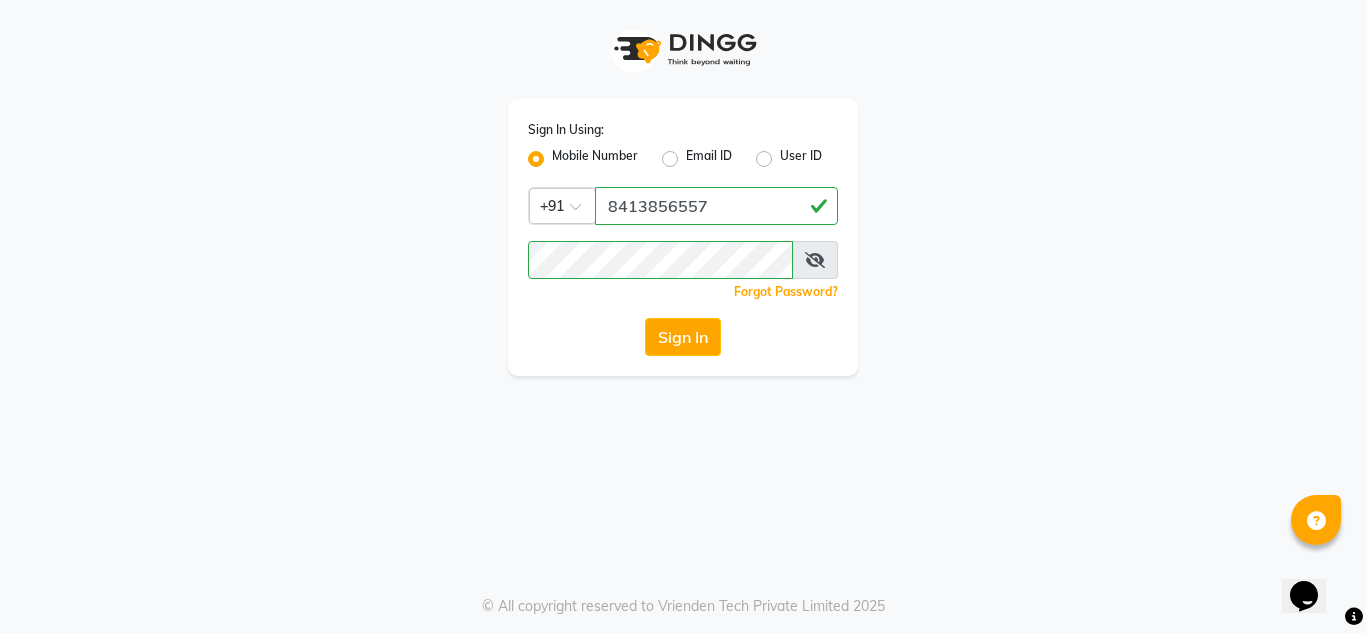 click on "Email ID" 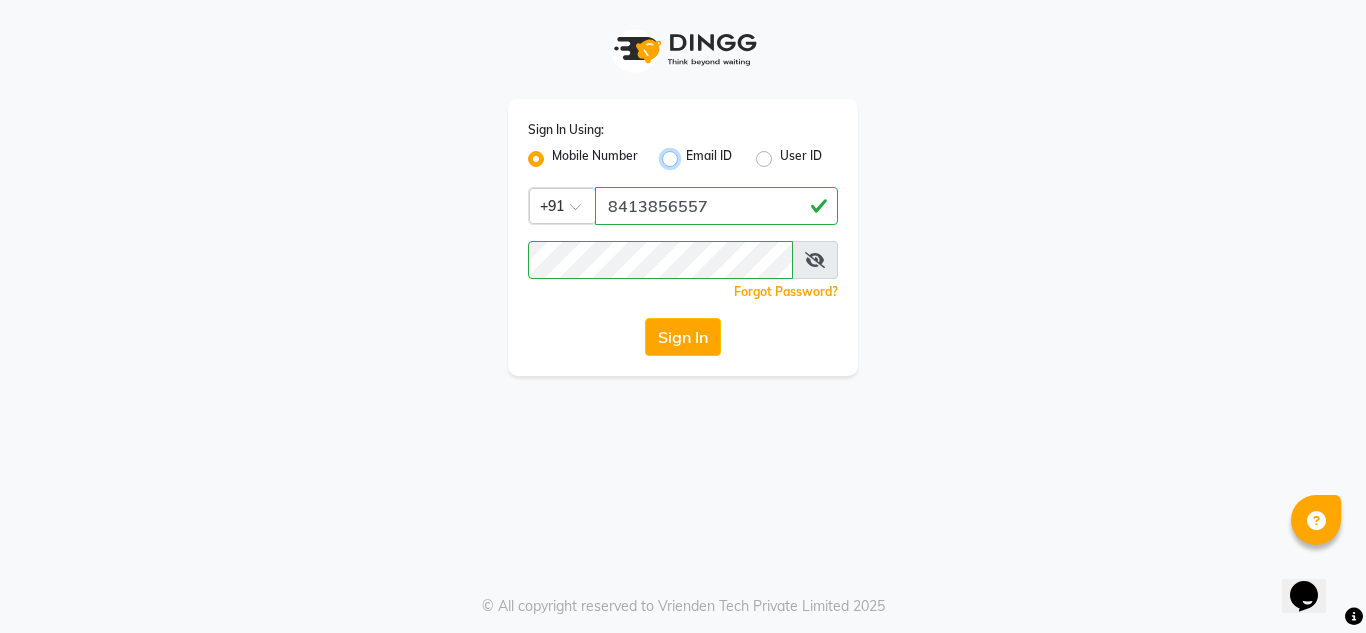click on "Email ID" at bounding box center (692, 153) 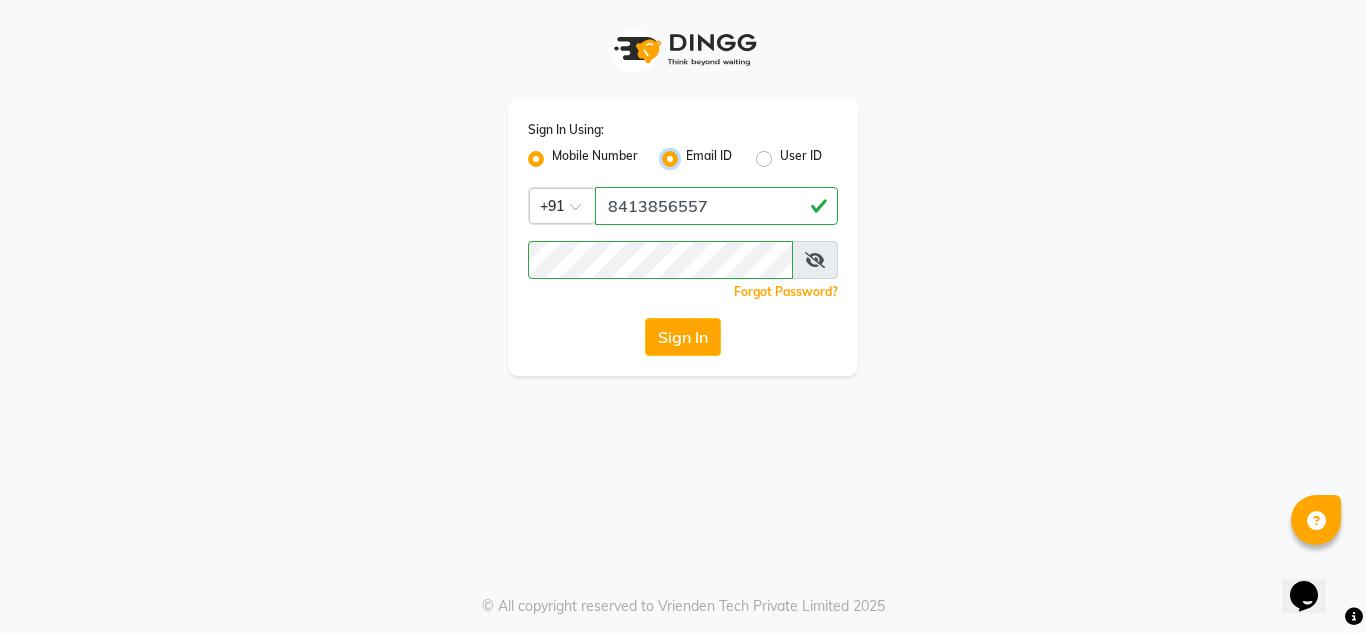 radio on "false" 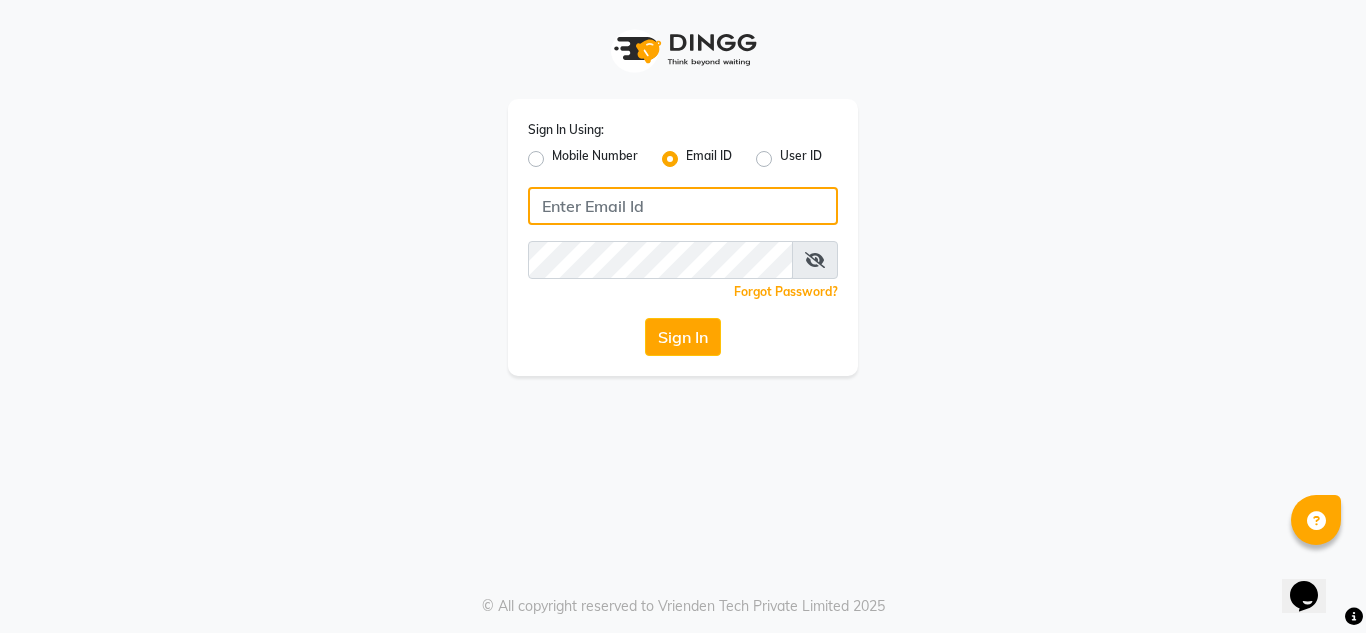 click 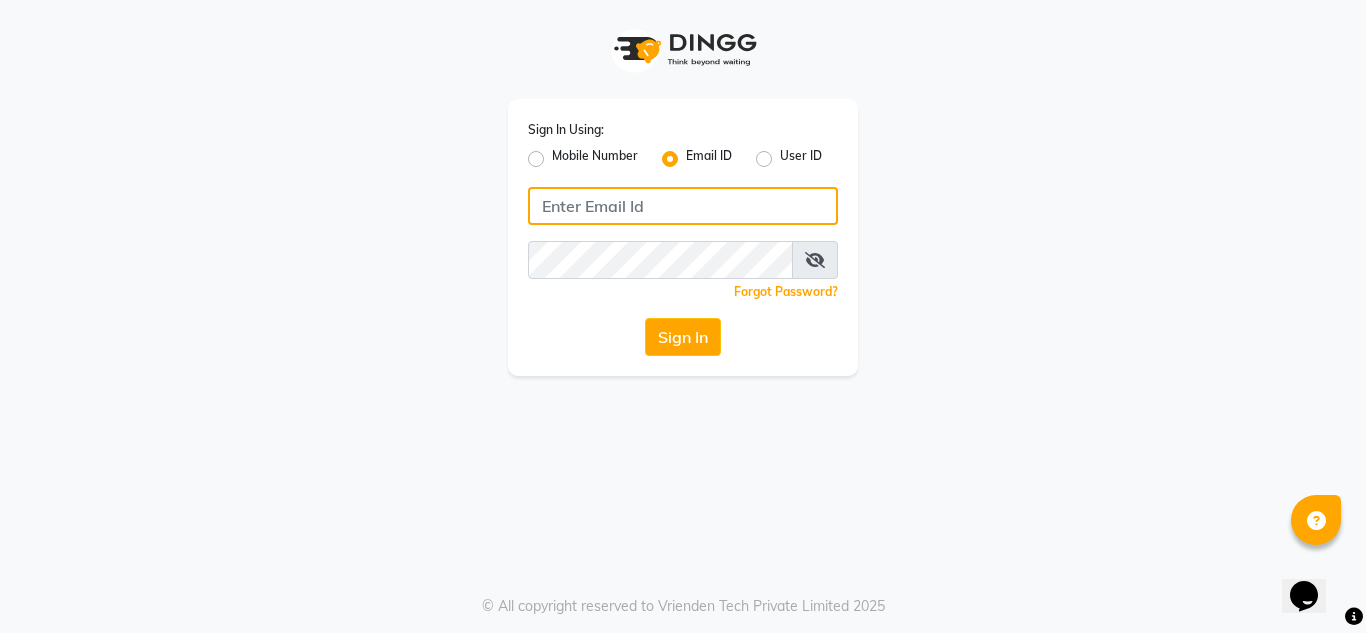 type on "likhayelli@gmail.com" 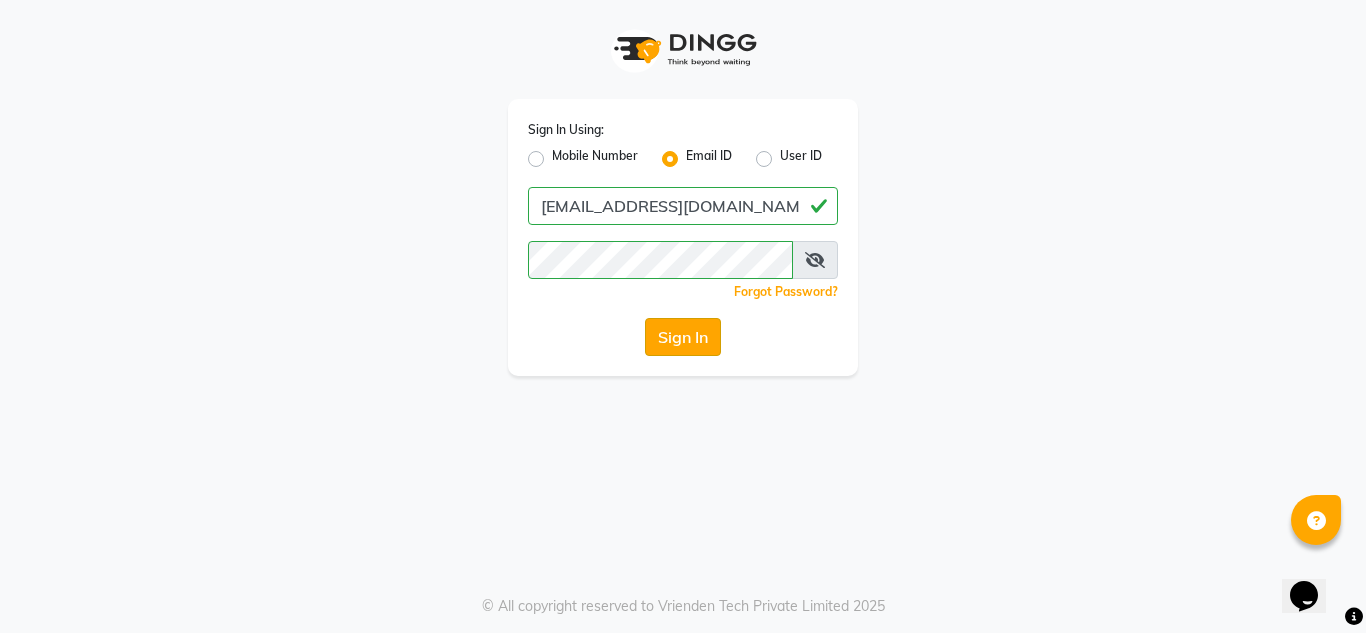 click on "Sign In" 